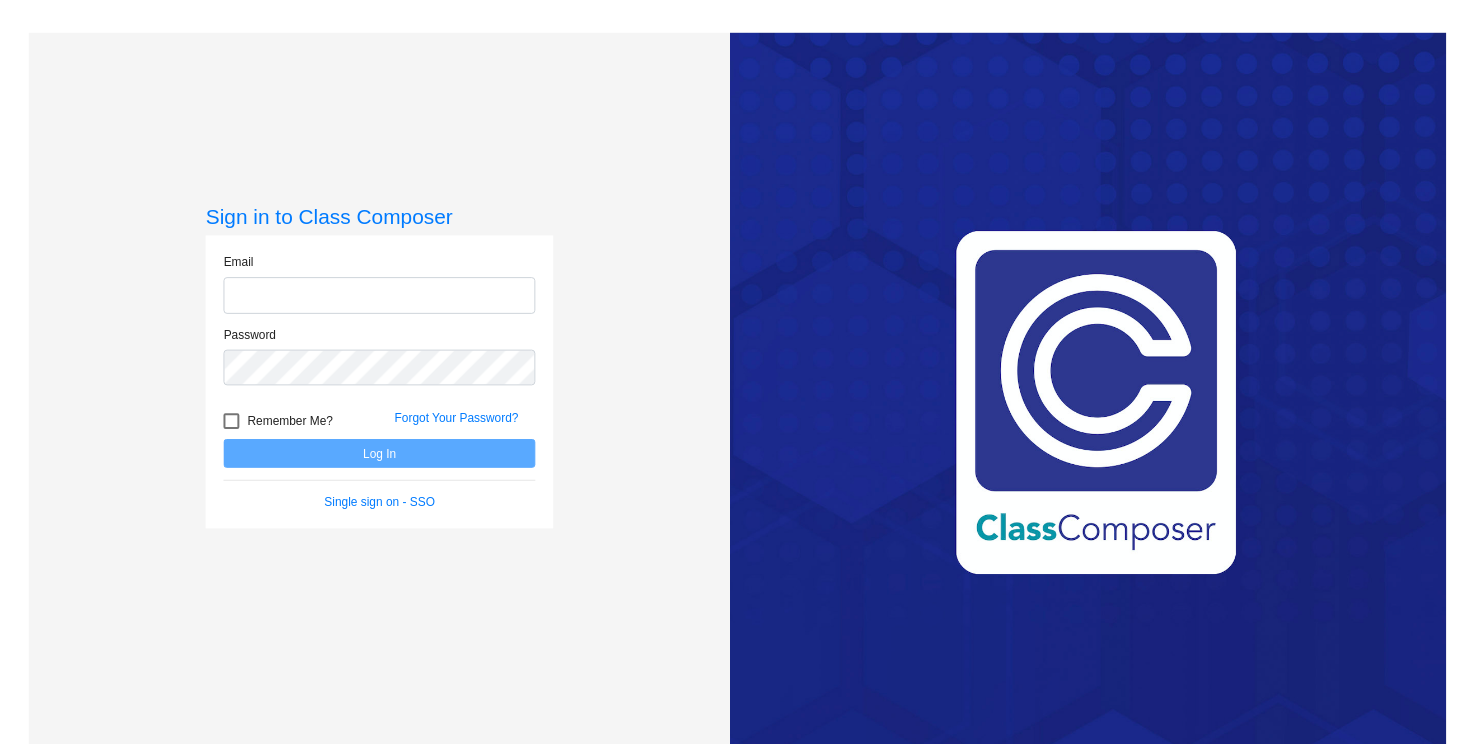 scroll, scrollTop: 0, scrollLeft: 0, axis: both 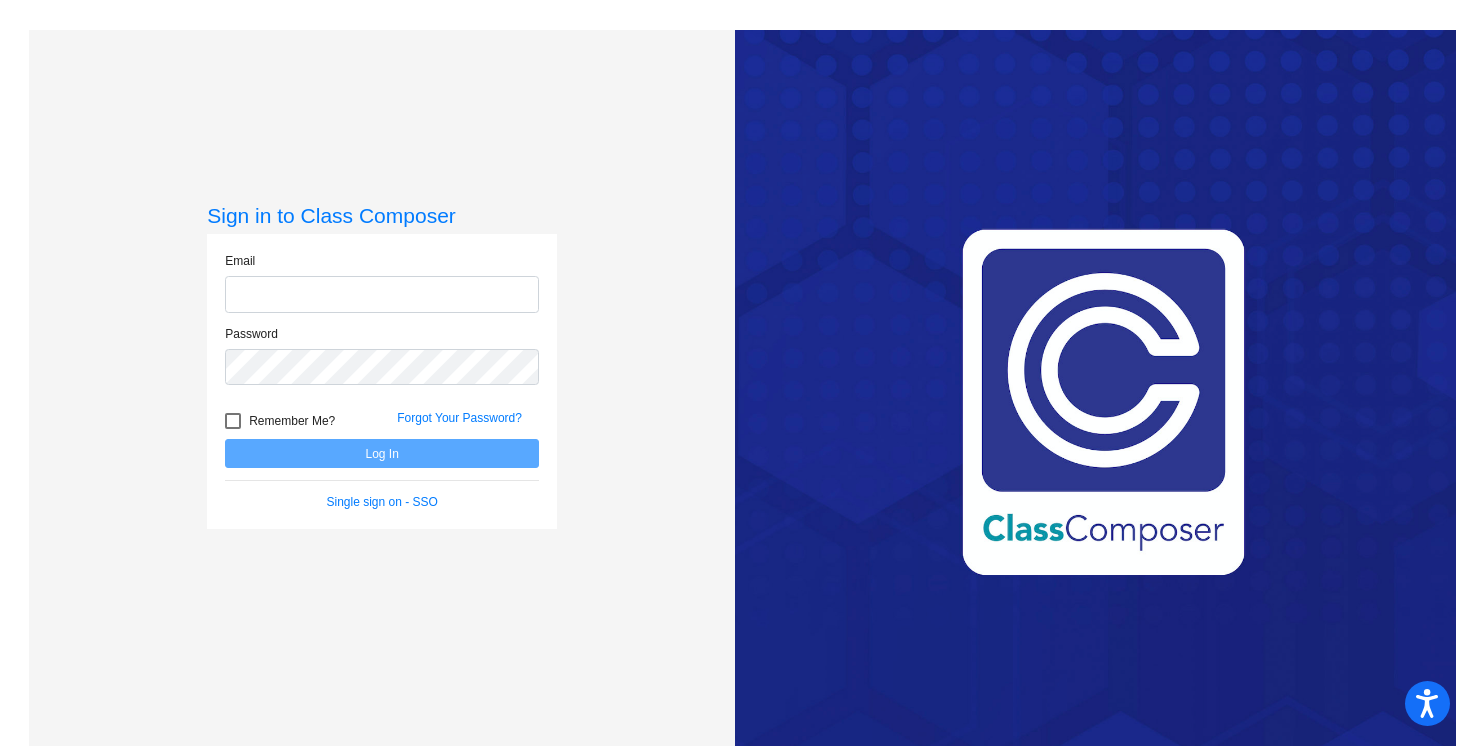type on "[EMAIL]" 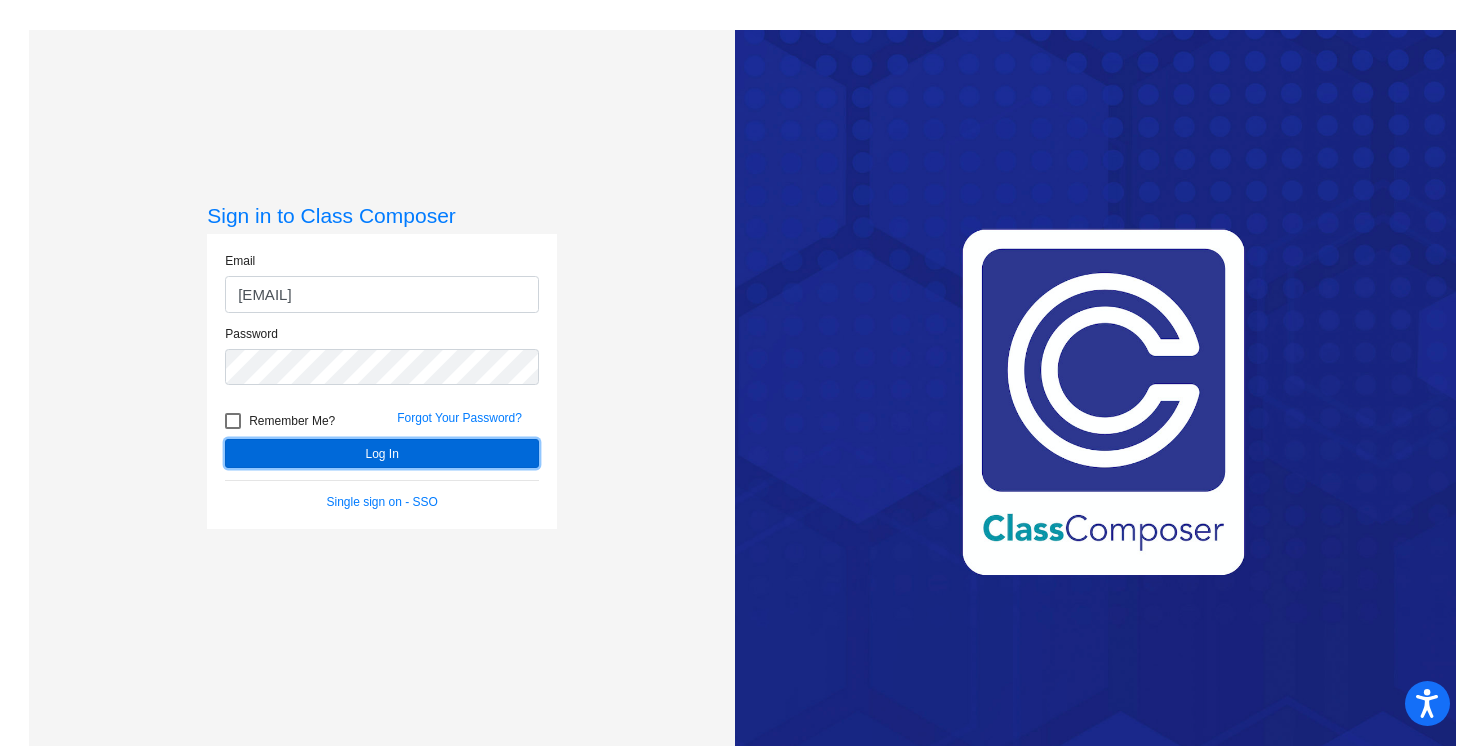 click on "Log In" 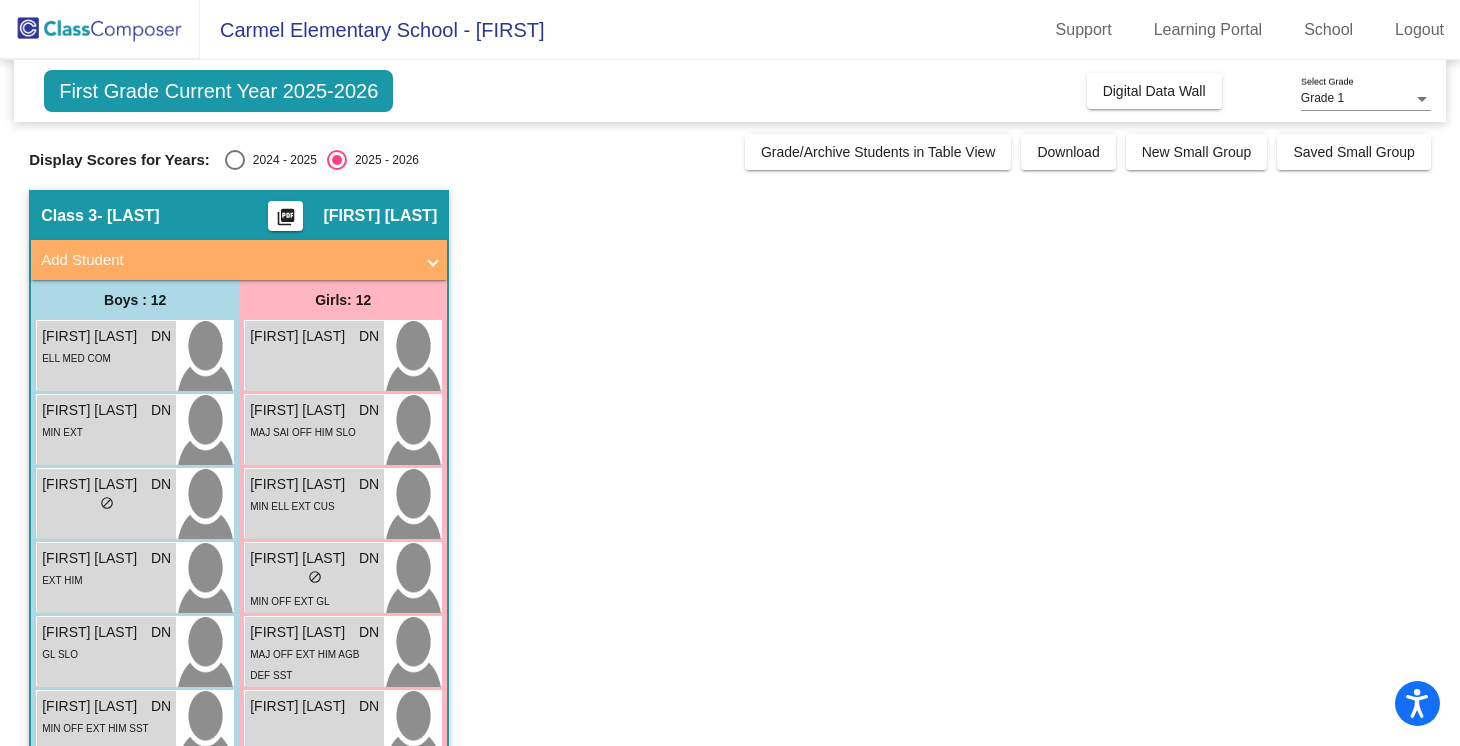 scroll, scrollTop: 0, scrollLeft: 0, axis: both 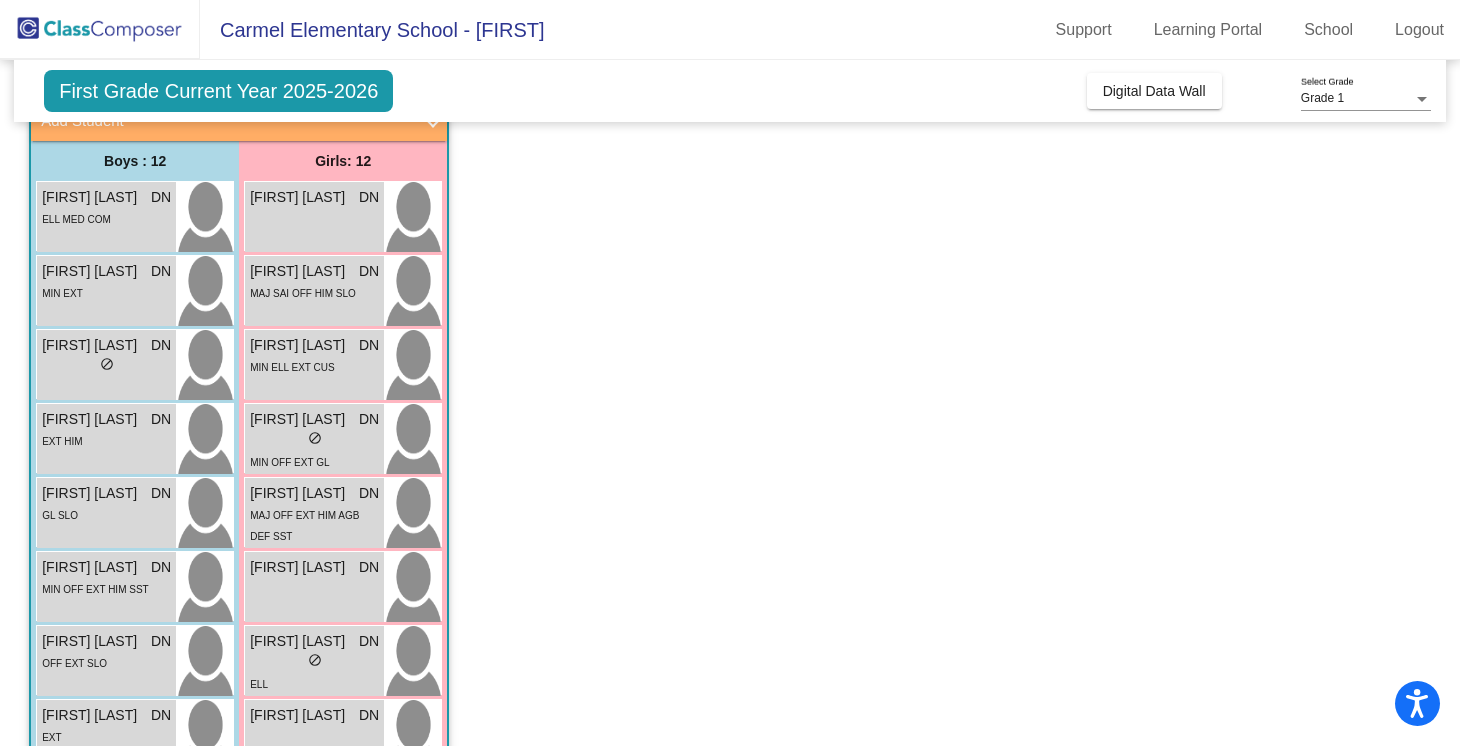click on "MIN EXT" at bounding box center (106, 292) 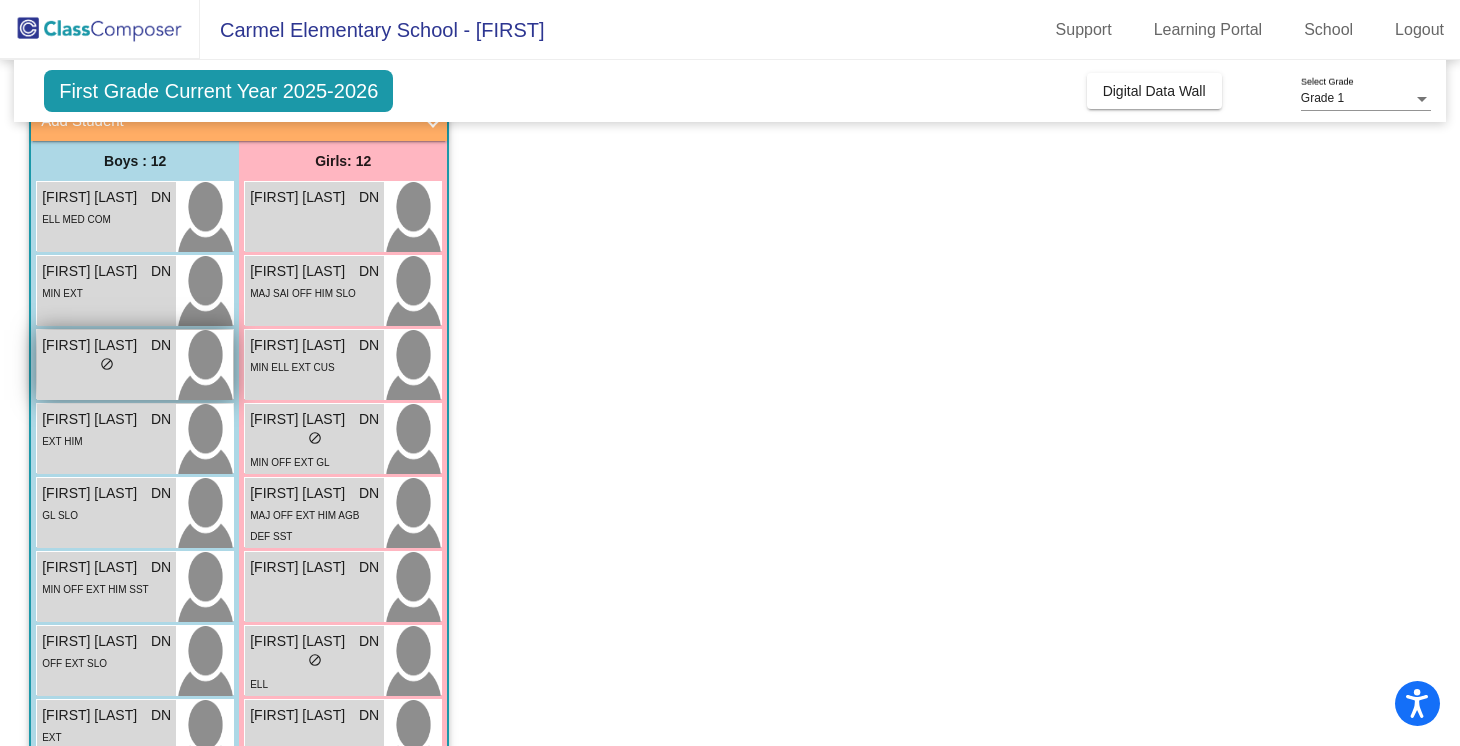 click on "[FIRST] [LAST]" at bounding box center (92, 345) 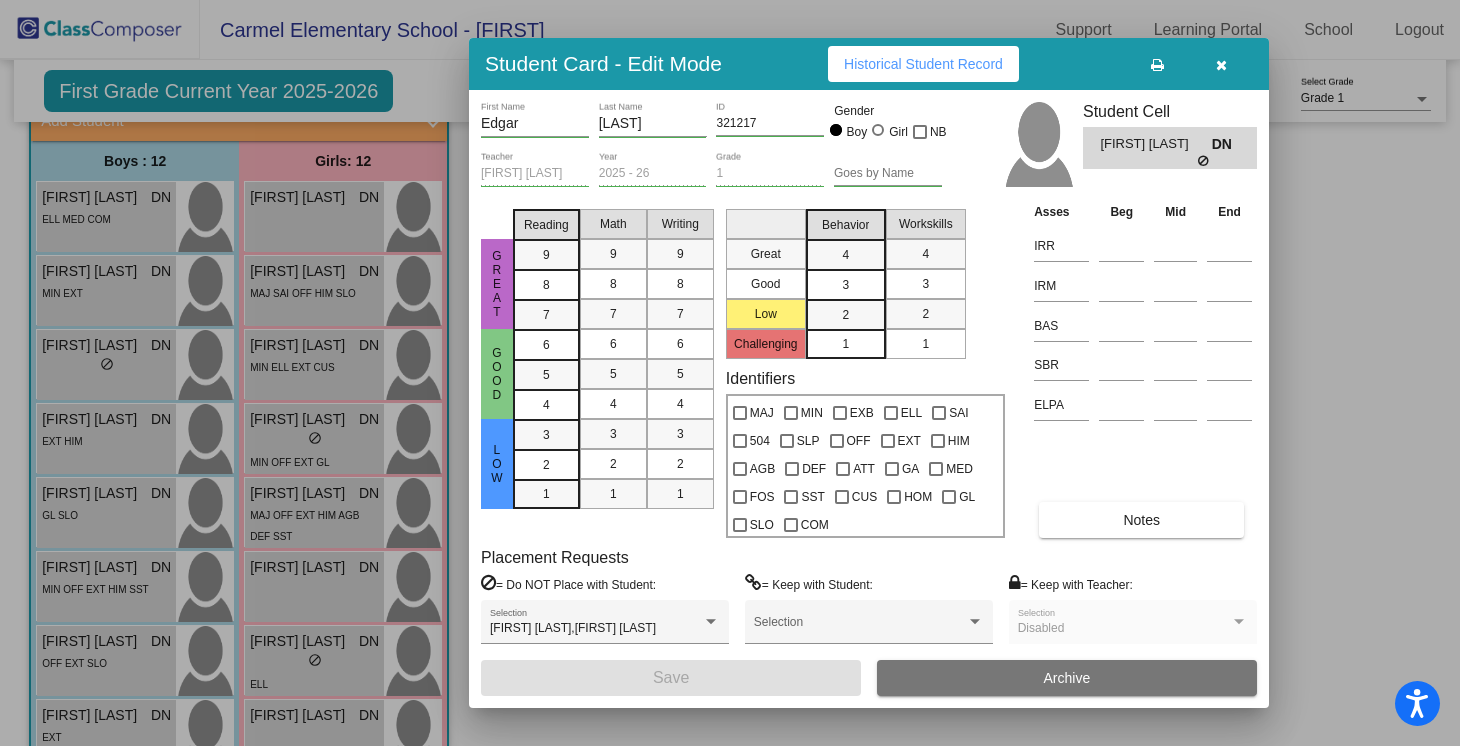 click at bounding box center [1221, 65] 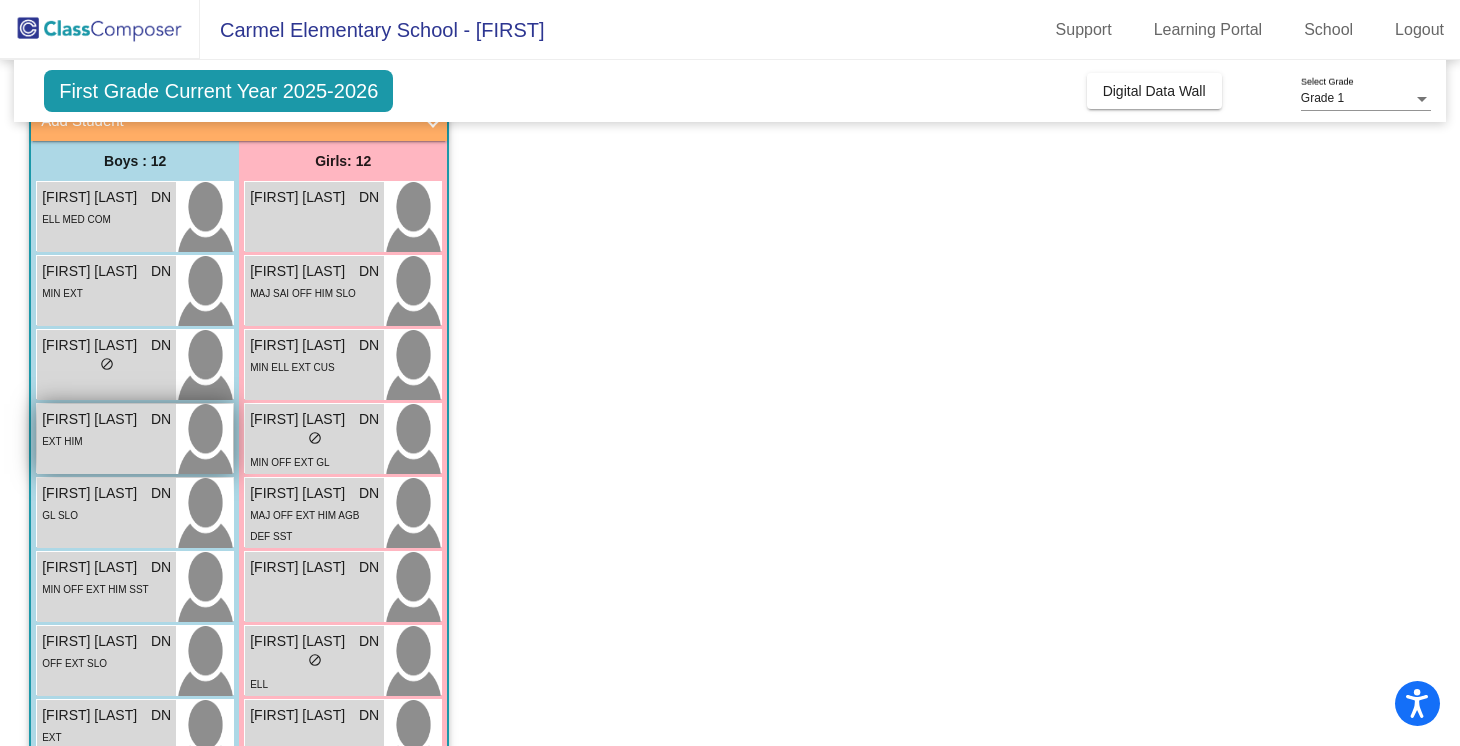 click on "EXT HIM" at bounding box center (106, 440) 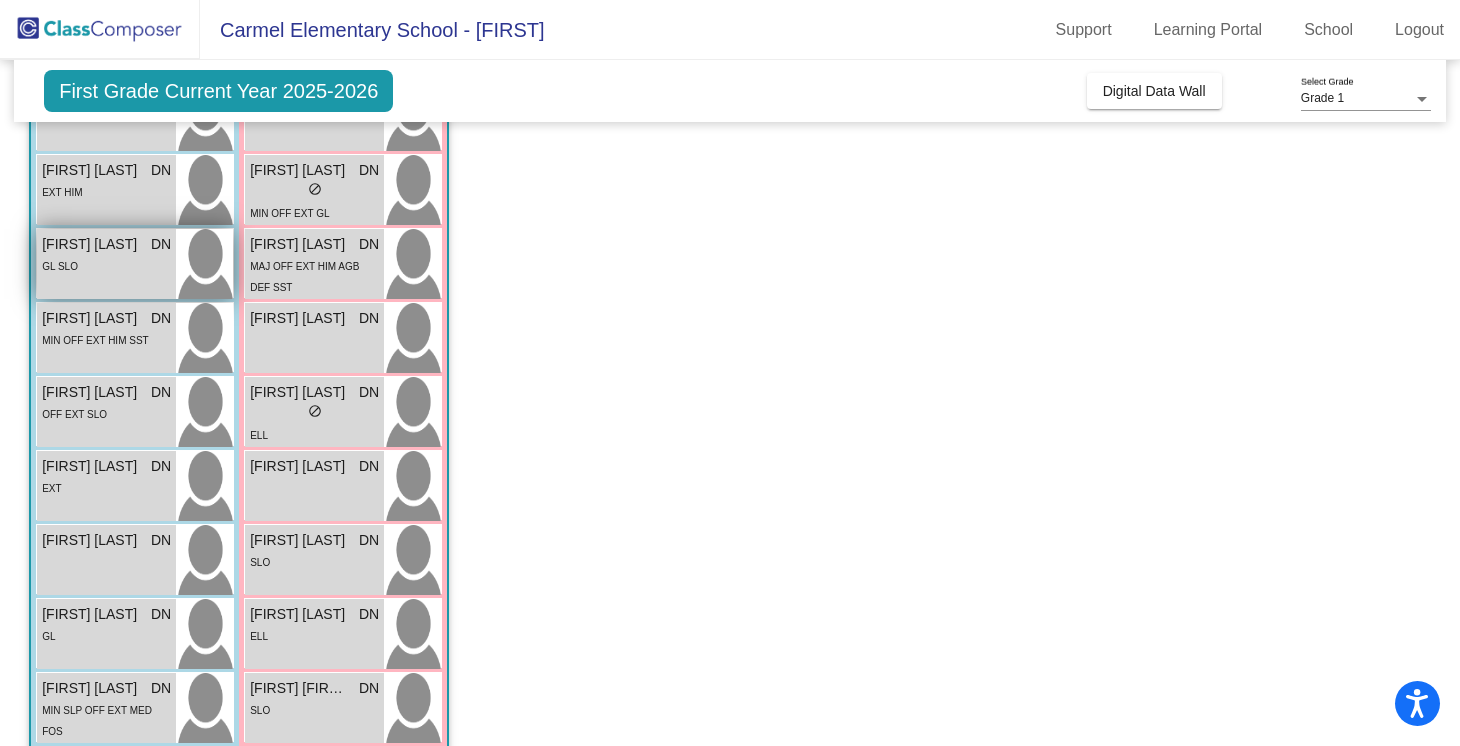 scroll, scrollTop: 494, scrollLeft: 0, axis: vertical 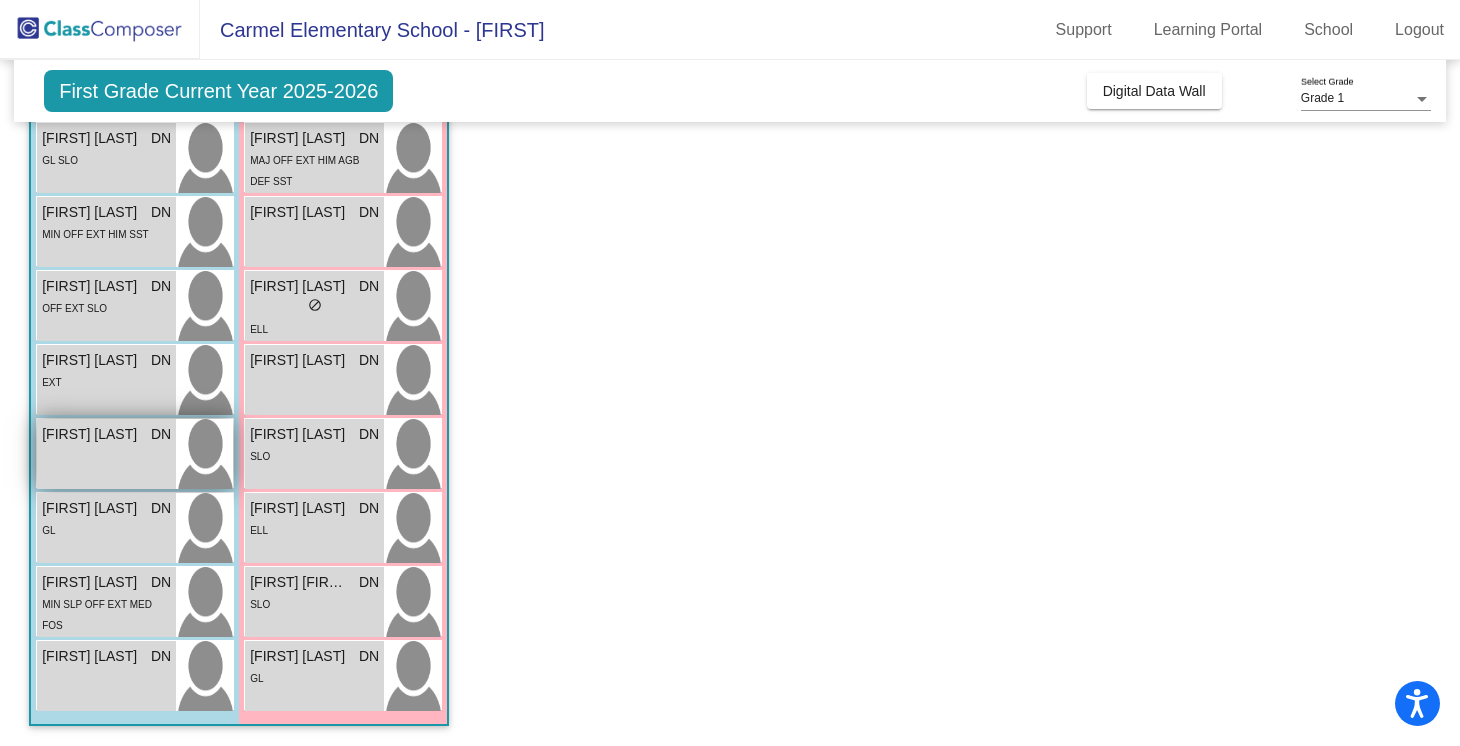 click on "[FIRST] [LAST] [LAST]" at bounding box center (92, 434) 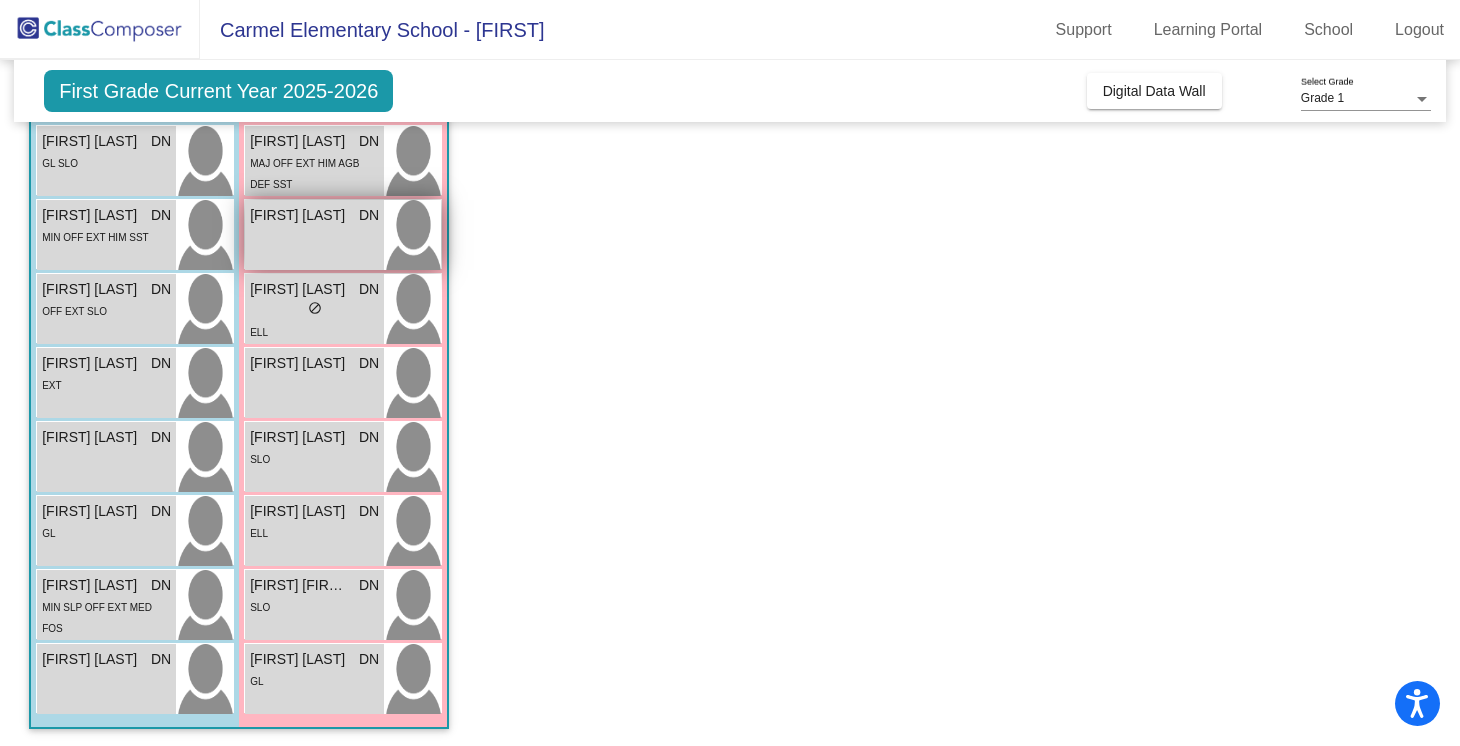scroll, scrollTop: 494, scrollLeft: 0, axis: vertical 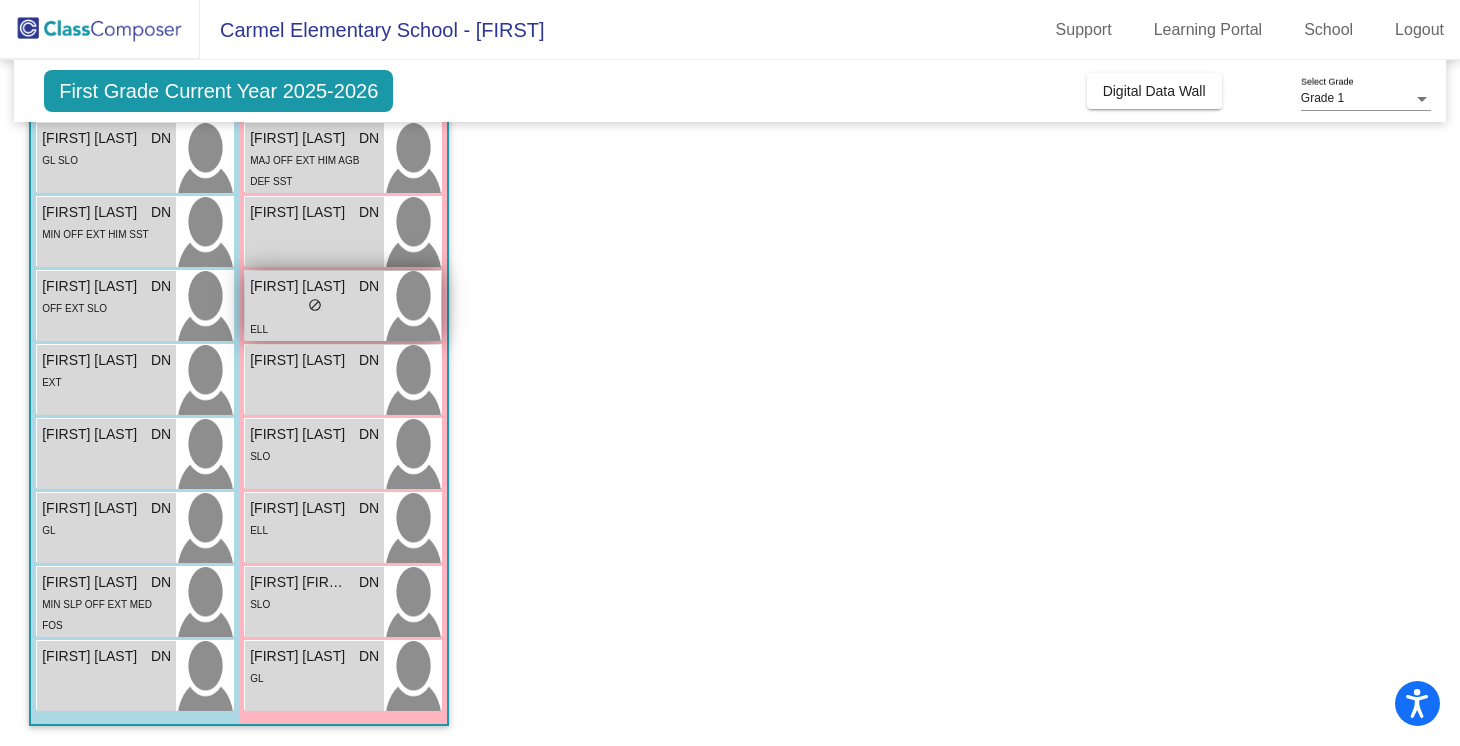 click on "lock do_not_disturb_alt" at bounding box center [315, 307] 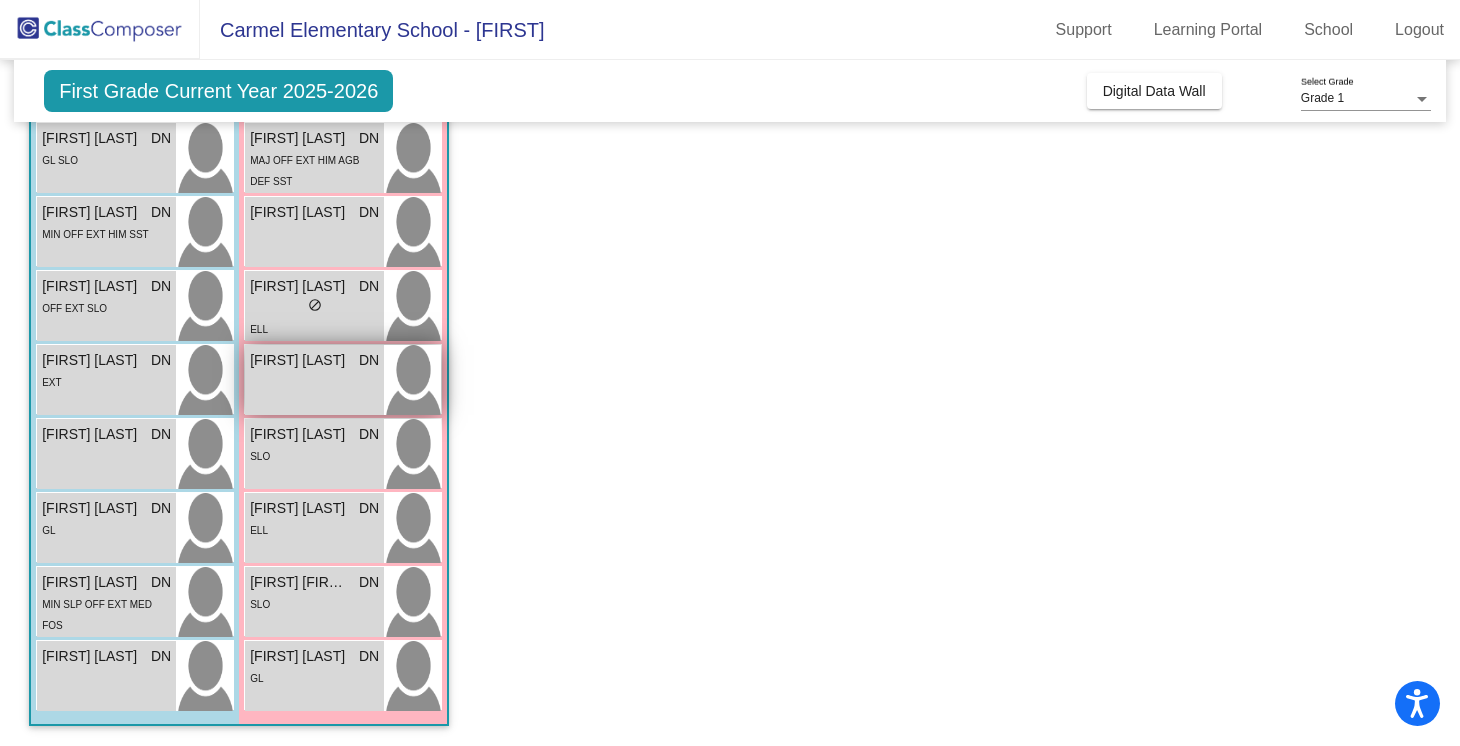click on "Eliyanah Espinoza-Murillo DN lock do_not_disturb_alt" at bounding box center [314, 380] 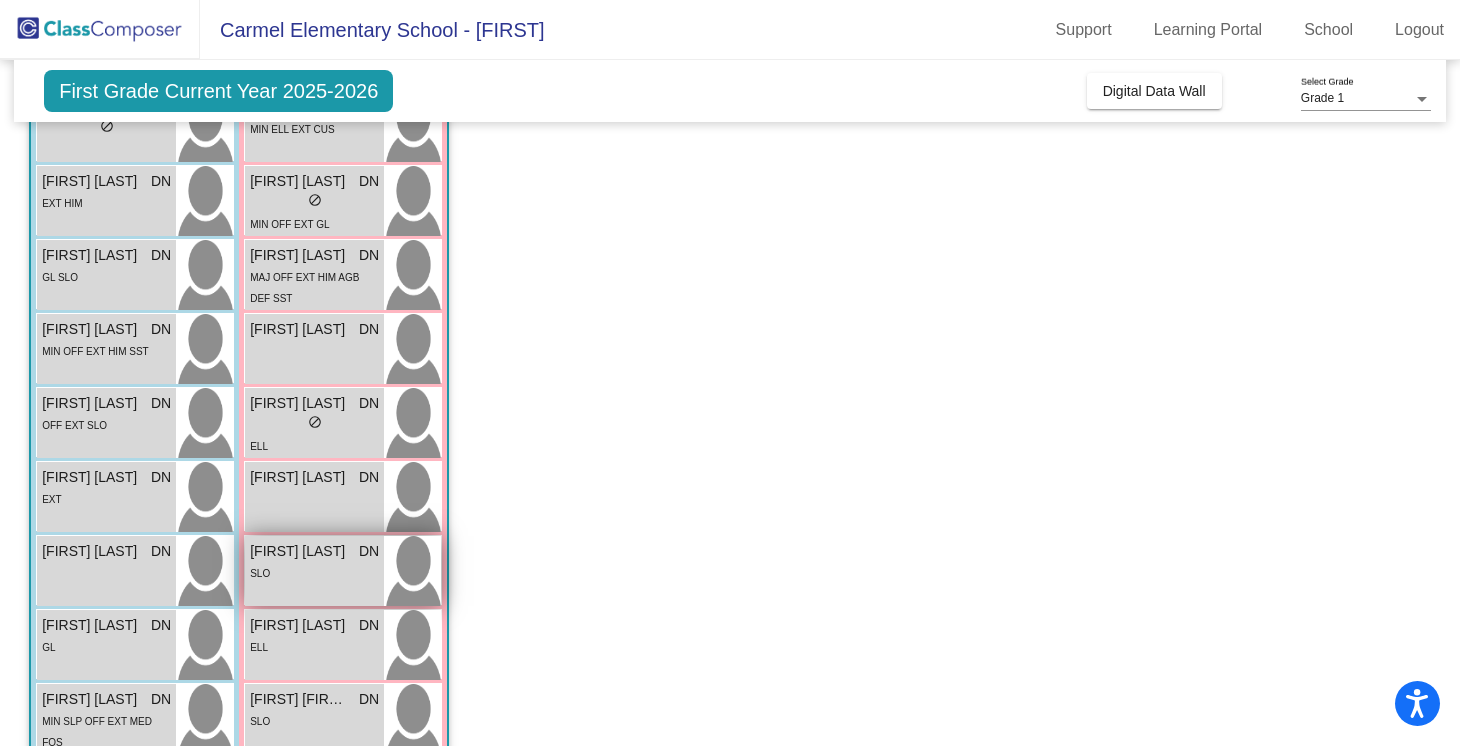 scroll, scrollTop: 494, scrollLeft: 0, axis: vertical 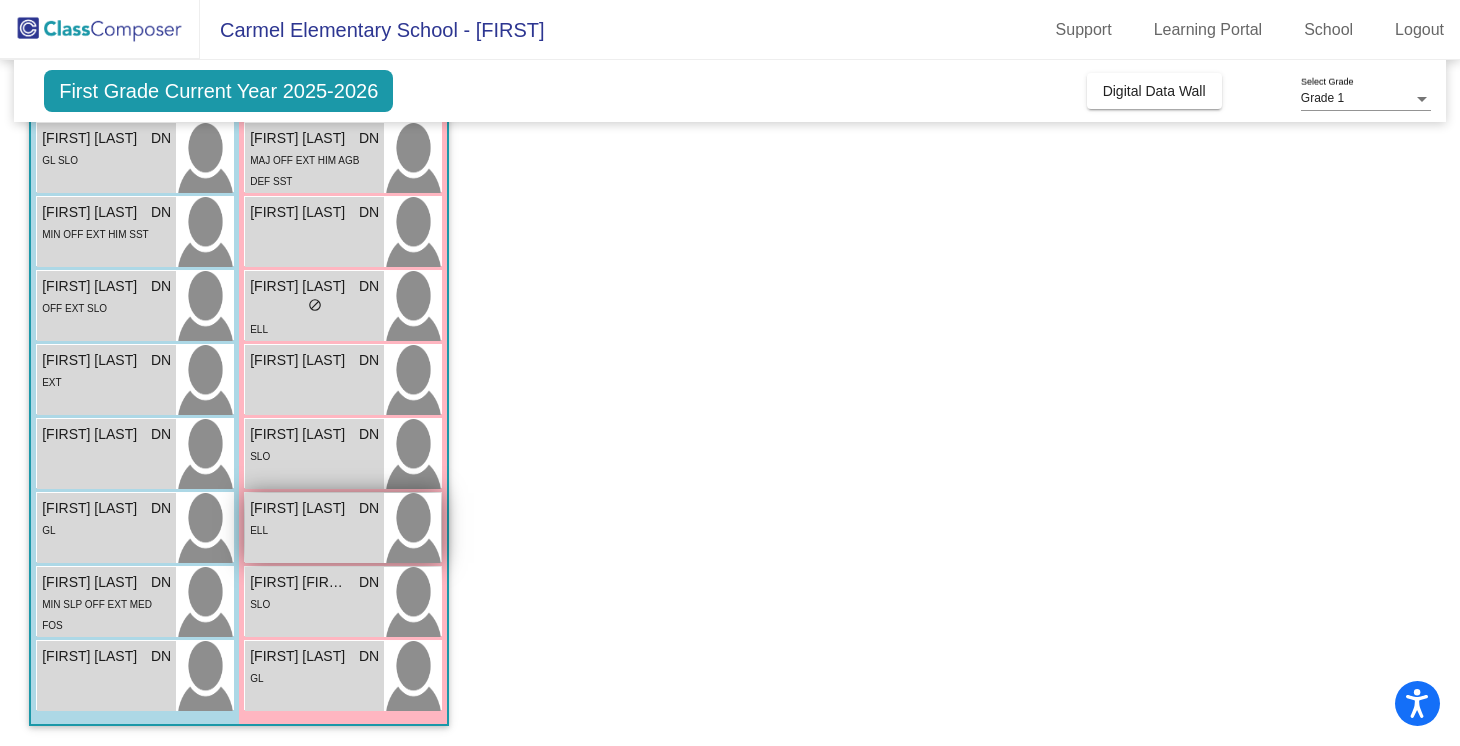 click on "ELL" at bounding box center (314, 529) 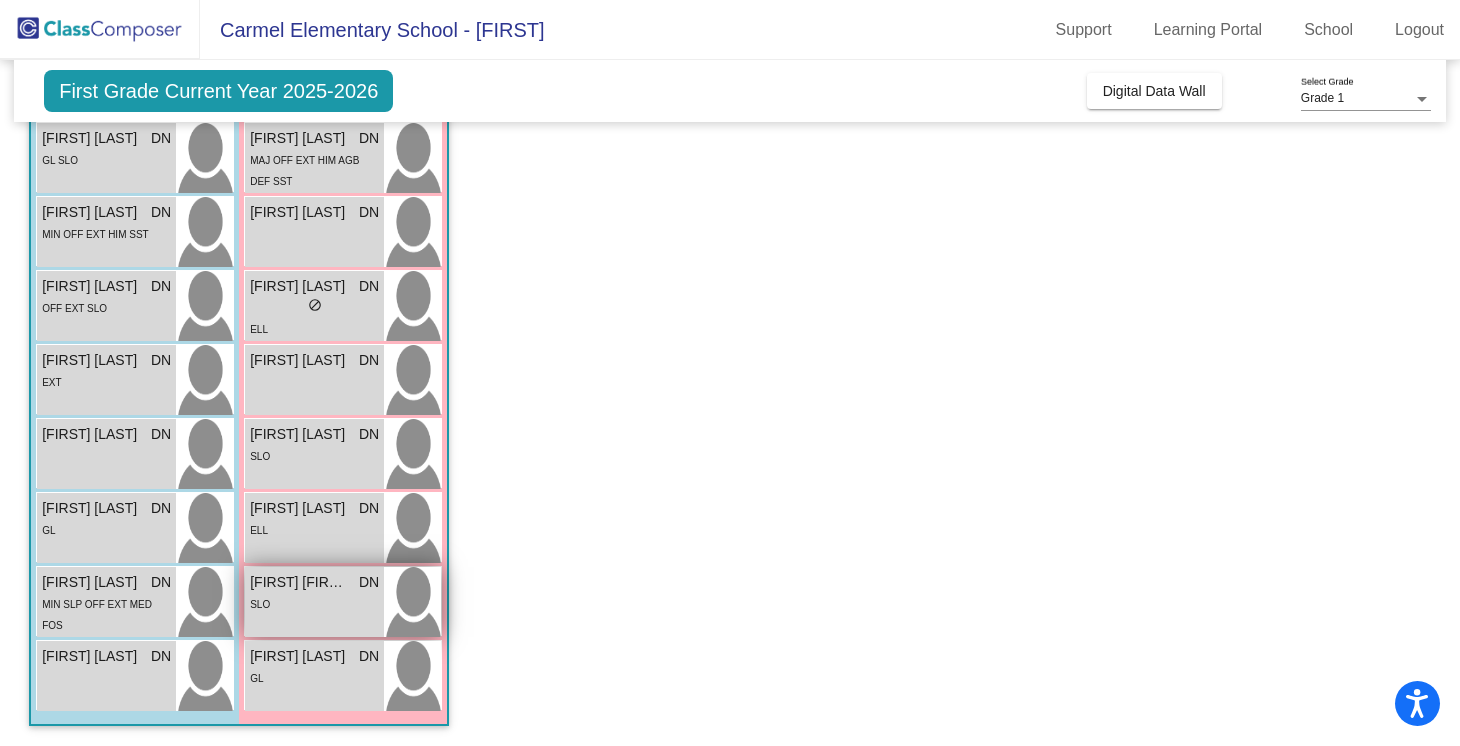 click on "[FIRST] [LAST]" at bounding box center [300, 582] 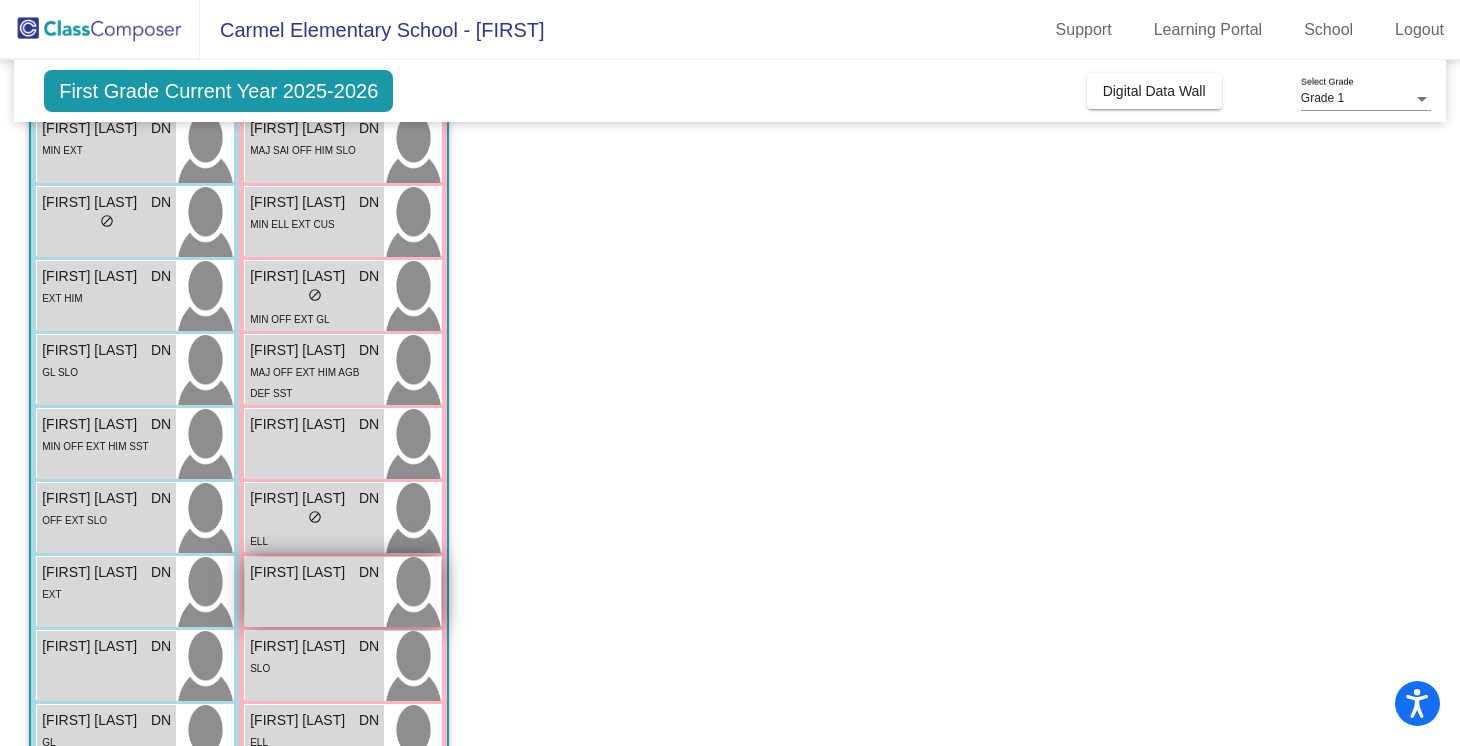 scroll, scrollTop: 494, scrollLeft: 0, axis: vertical 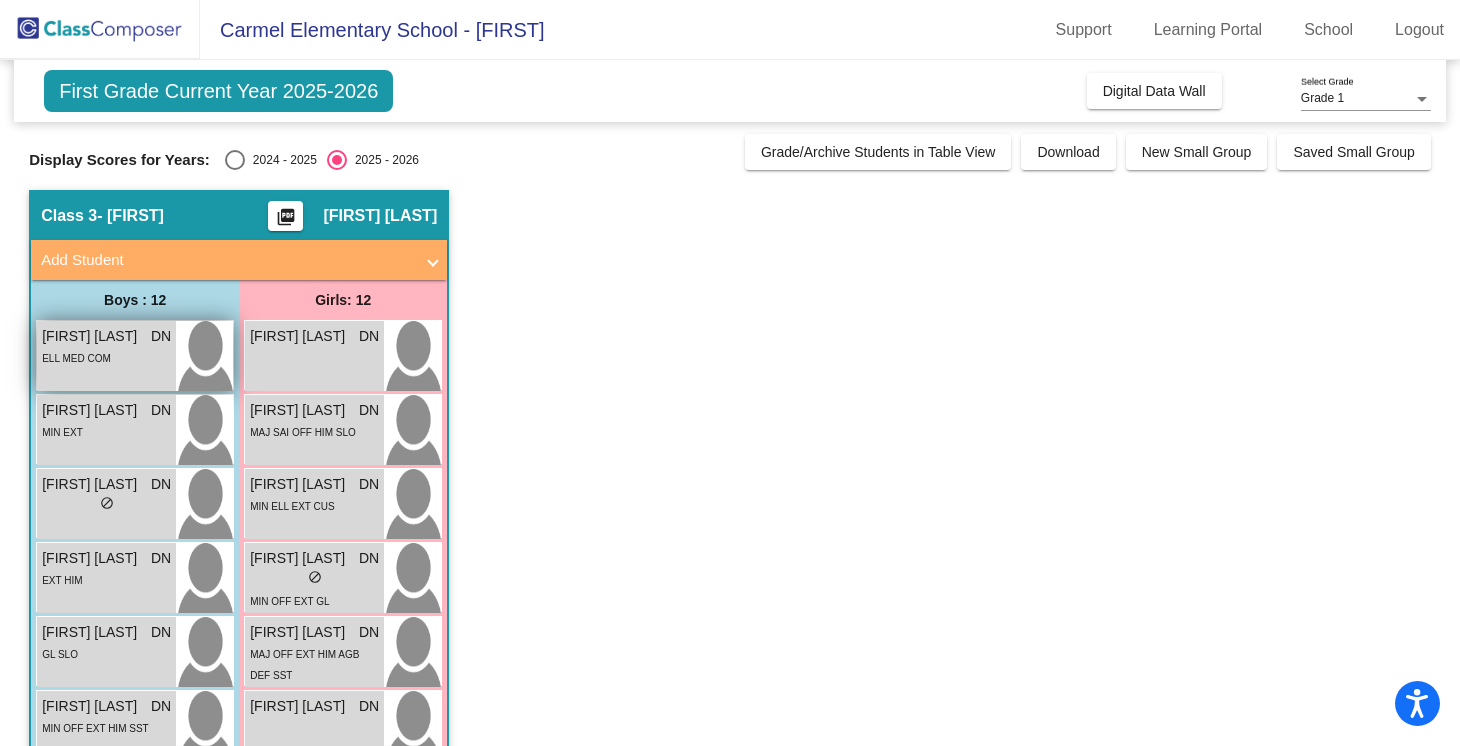 click on "ELL MED COM" at bounding box center (106, 357) 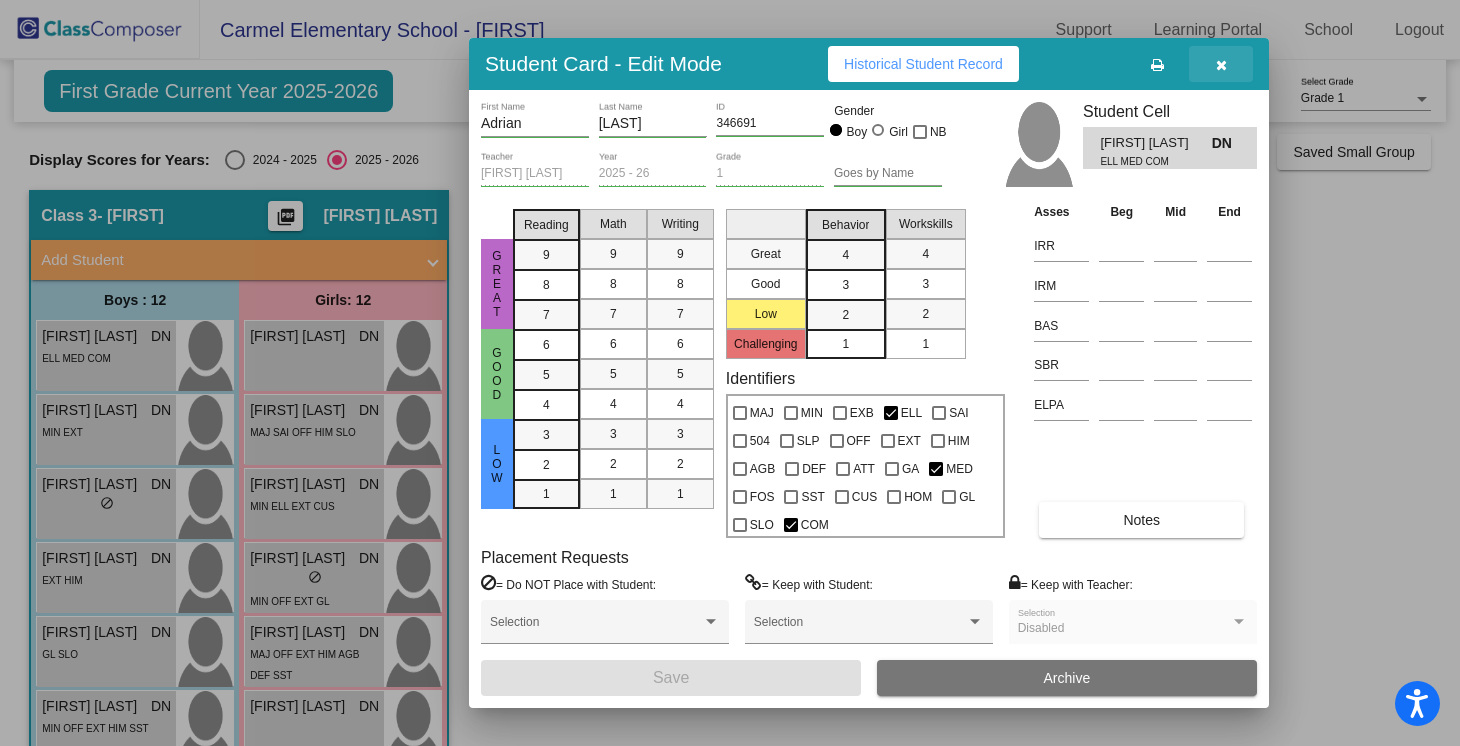 click at bounding box center [1221, 64] 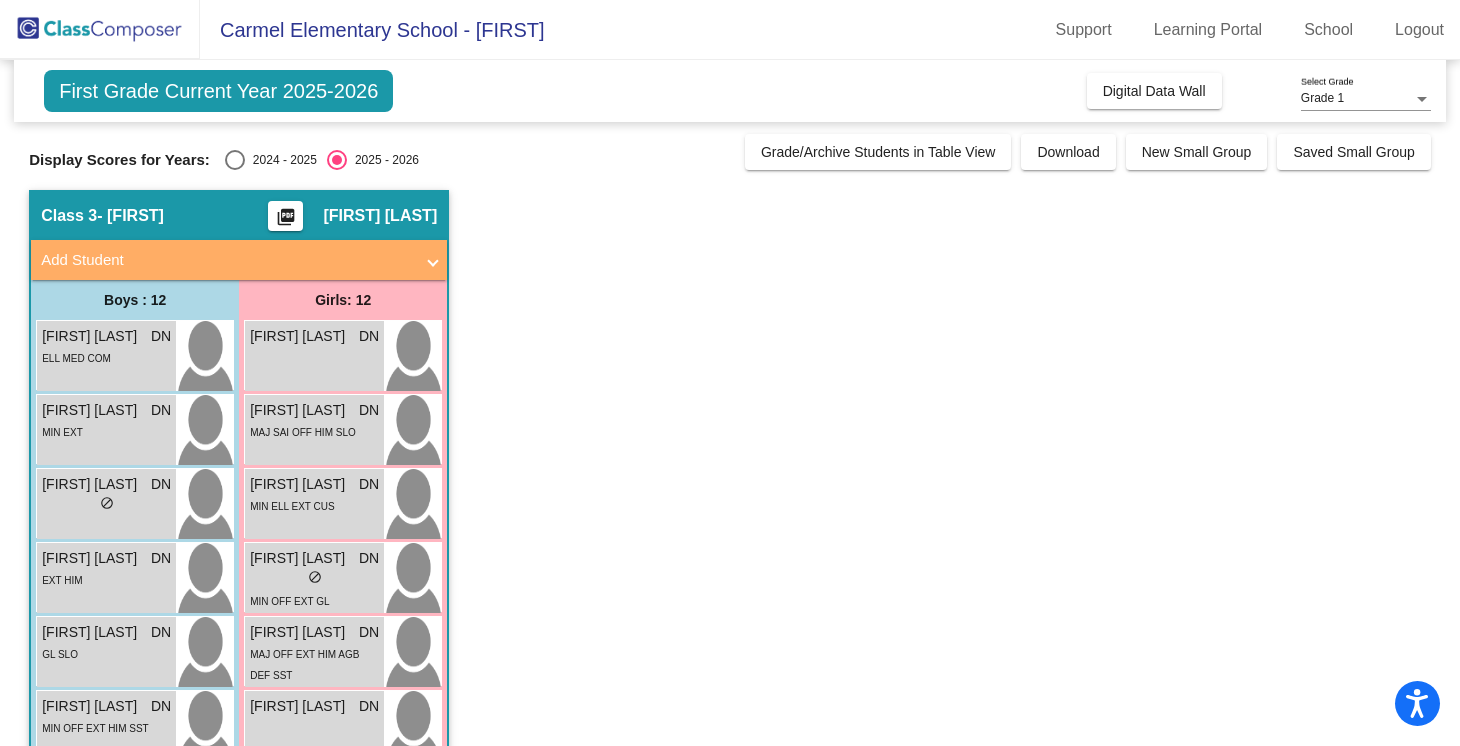 click at bounding box center [235, 160] 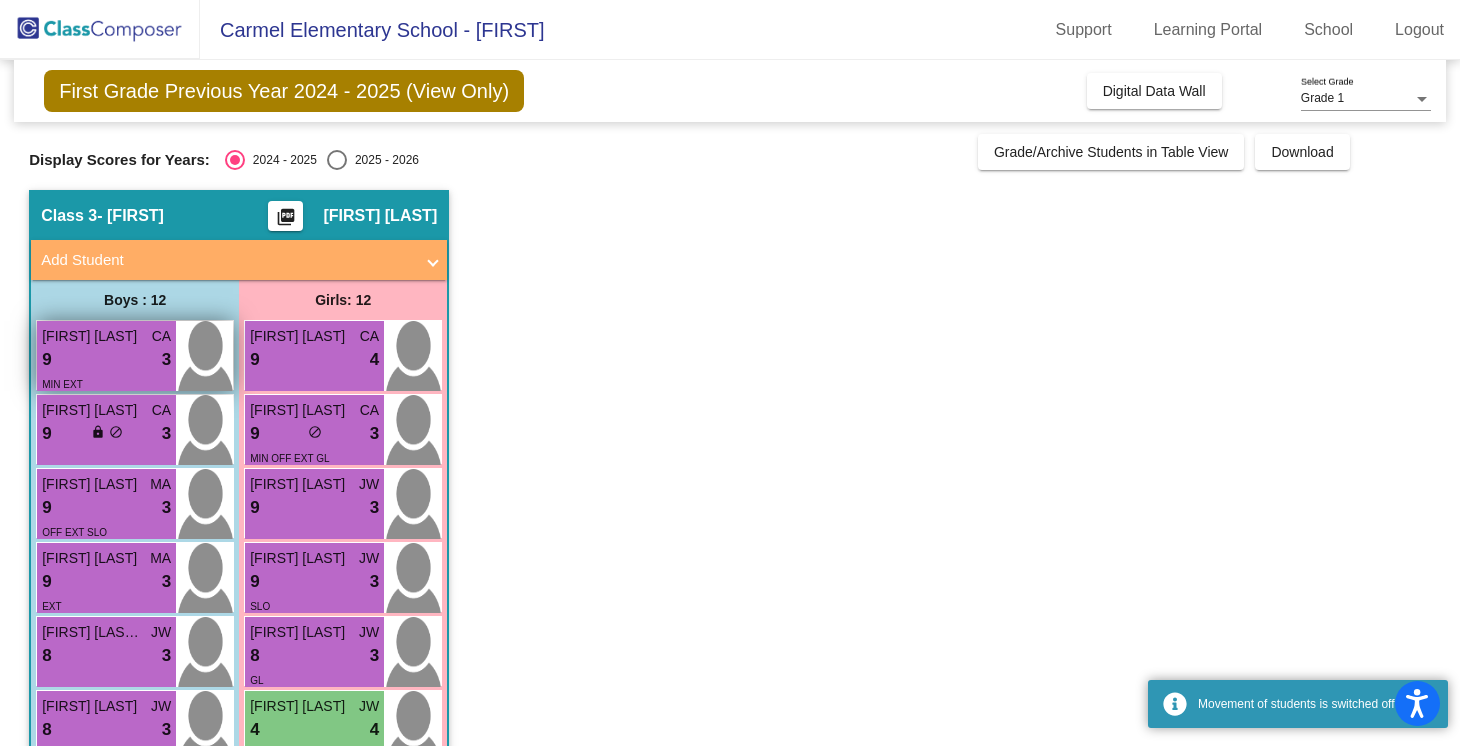 click on "[FIRST] [LAST] [STATE]" at bounding box center [106, 336] 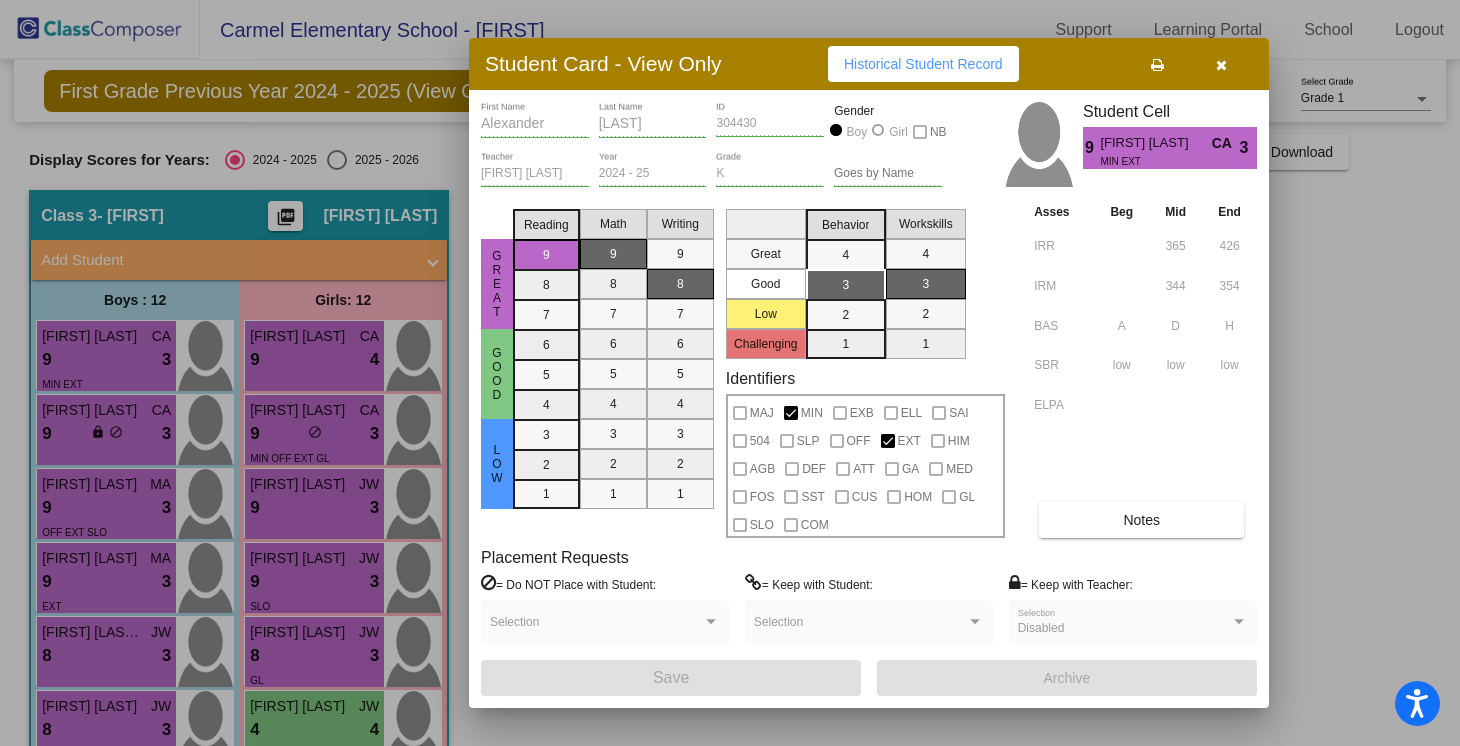 click at bounding box center (1221, 65) 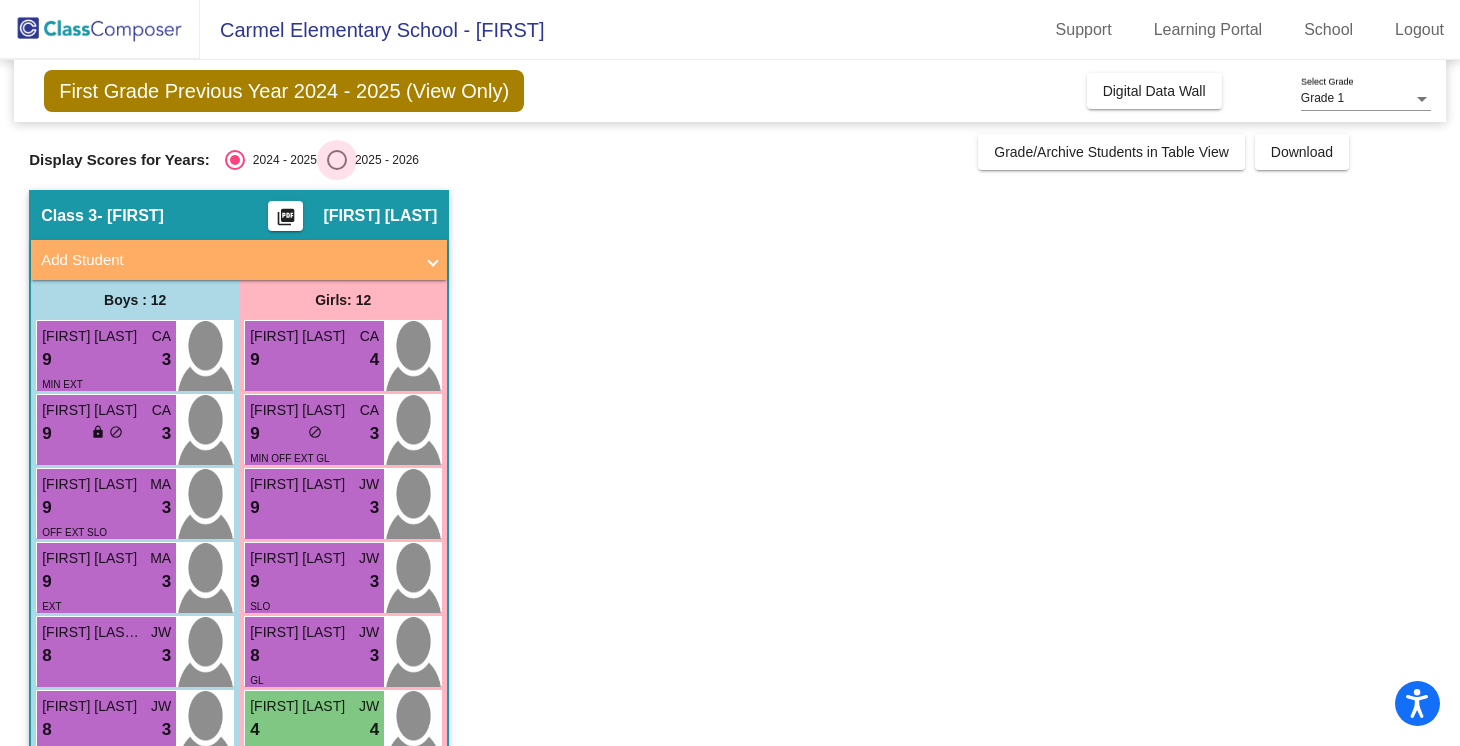 click at bounding box center (337, 160) 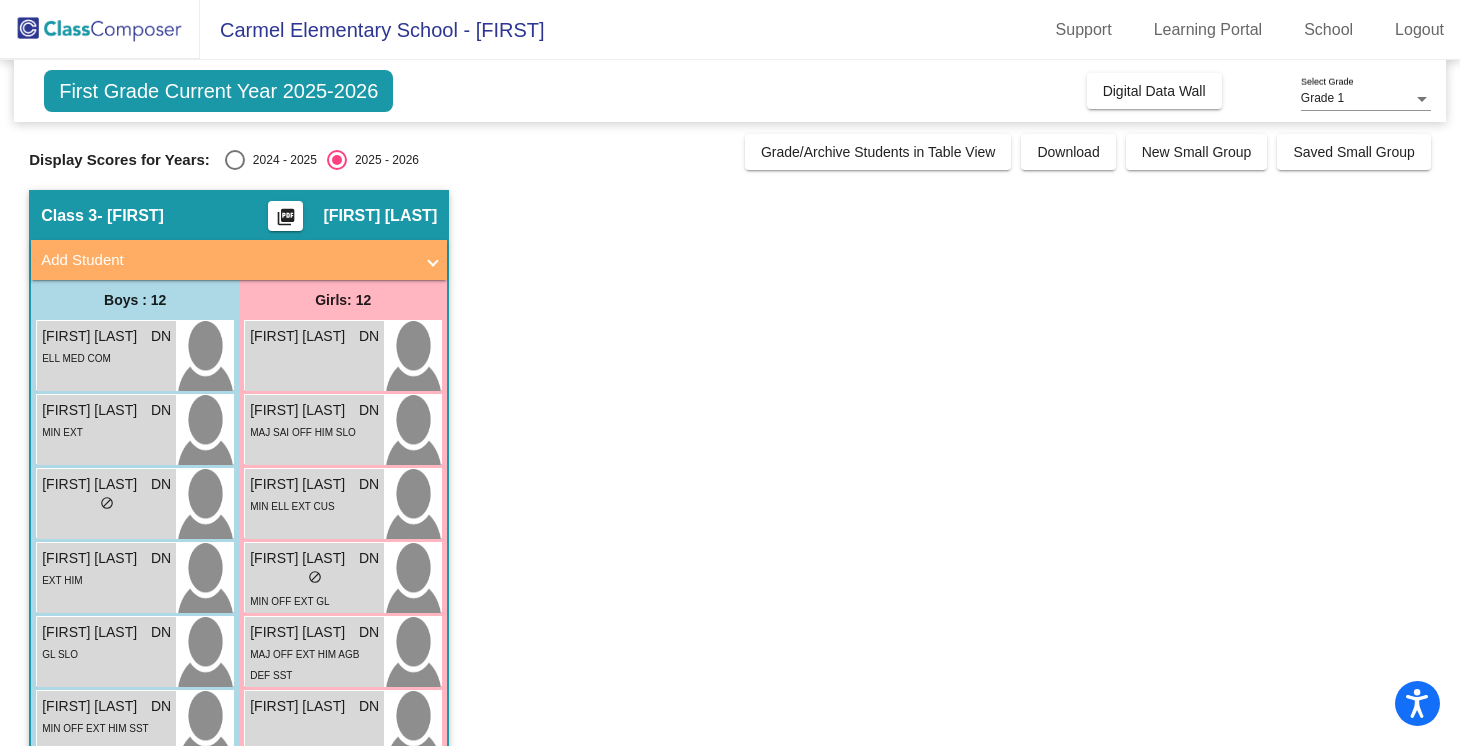 click at bounding box center [235, 160] 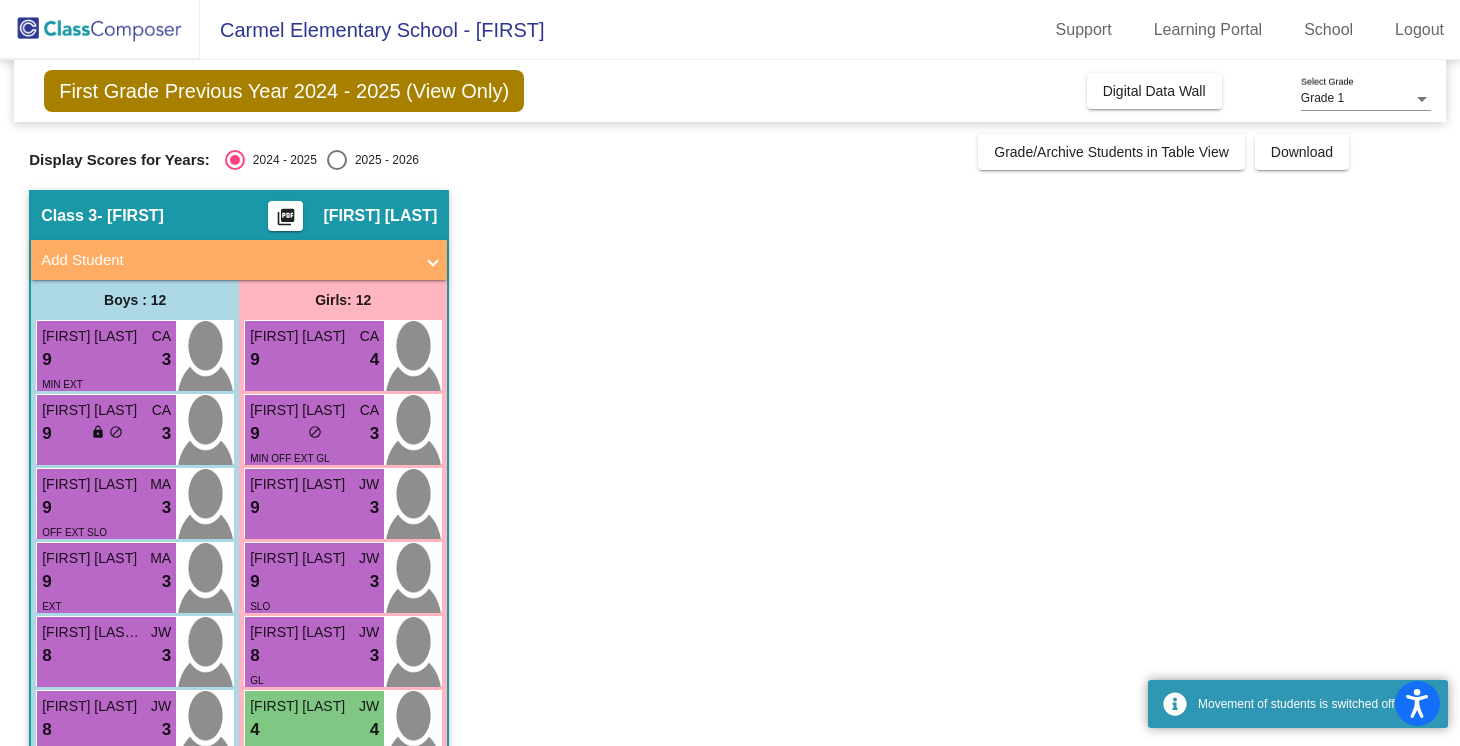 click at bounding box center (337, 160) 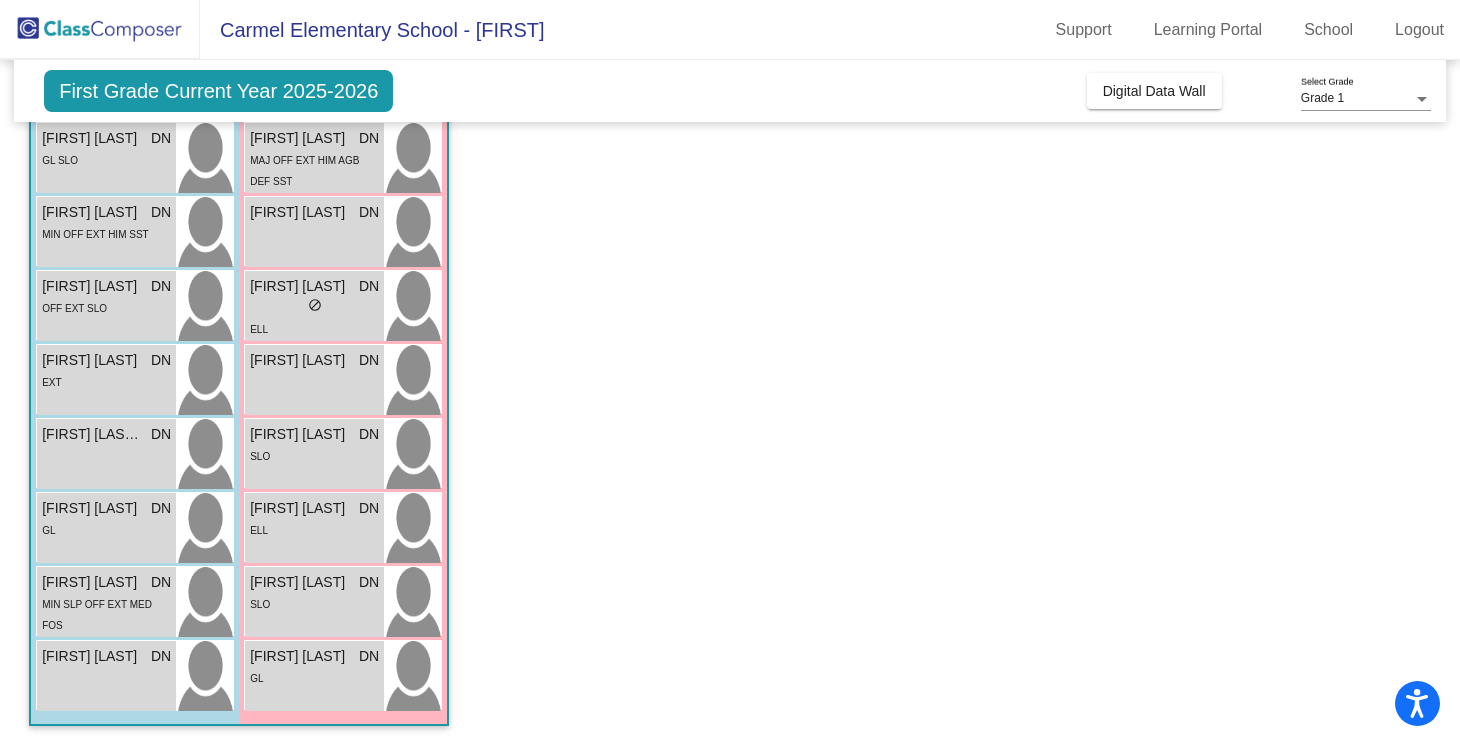 scroll, scrollTop: 0, scrollLeft: 0, axis: both 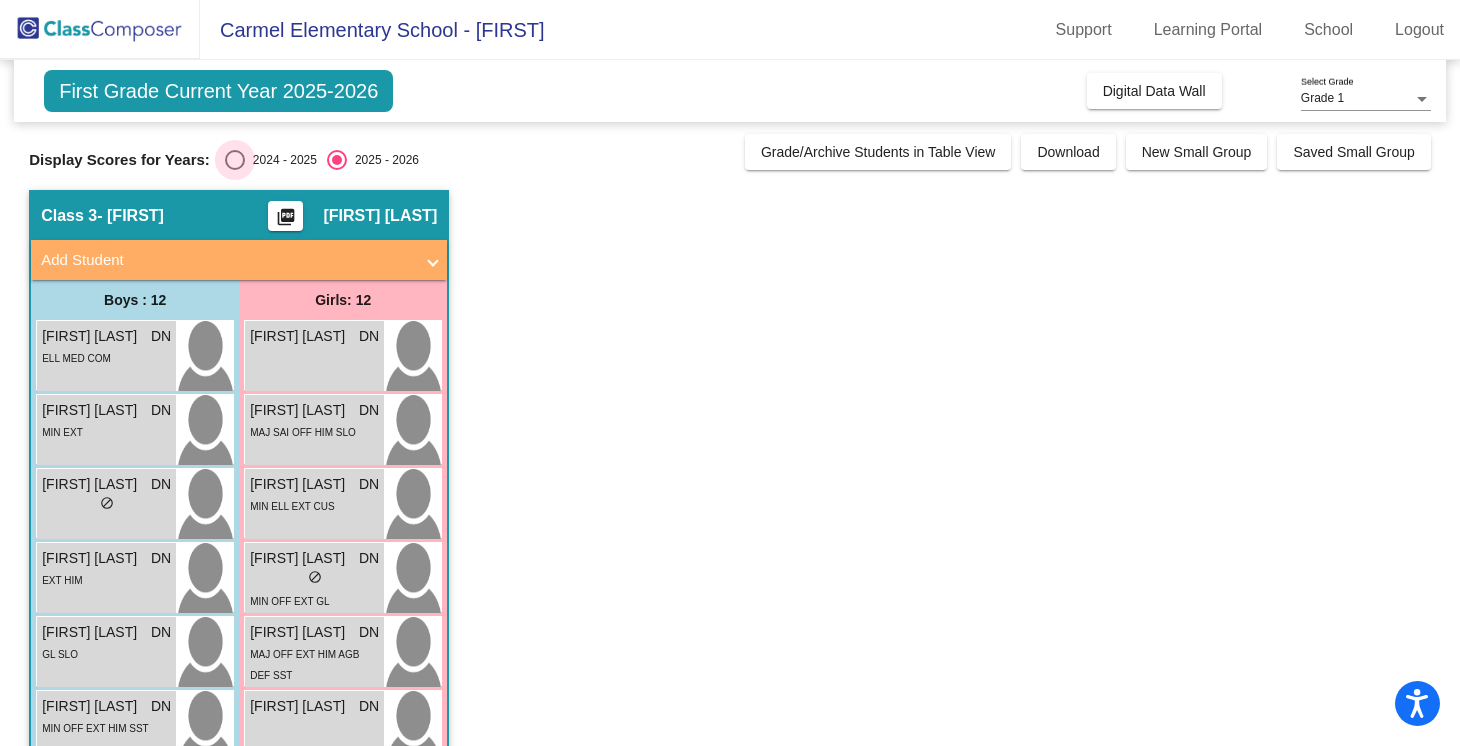 click at bounding box center [235, 160] 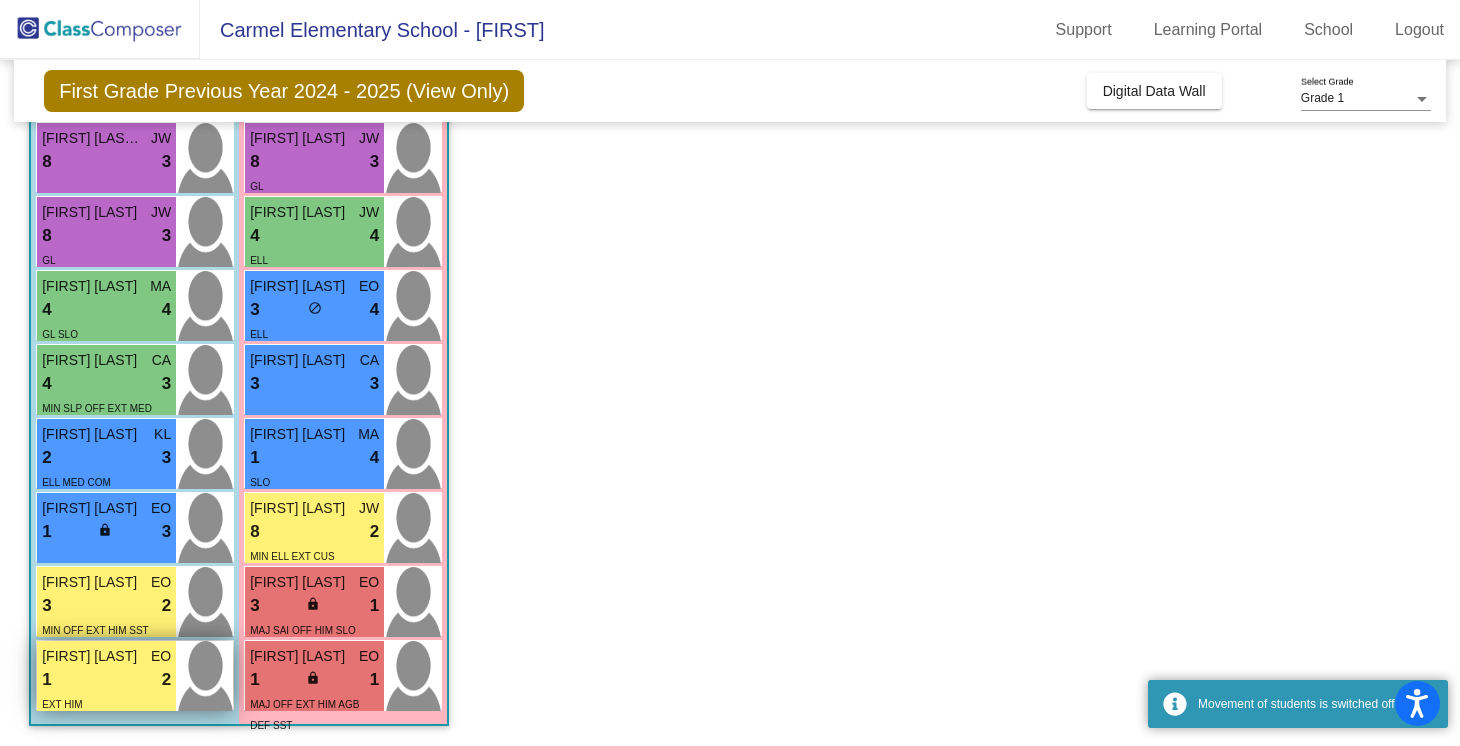 scroll, scrollTop: 0, scrollLeft: 0, axis: both 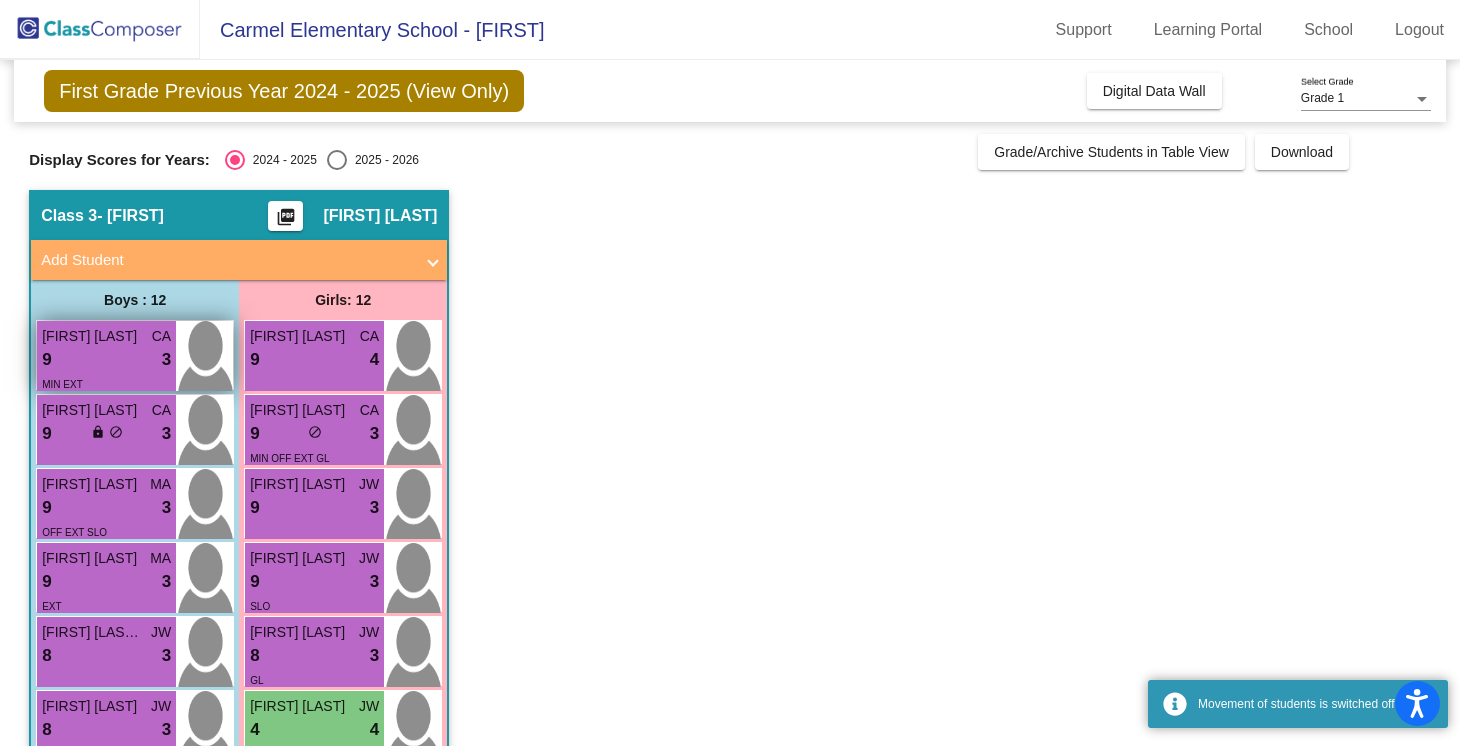 click on "9 lock do_not_disturb_alt 3" at bounding box center (106, 360) 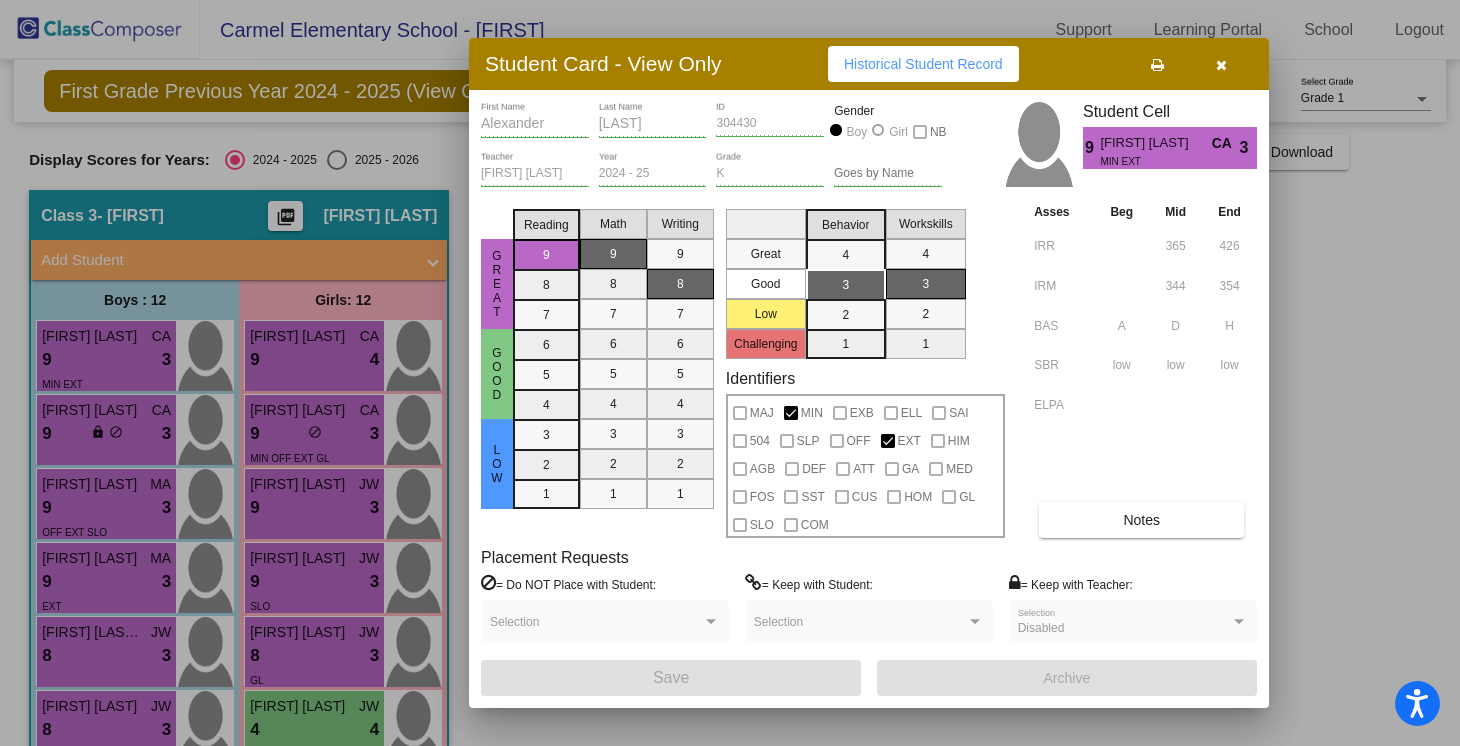 click at bounding box center (1221, 64) 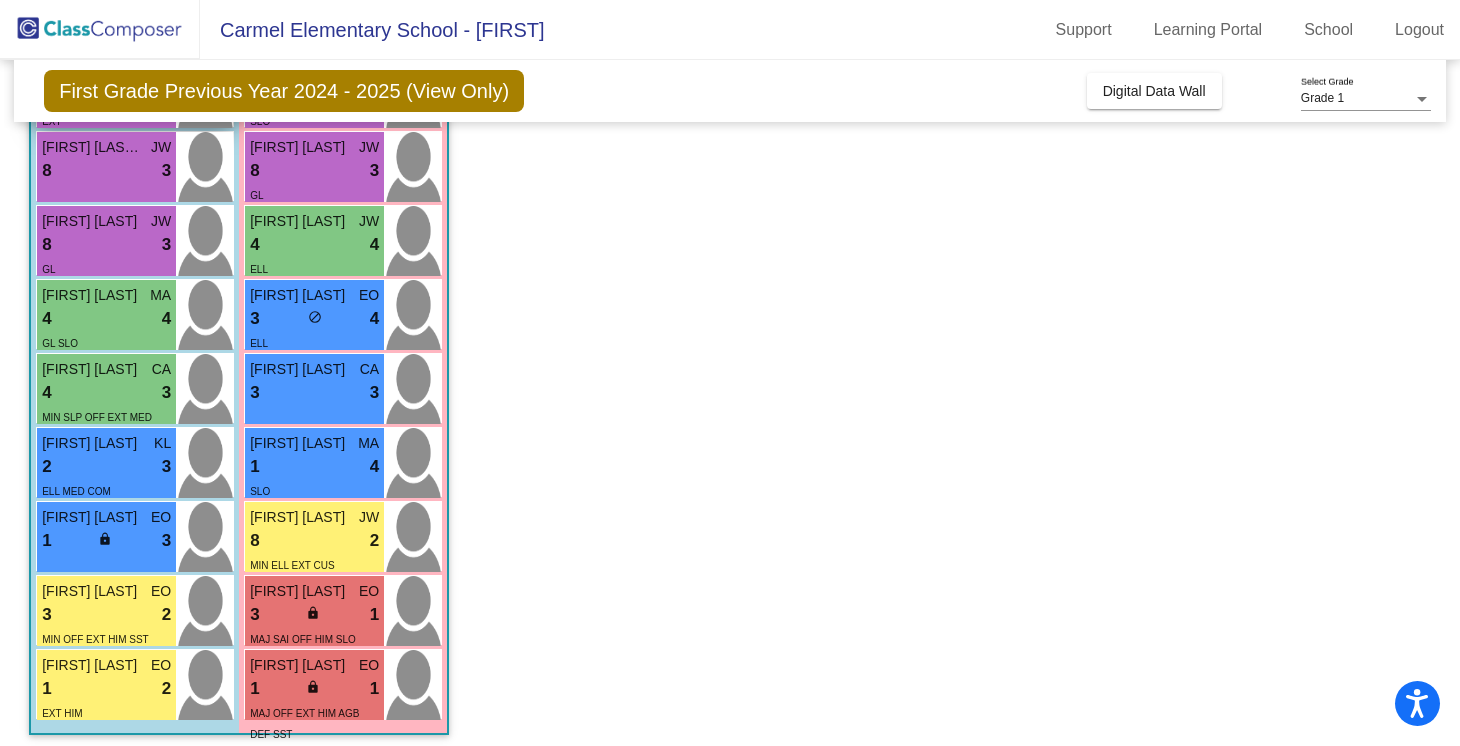 scroll, scrollTop: 490, scrollLeft: 0, axis: vertical 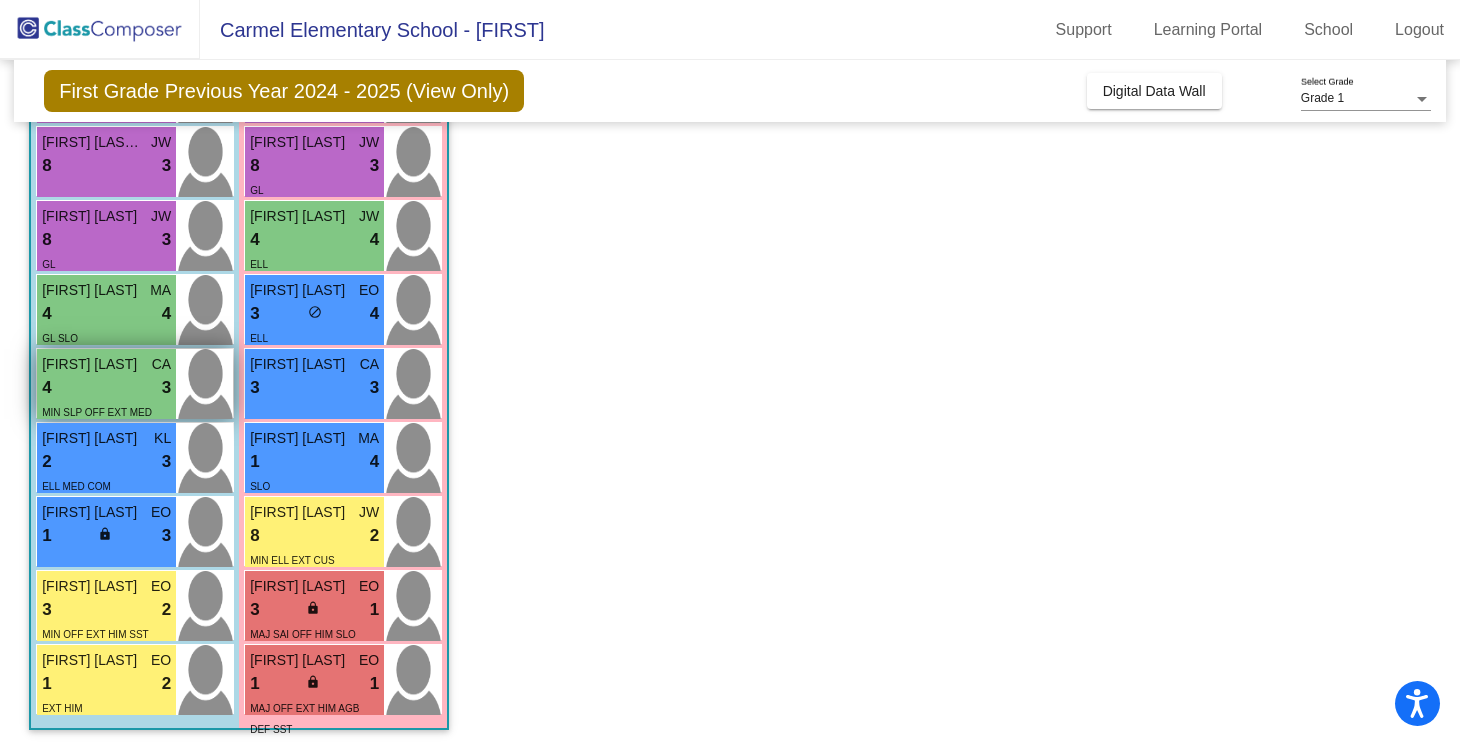 click on "4 lock do_not_disturb_alt 3" at bounding box center (106, 388) 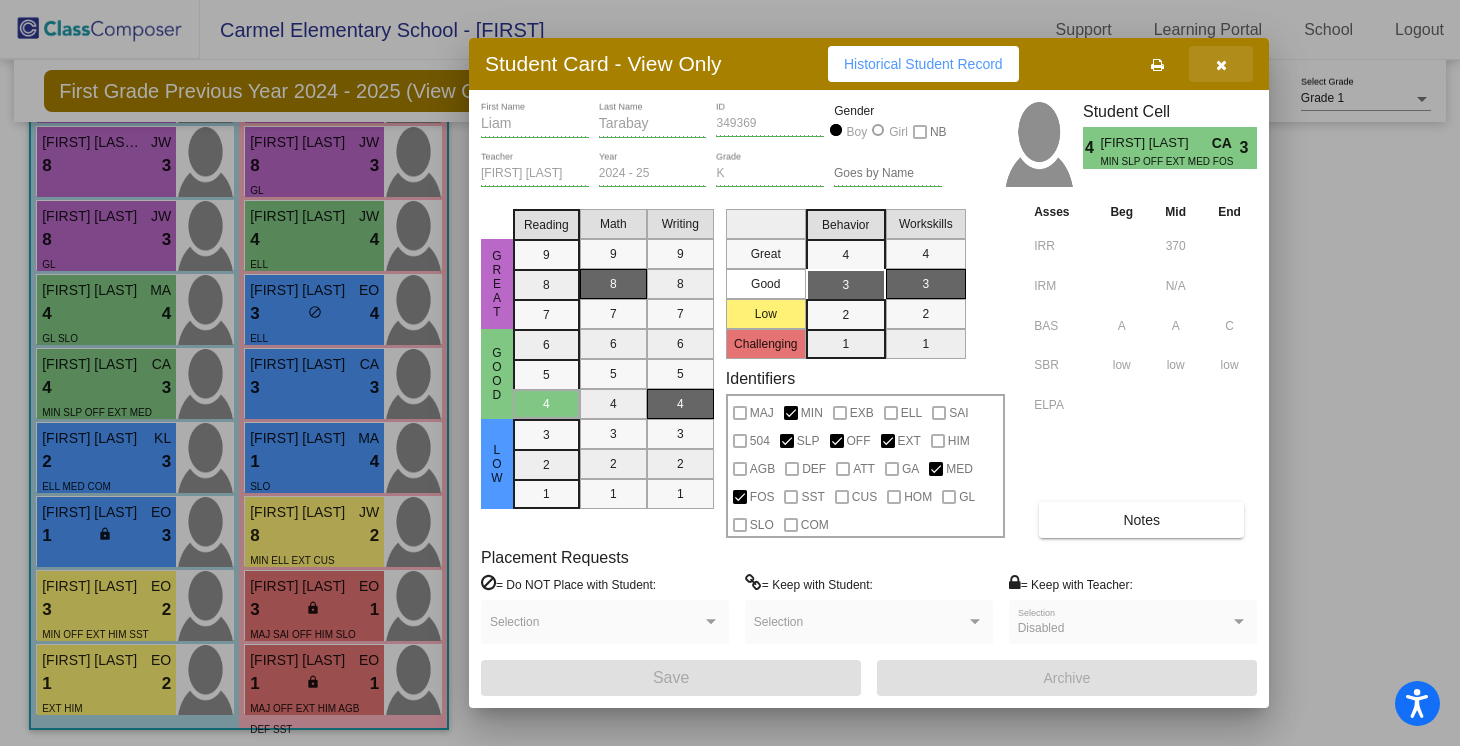click at bounding box center (1221, 65) 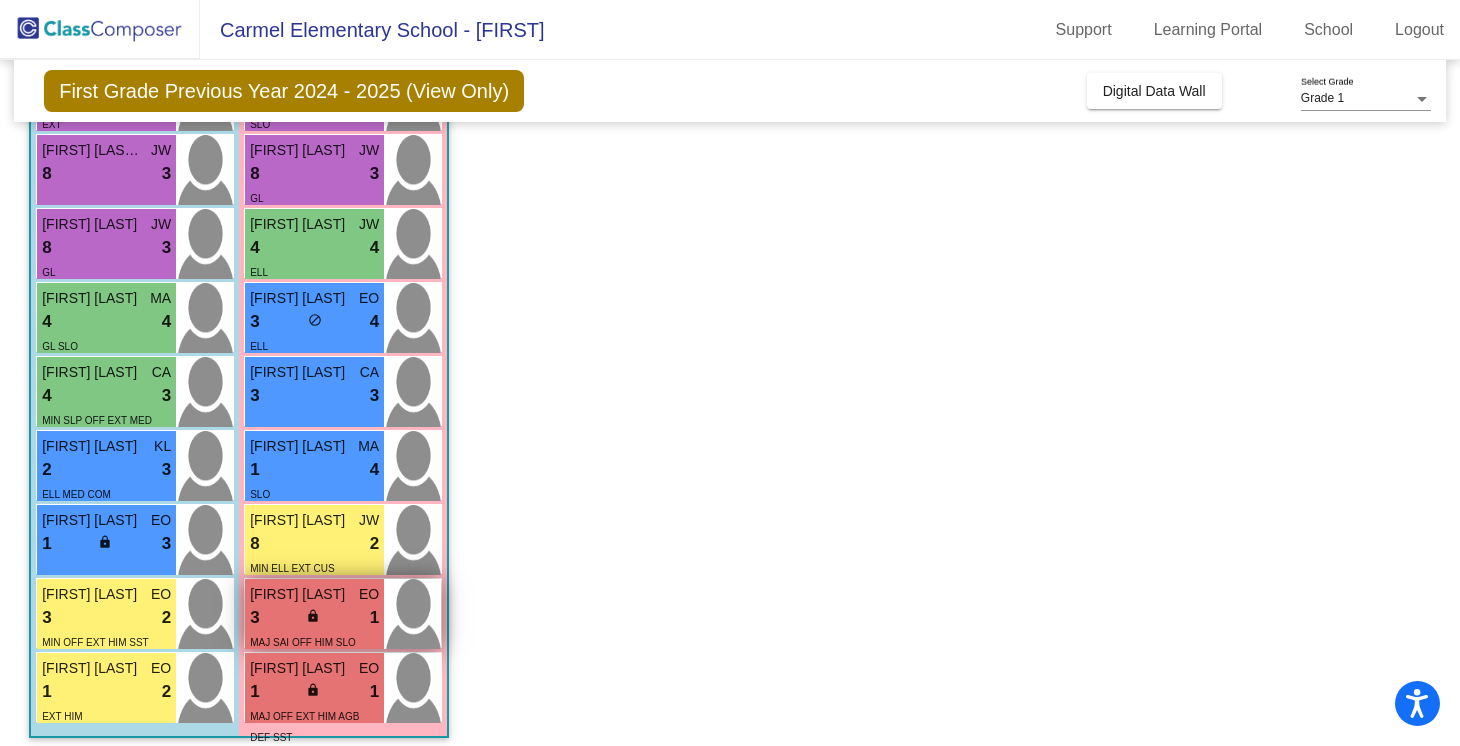 scroll, scrollTop: 494, scrollLeft: 0, axis: vertical 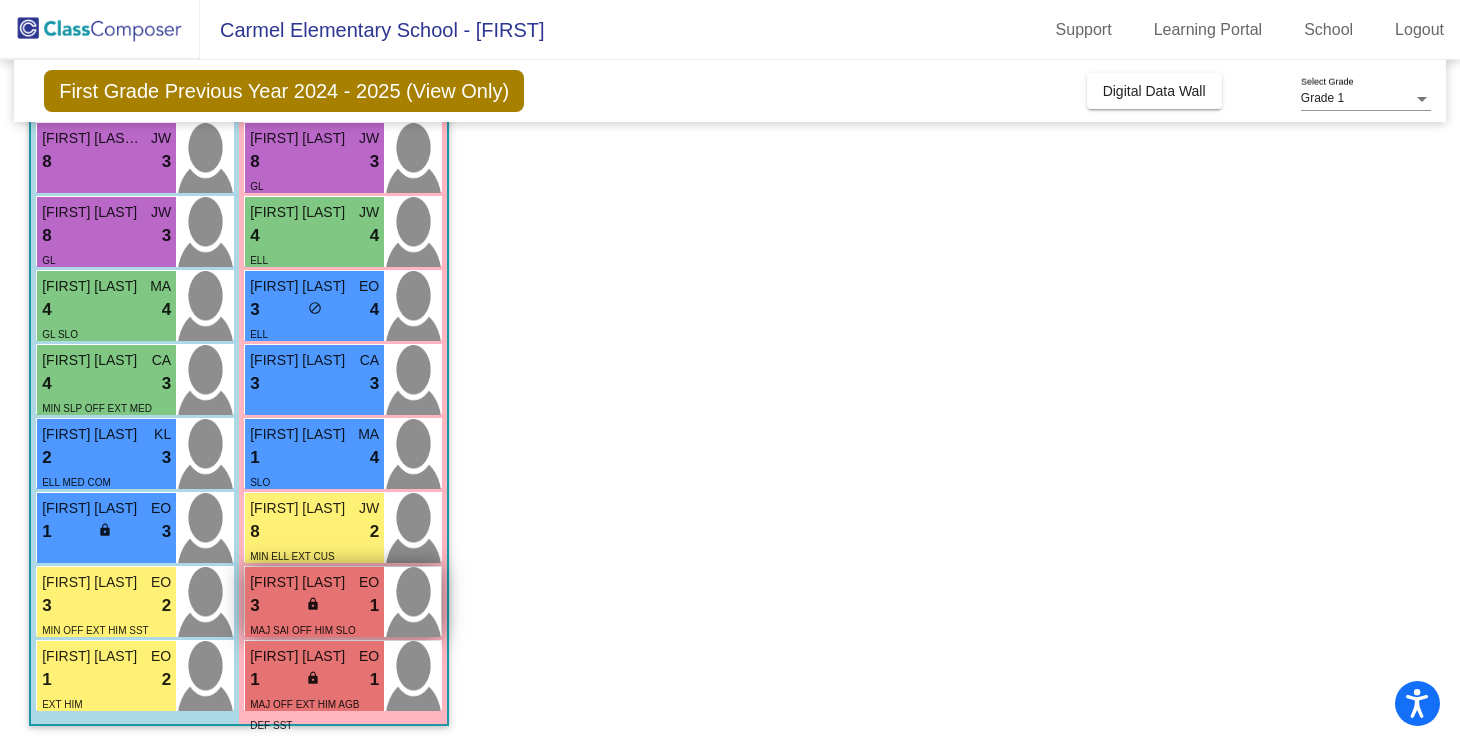 click on "lock do_not_disturb_alt" at bounding box center [315, 606] 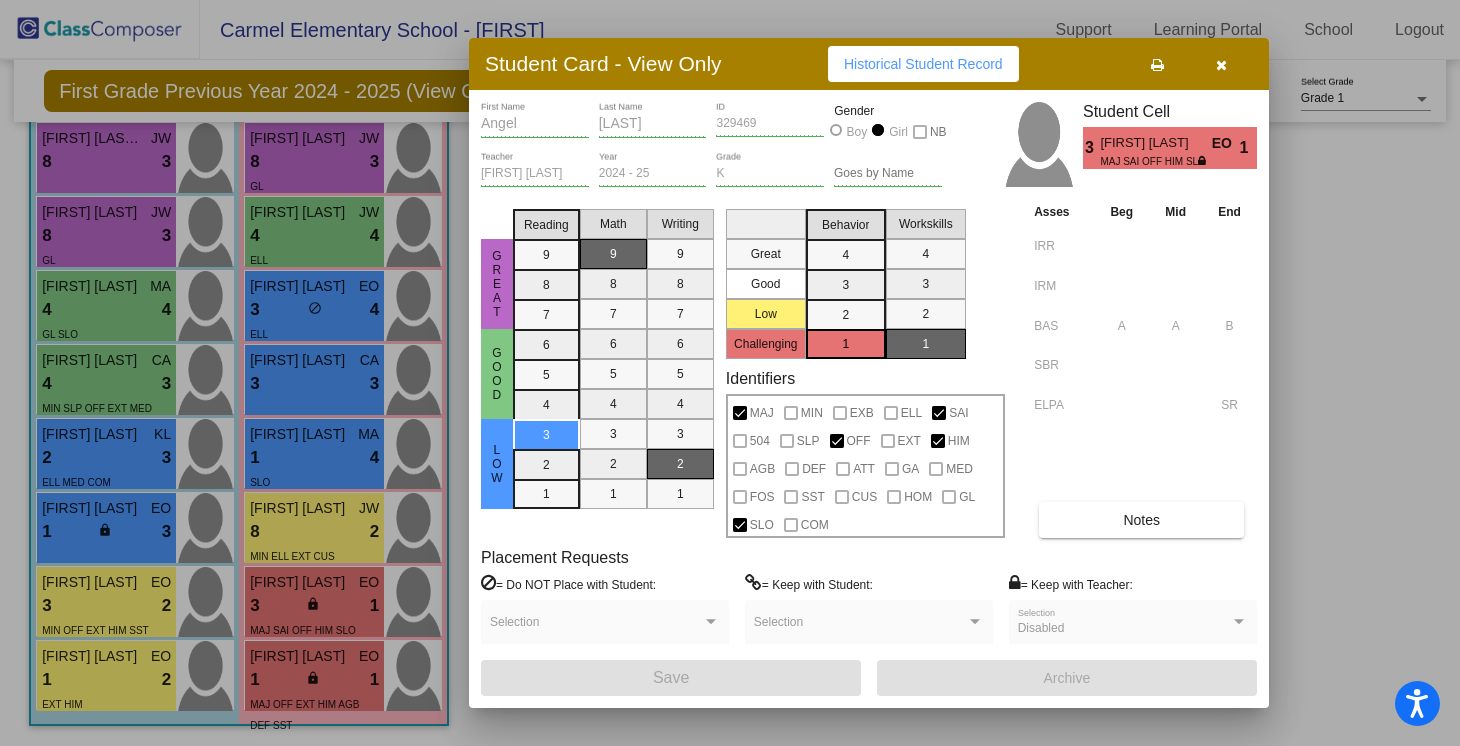click on "Notes" at bounding box center [1141, 520] 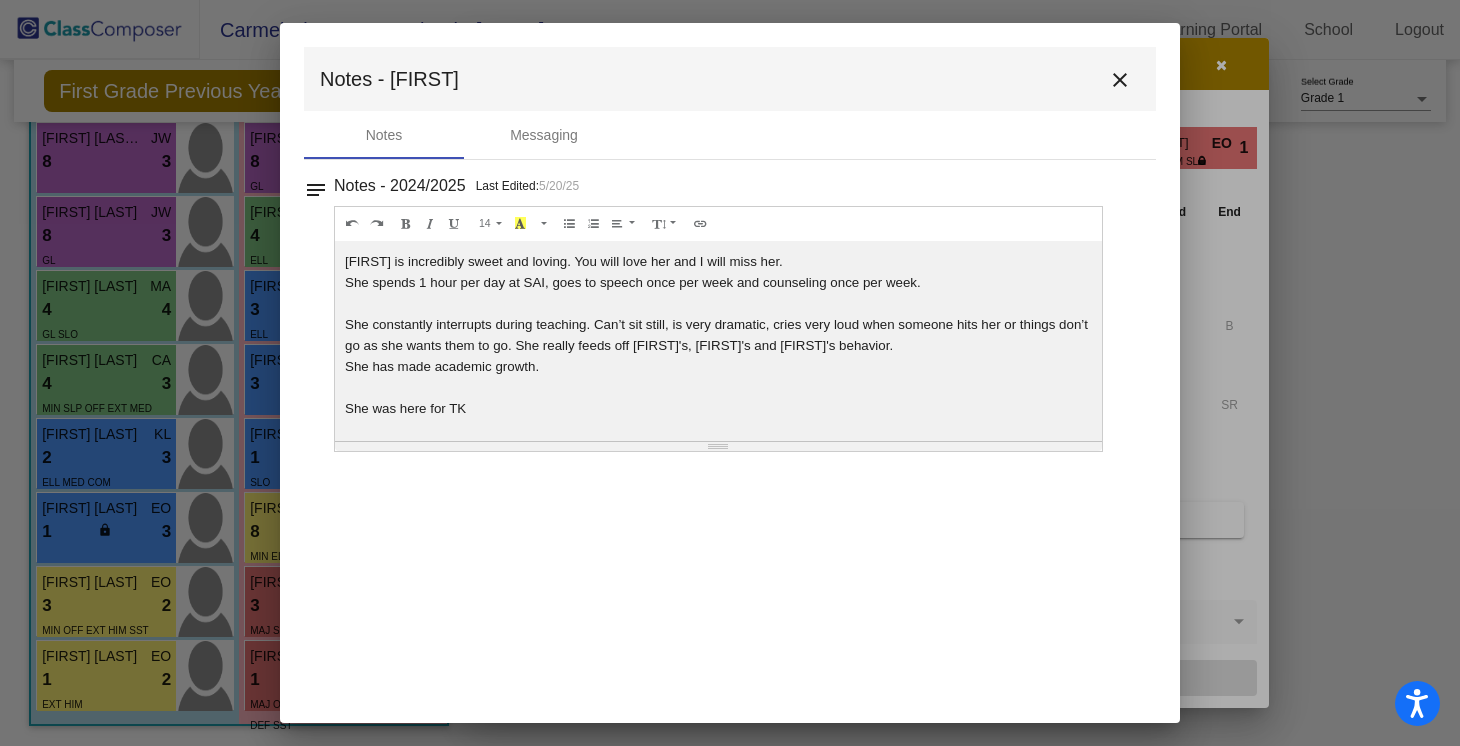 scroll, scrollTop: 0, scrollLeft: 0, axis: both 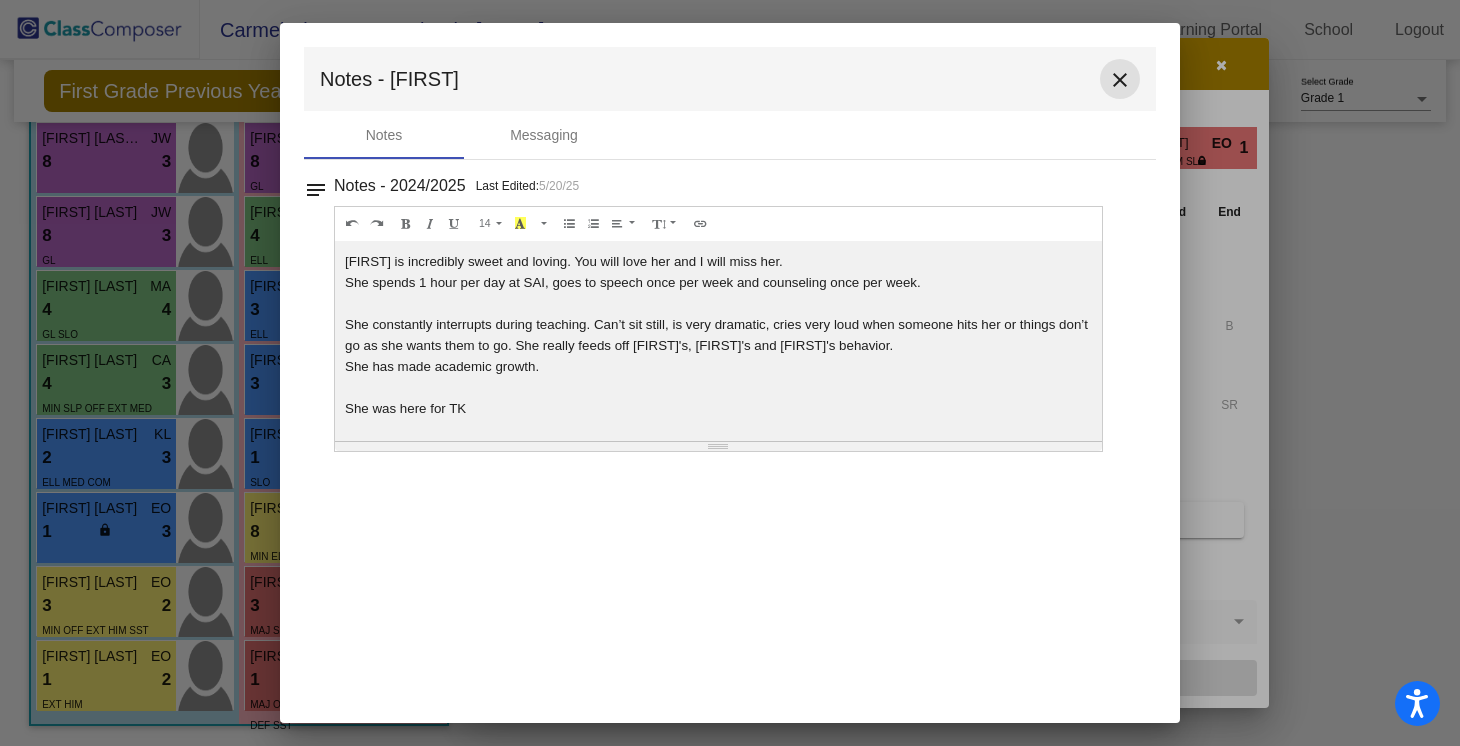 click on "close" at bounding box center [1120, 80] 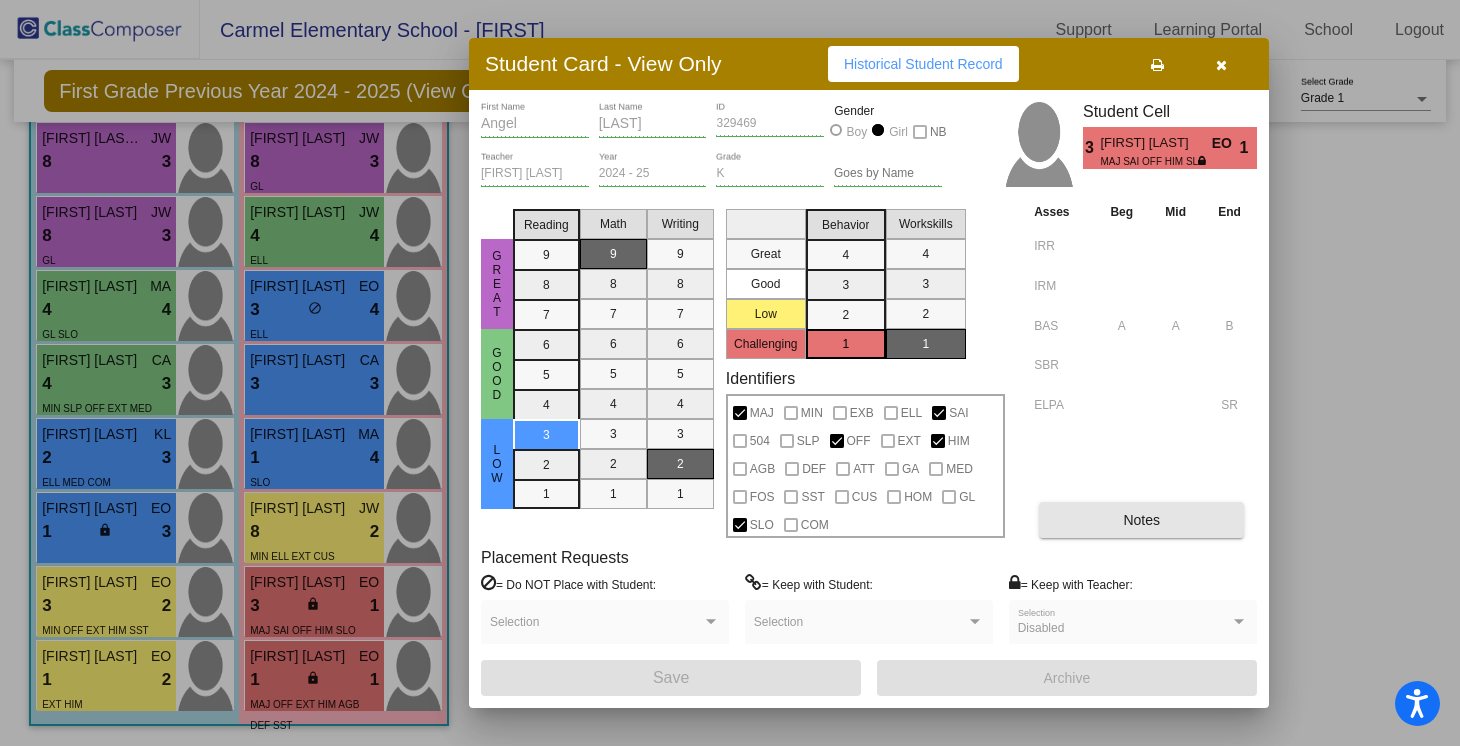 click on "Notes" at bounding box center [1141, 520] 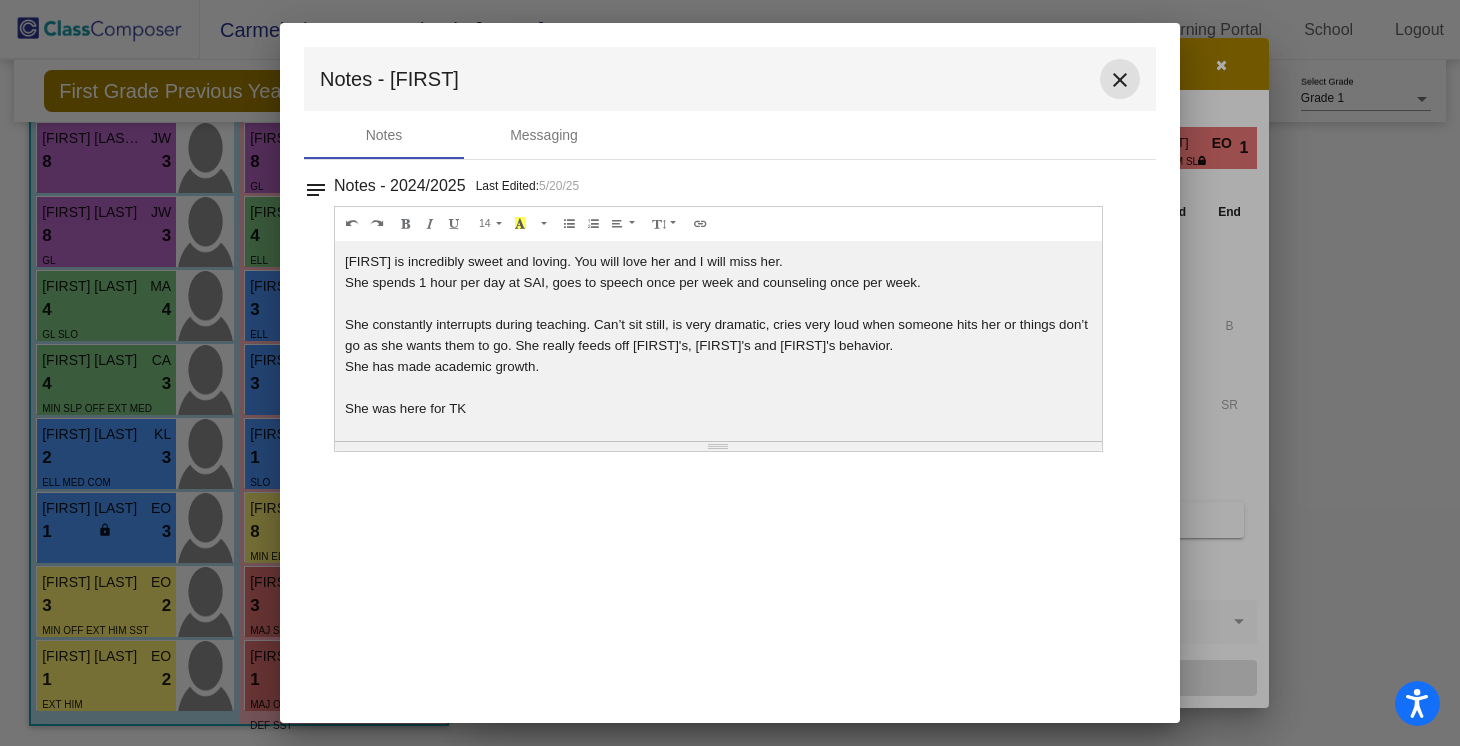 click on "close" at bounding box center (1120, 80) 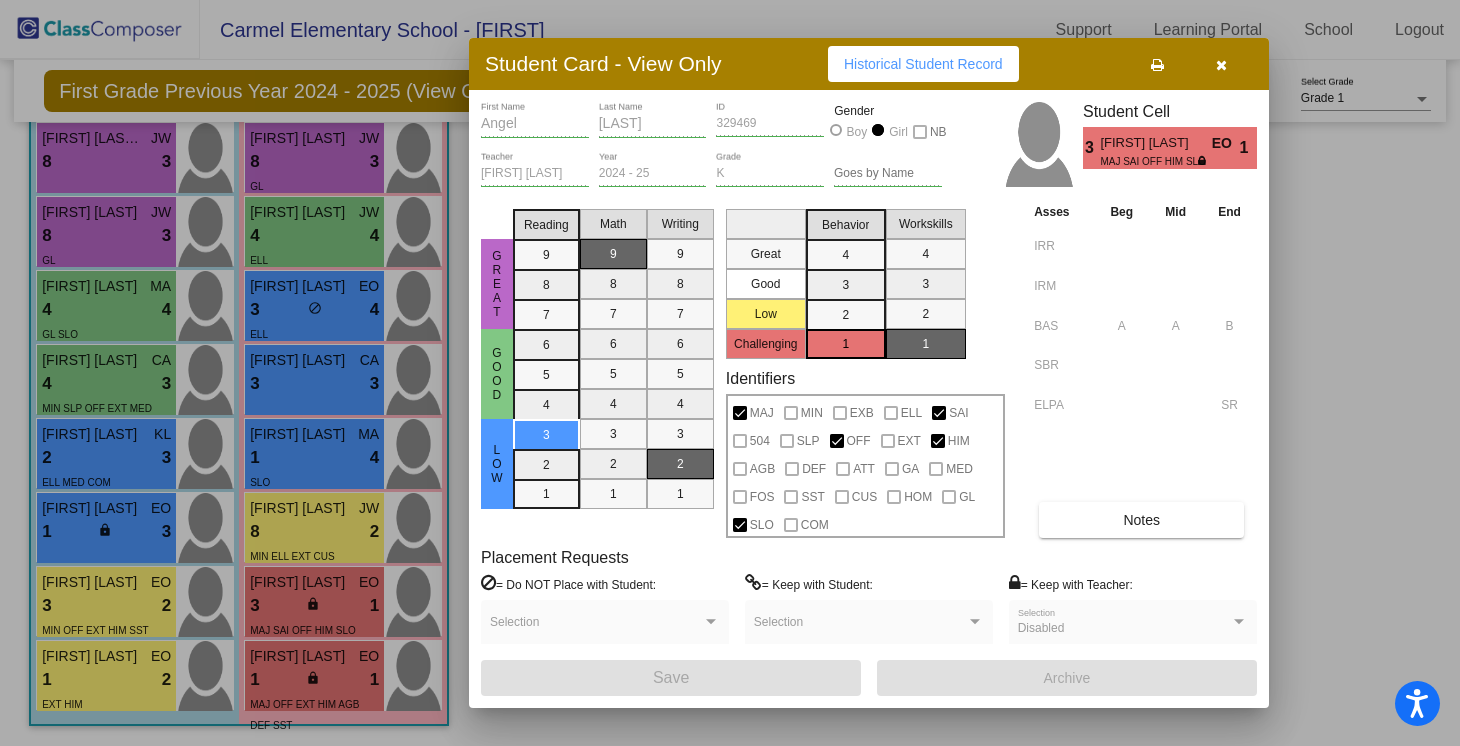 click at bounding box center (1221, 65) 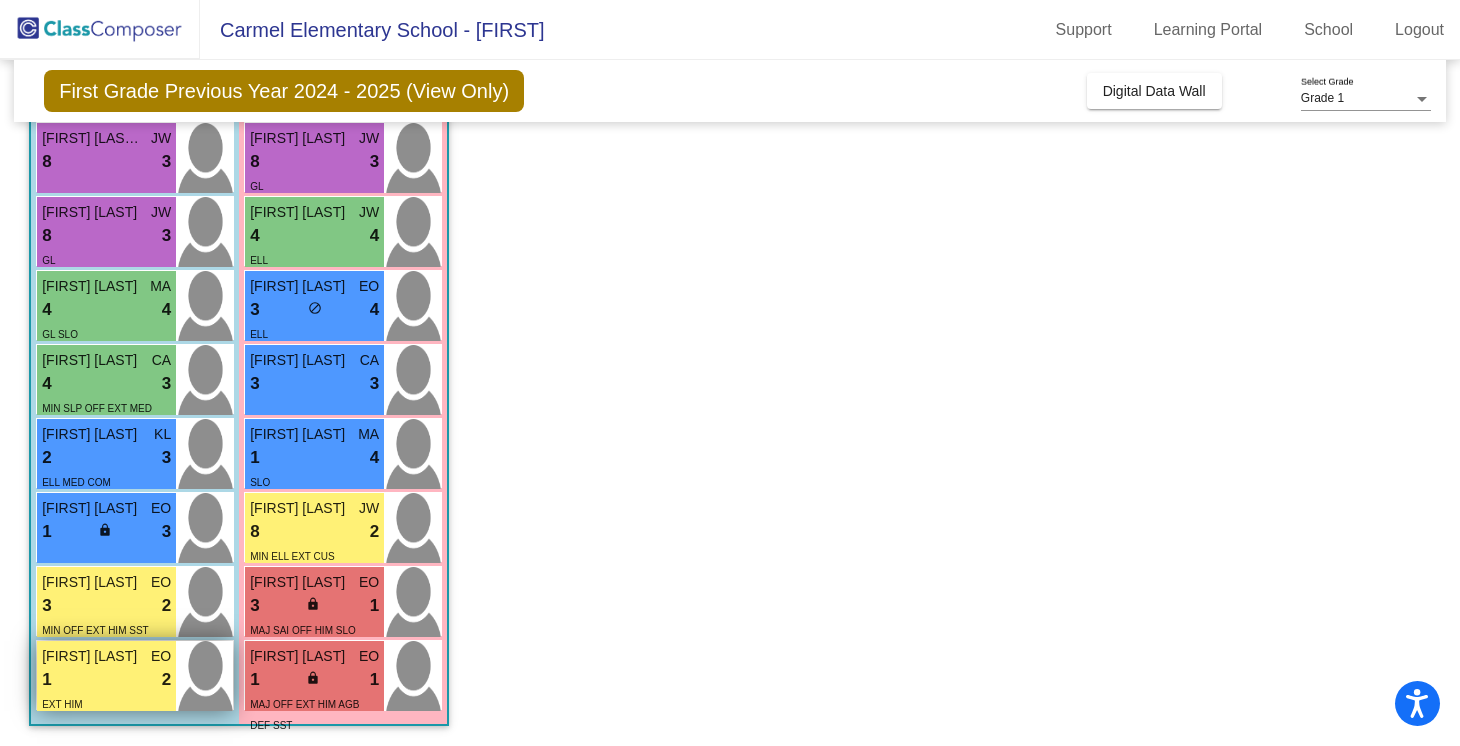 click on "1 lock do_not_disturb_alt 2" at bounding box center (106, 680) 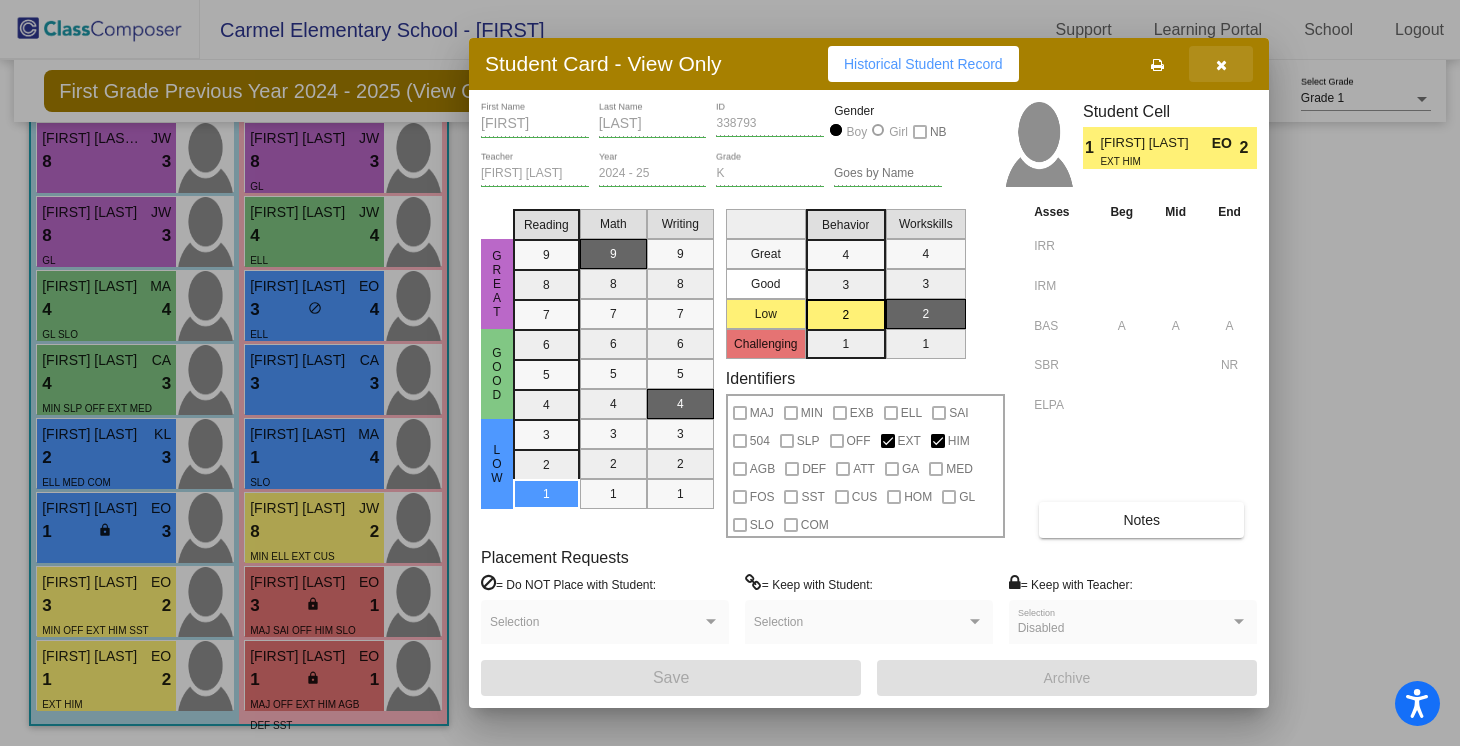 click at bounding box center [1221, 64] 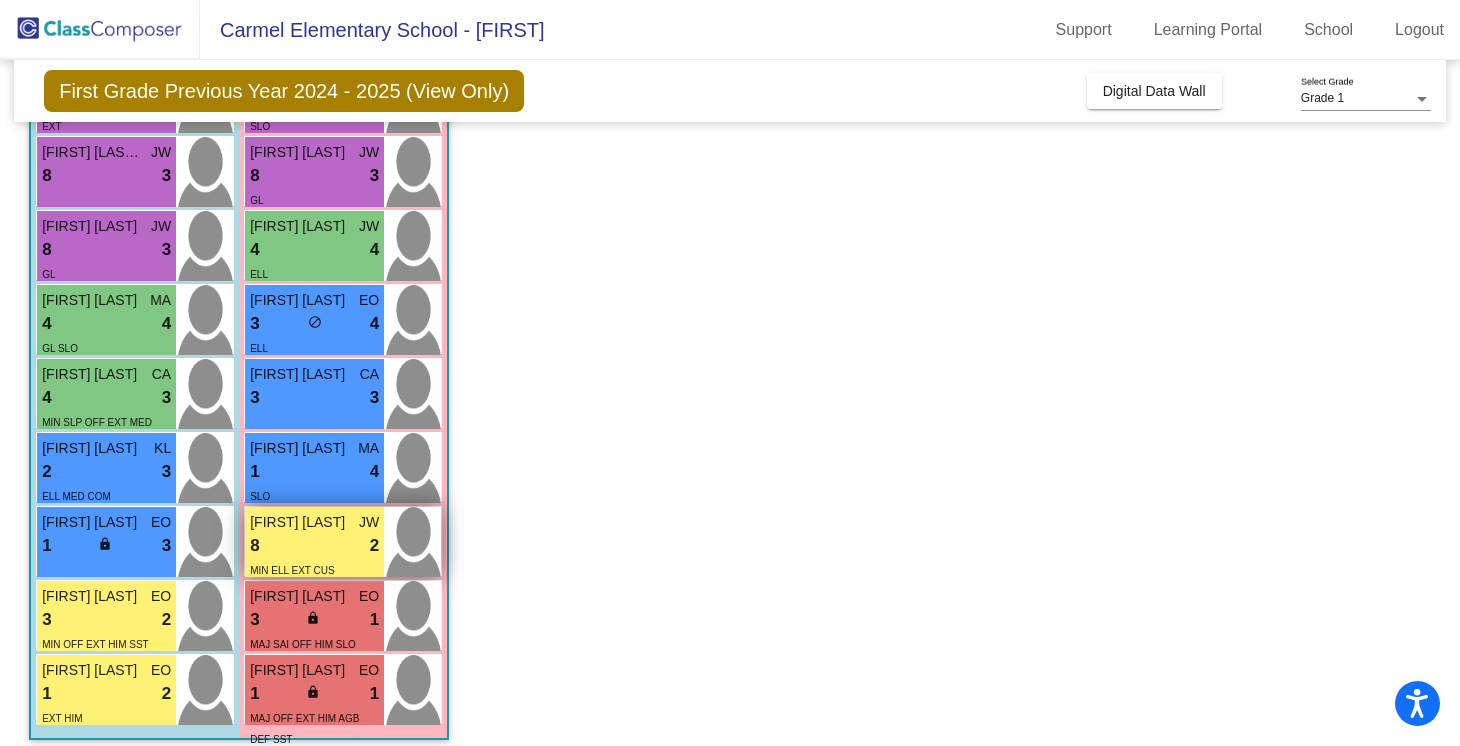 scroll, scrollTop: 494, scrollLeft: 0, axis: vertical 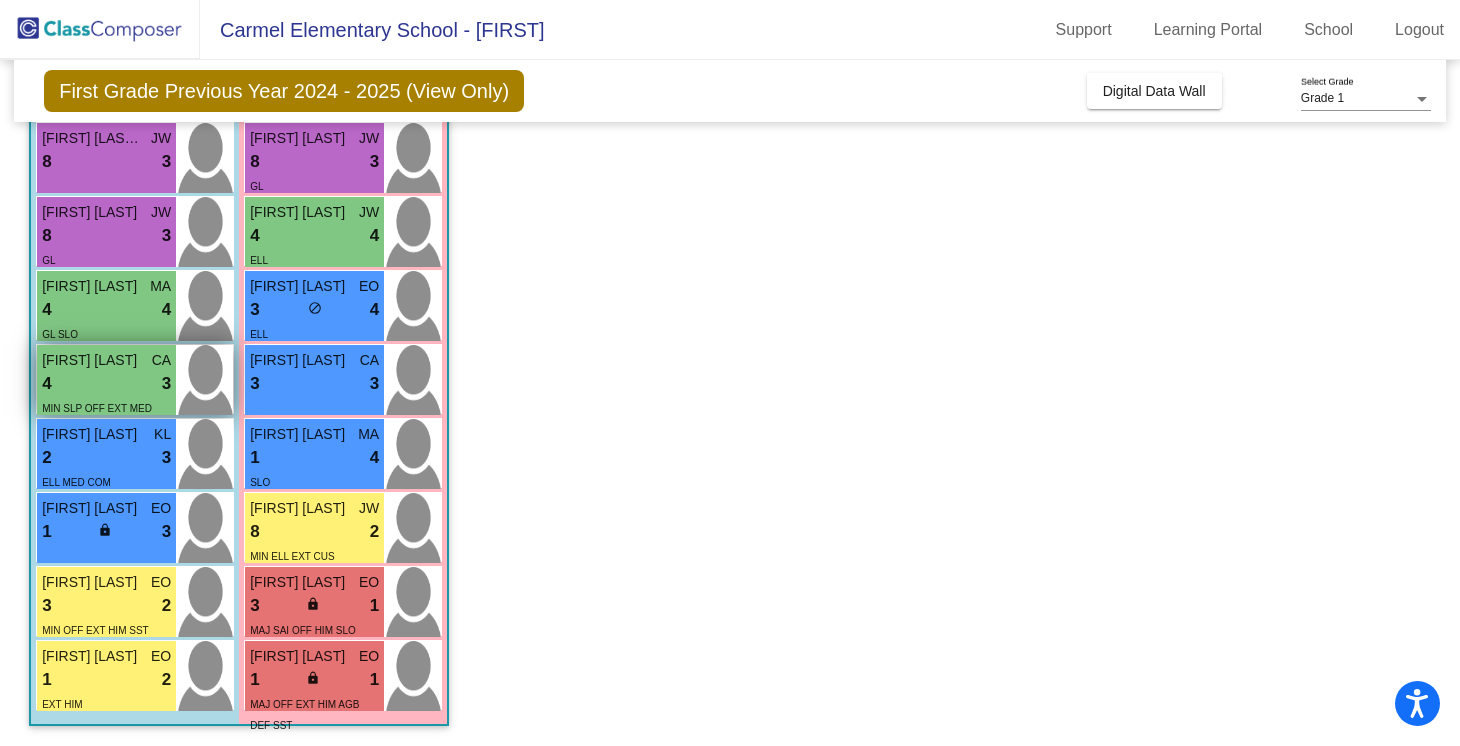 click on "4 lock do_not_disturb_alt 3" at bounding box center [106, 384] 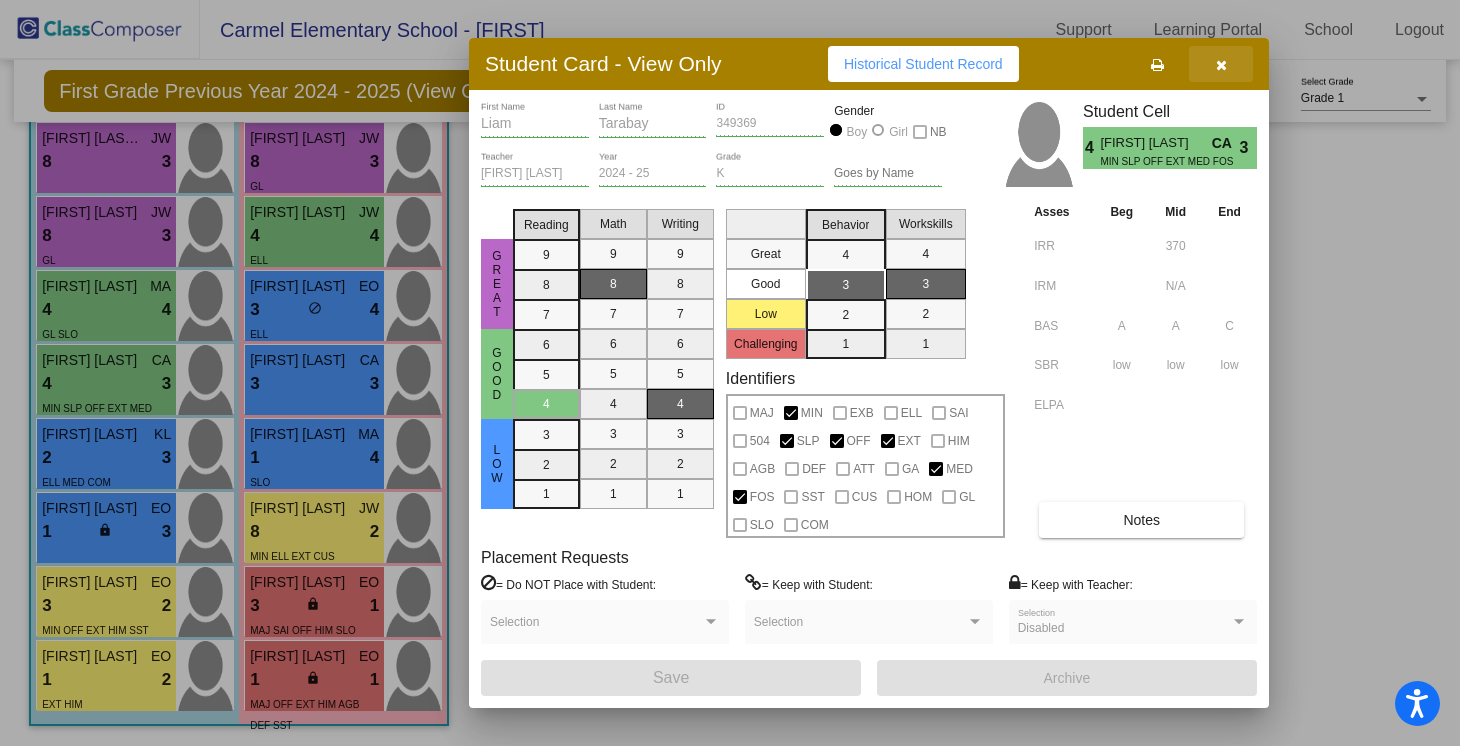 click at bounding box center (1221, 65) 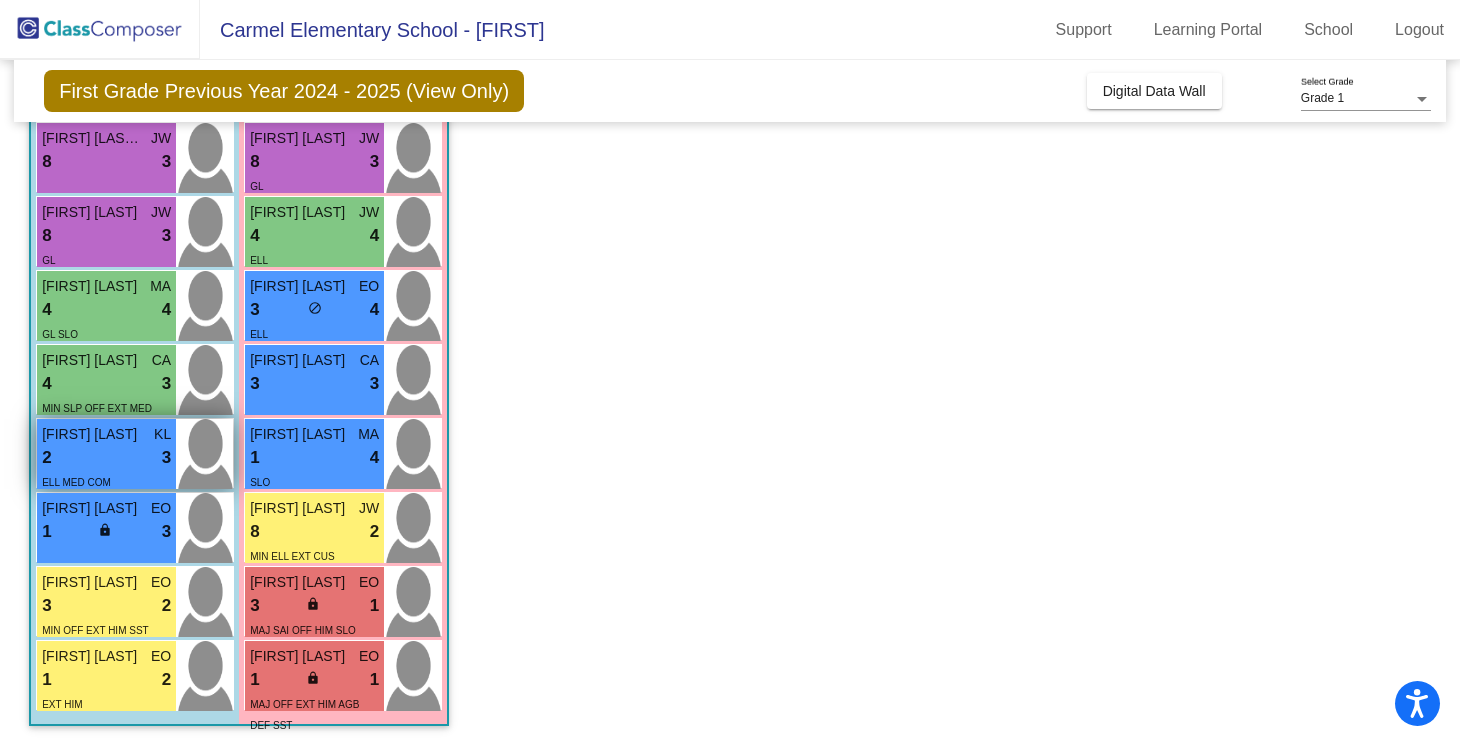 click on "[FIRST] [LAST]" at bounding box center [92, 434] 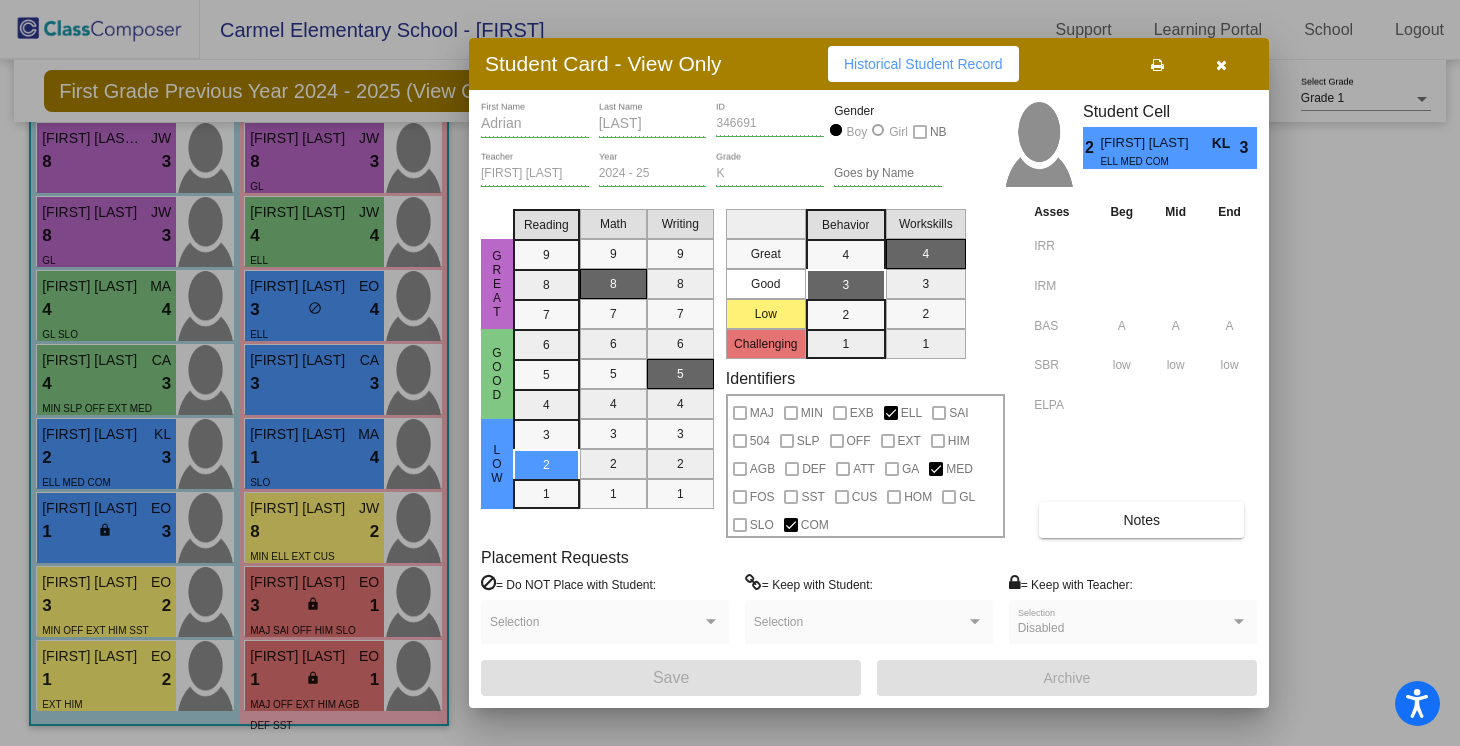 click at bounding box center [1221, 65] 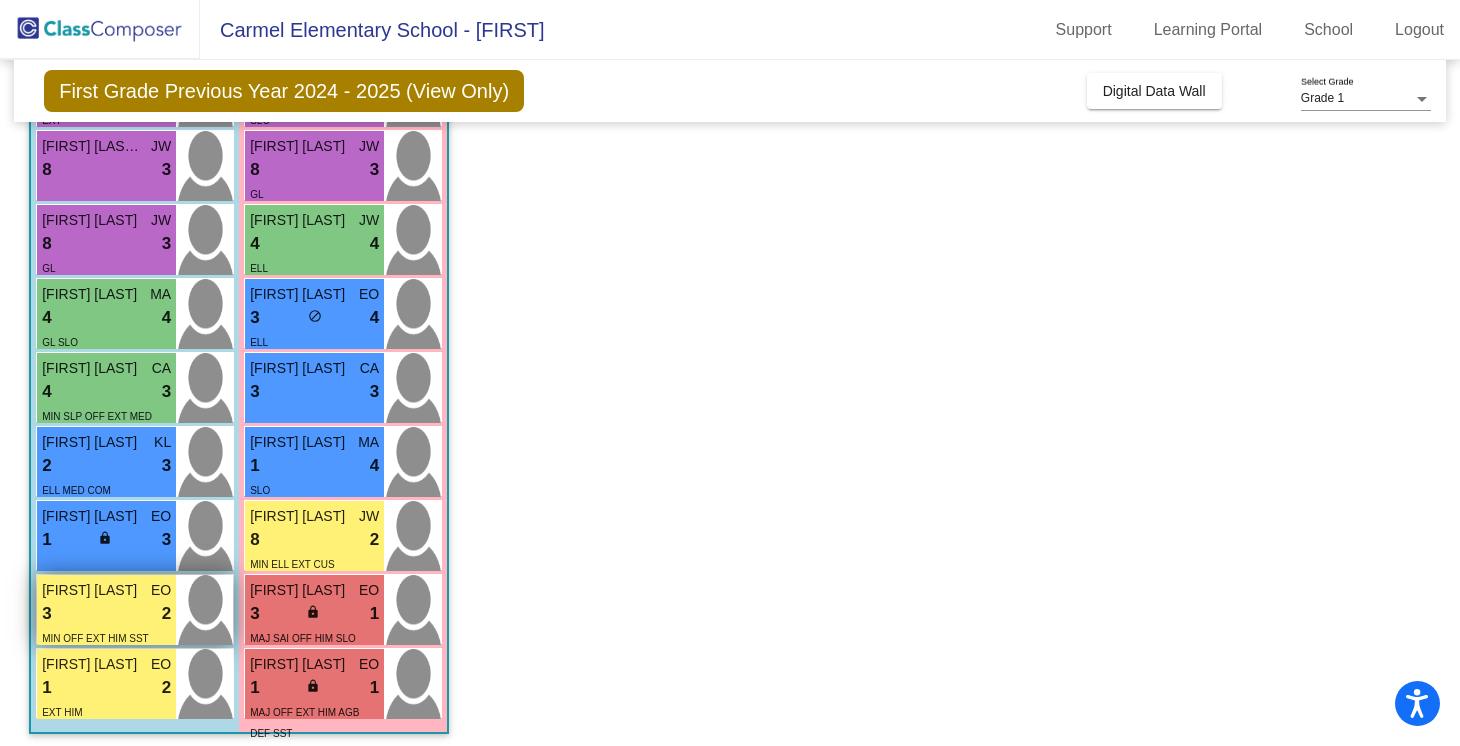 scroll, scrollTop: 494, scrollLeft: 0, axis: vertical 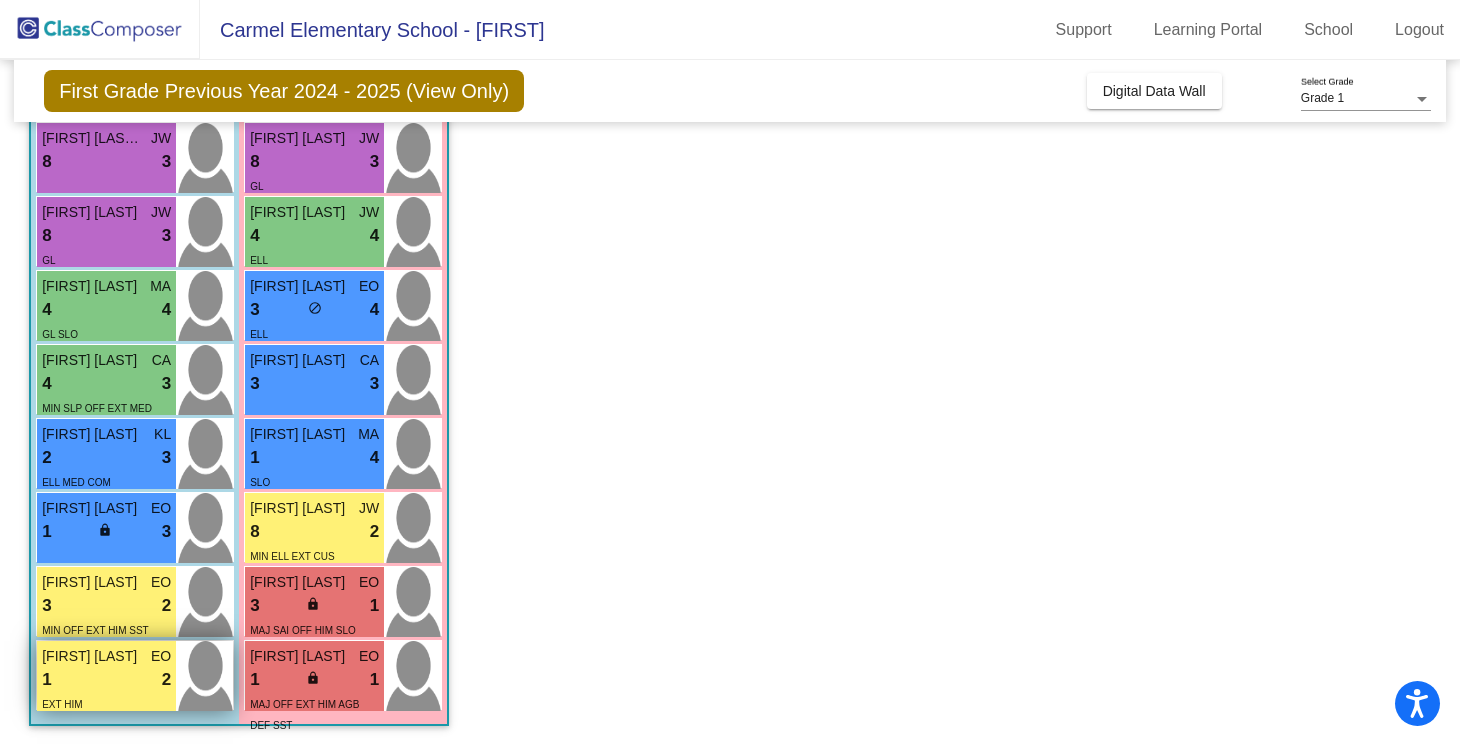 click on "1 lock do_not_disturb_alt 2" at bounding box center [106, 680] 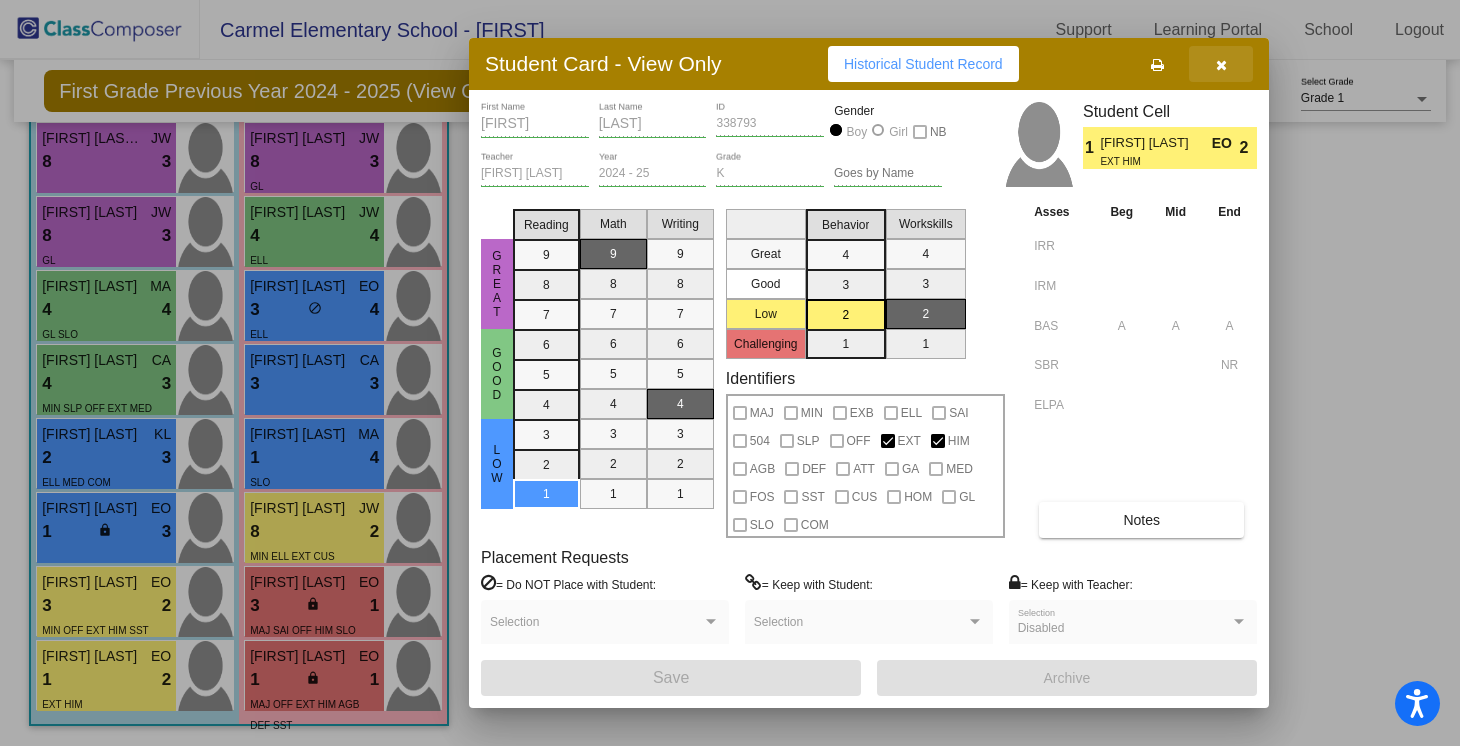 click at bounding box center [1221, 65] 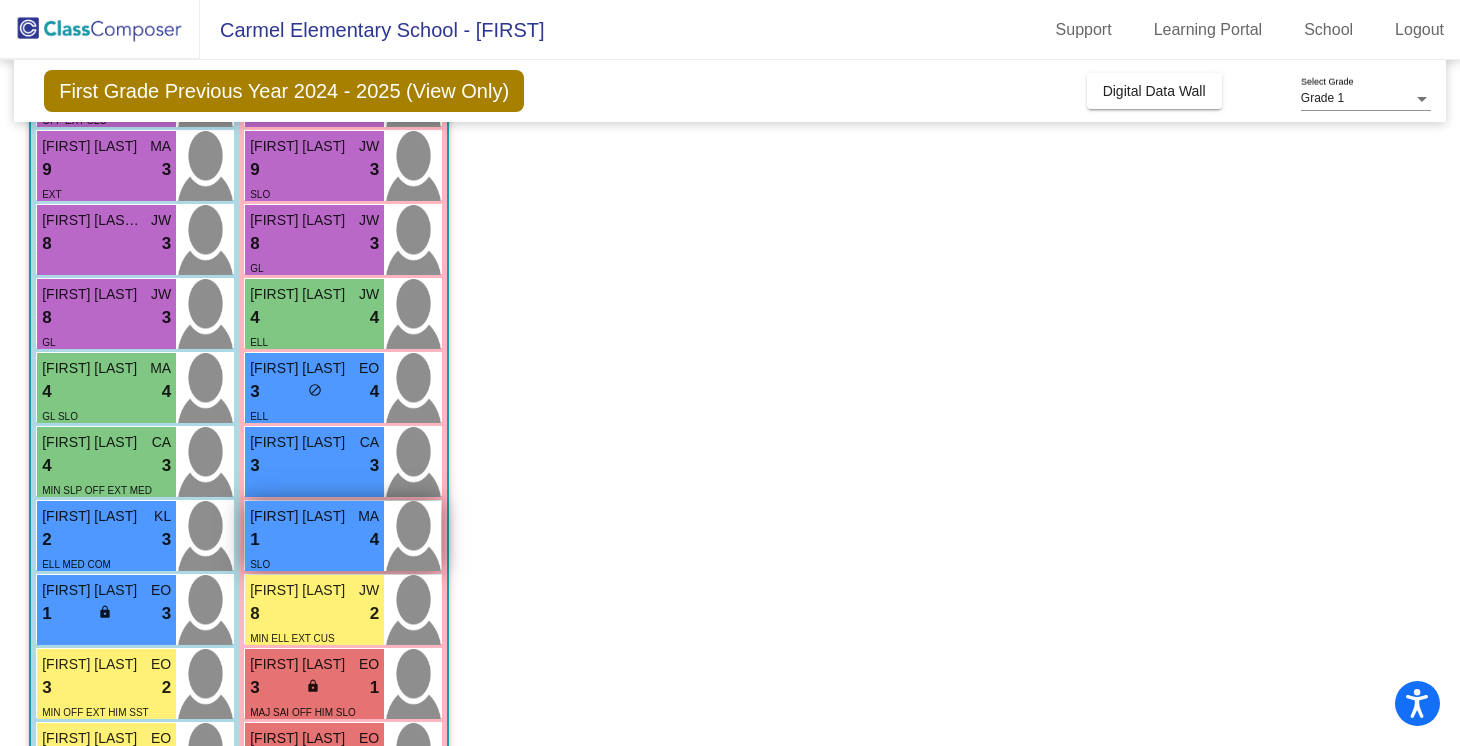 scroll, scrollTop: 494, scrollLeft: 0, axis: vertical 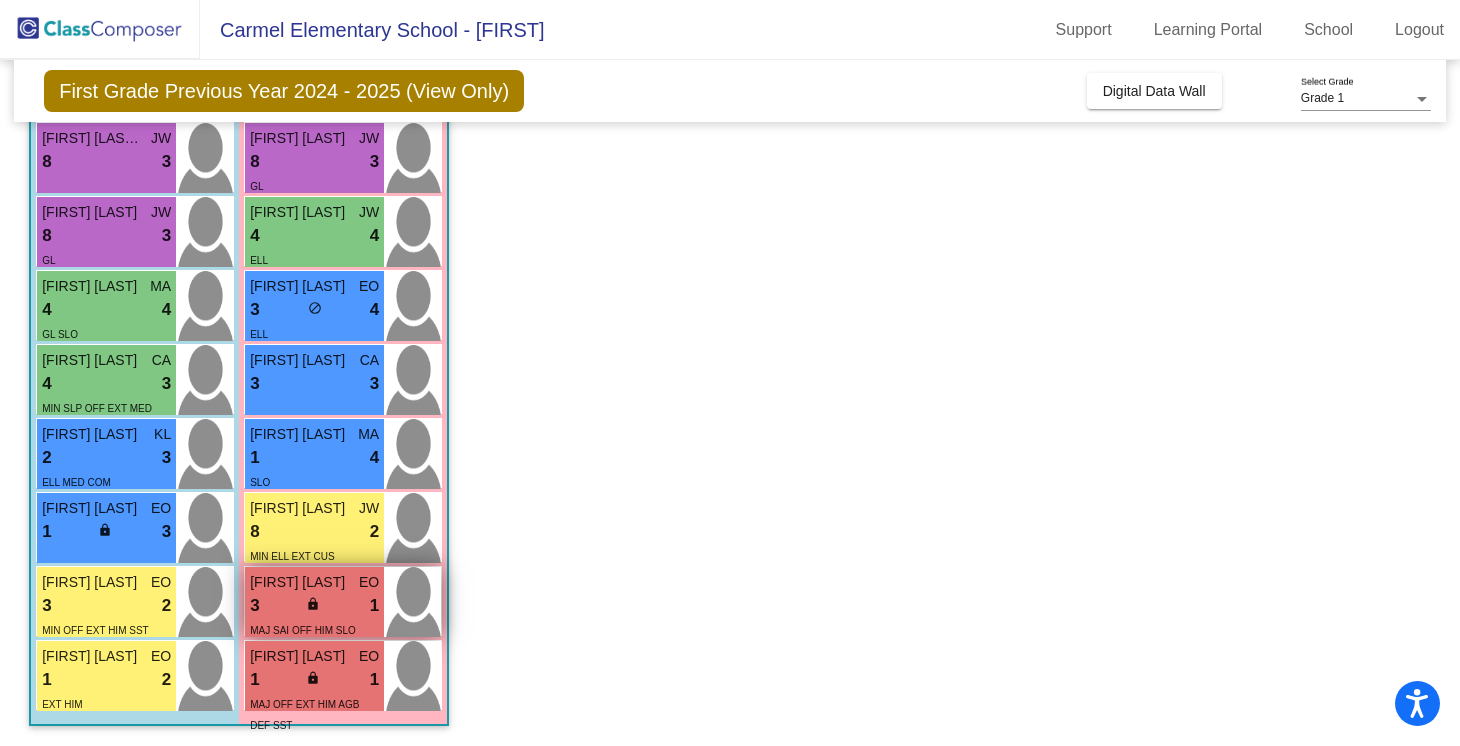 click on "lock do_not_disturb_alt" at bounding box center [315, 606] 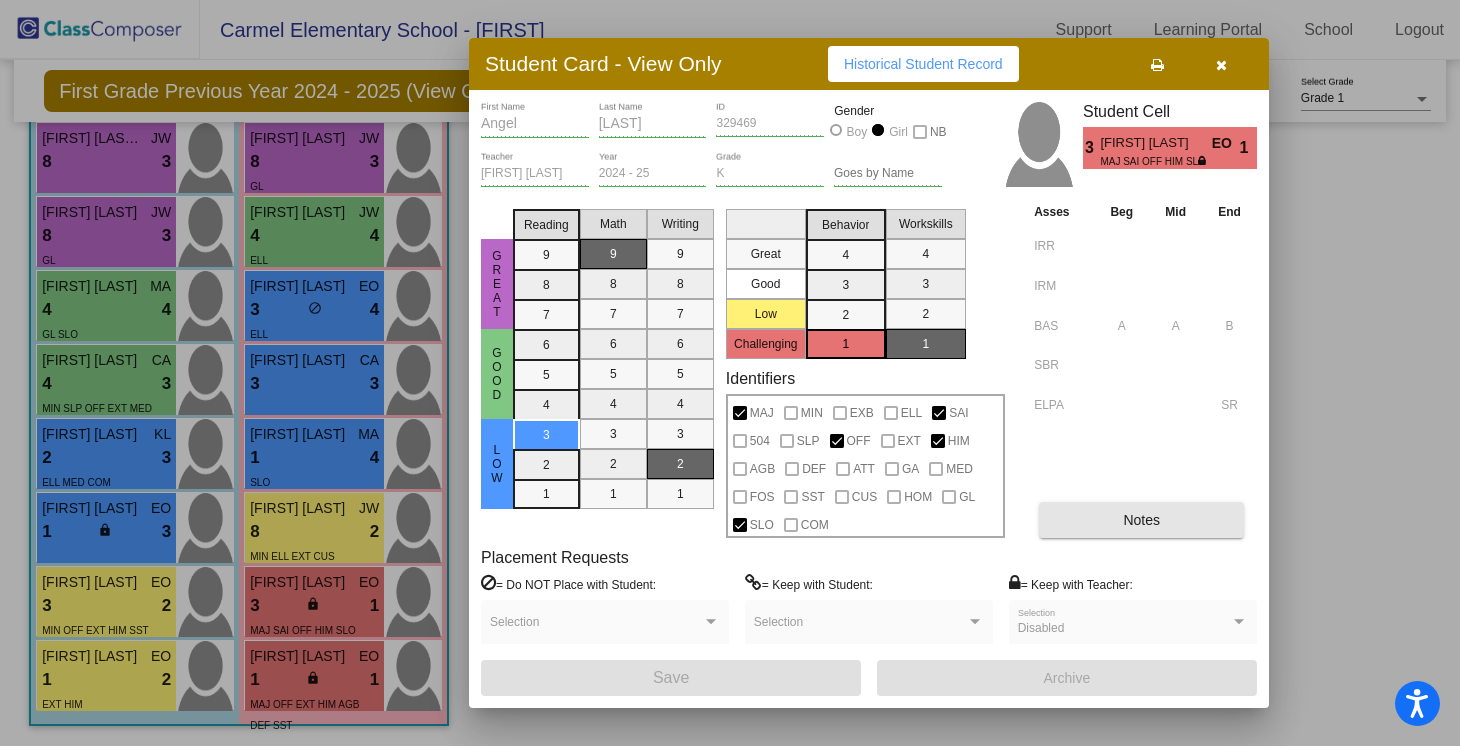 click on "Notes" at bounding box center [1141, 520] 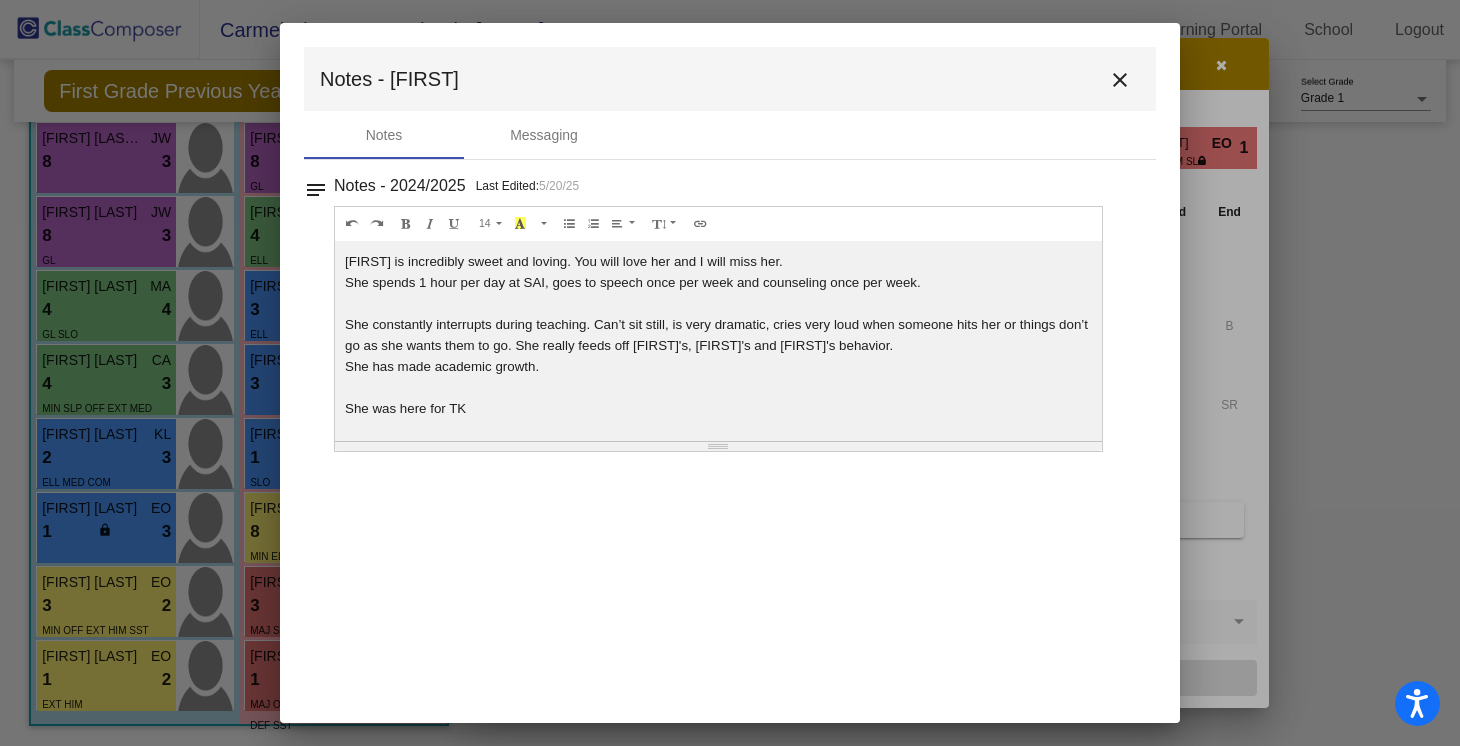 click on "close" at bounding box center [1120, 80] 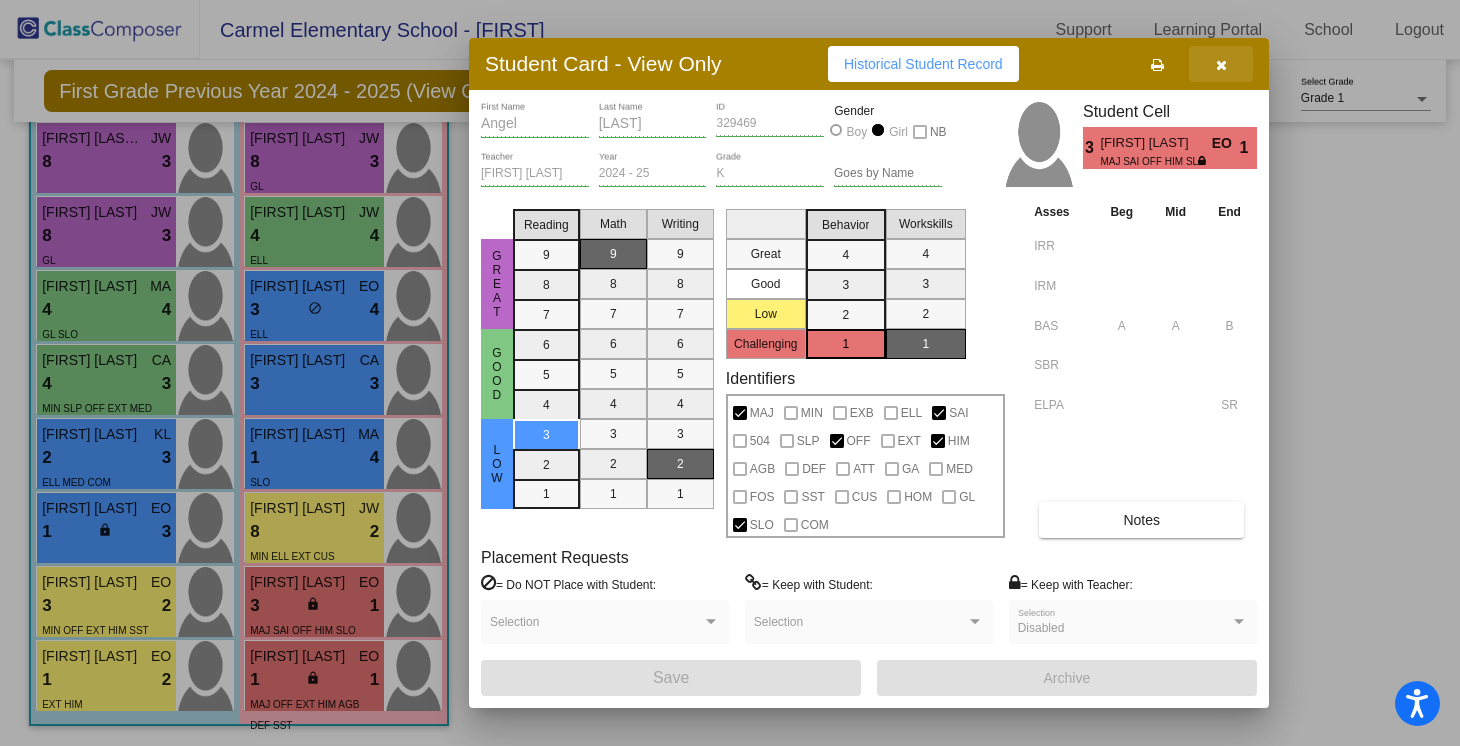 click at bounding box center (1221, 65) 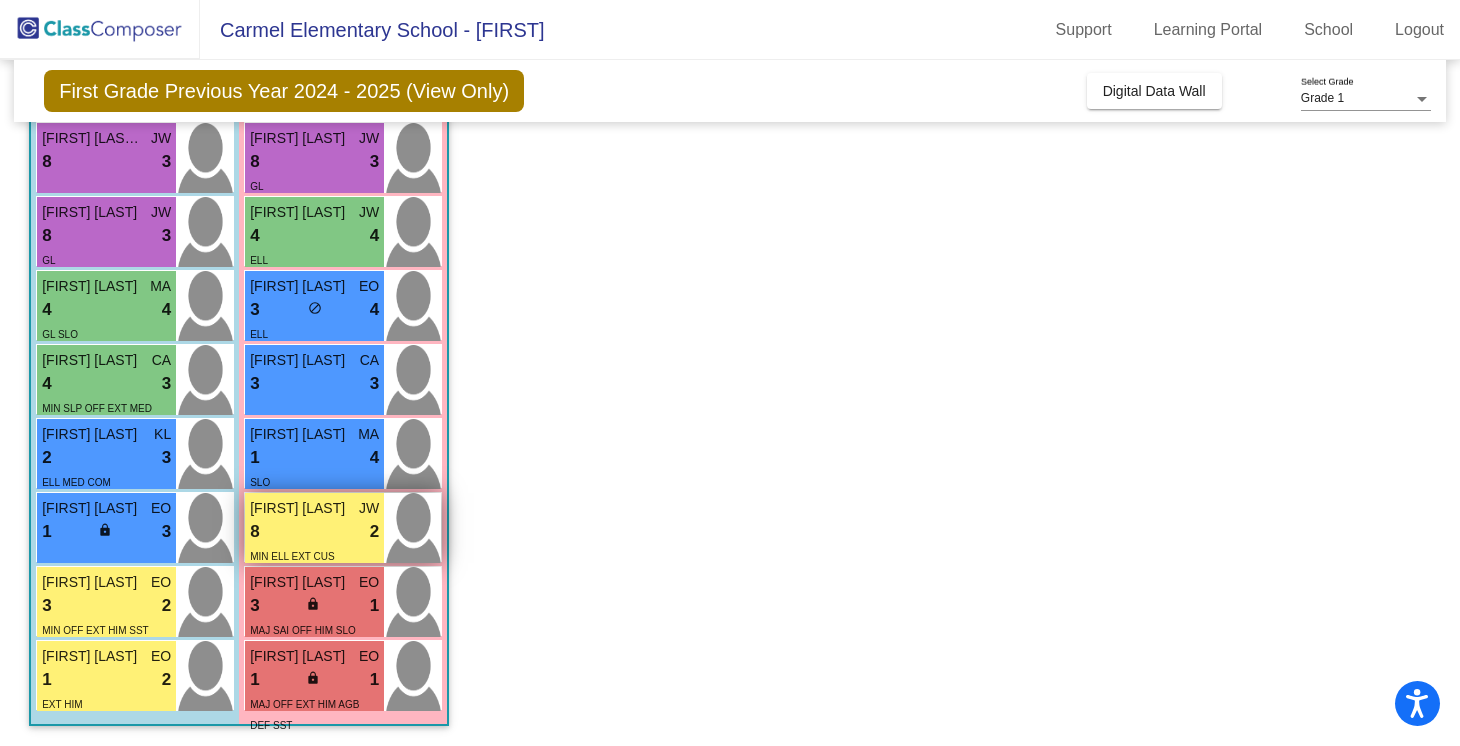 click on "8 lock do_not_disturb_alt 2" at bounding box center [314, 532] 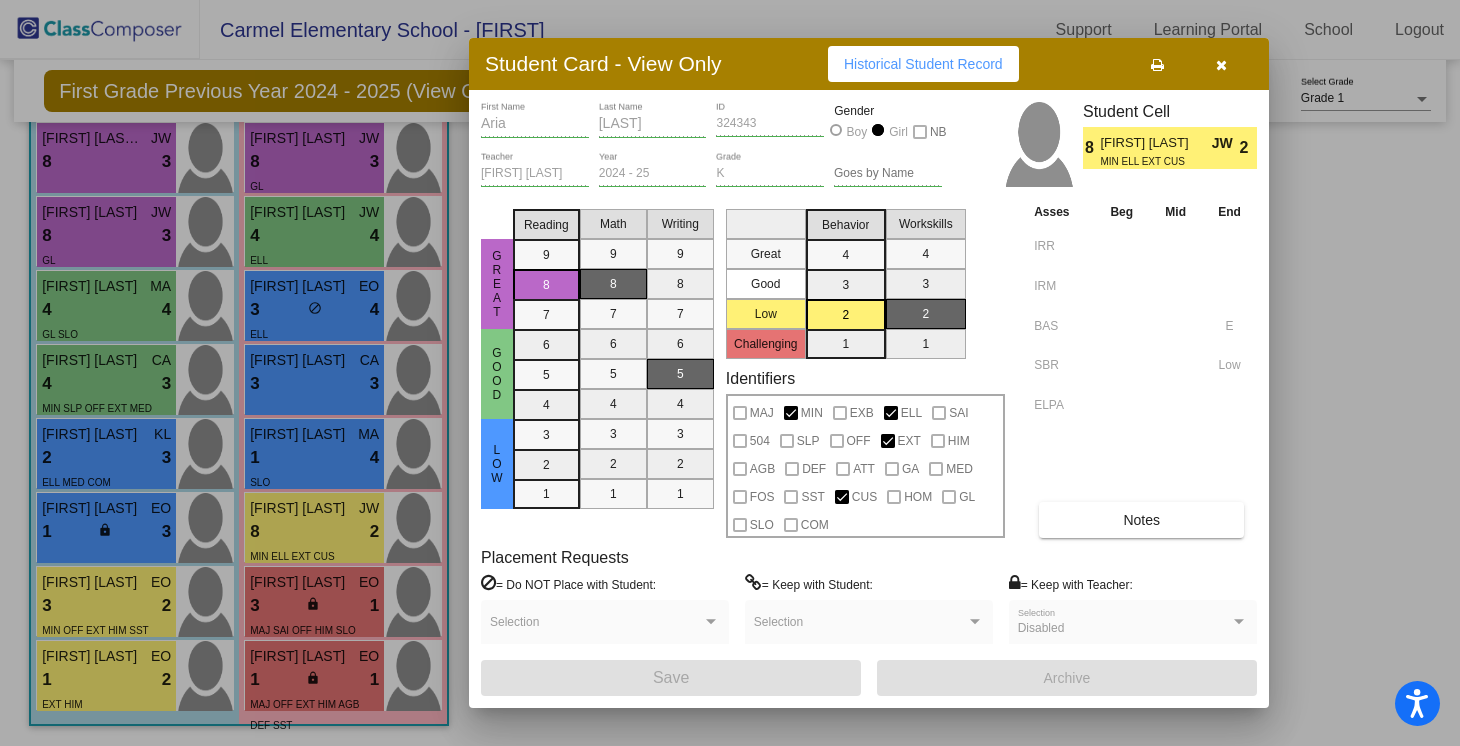click on "Notes" at bounding box center (1141, 520) 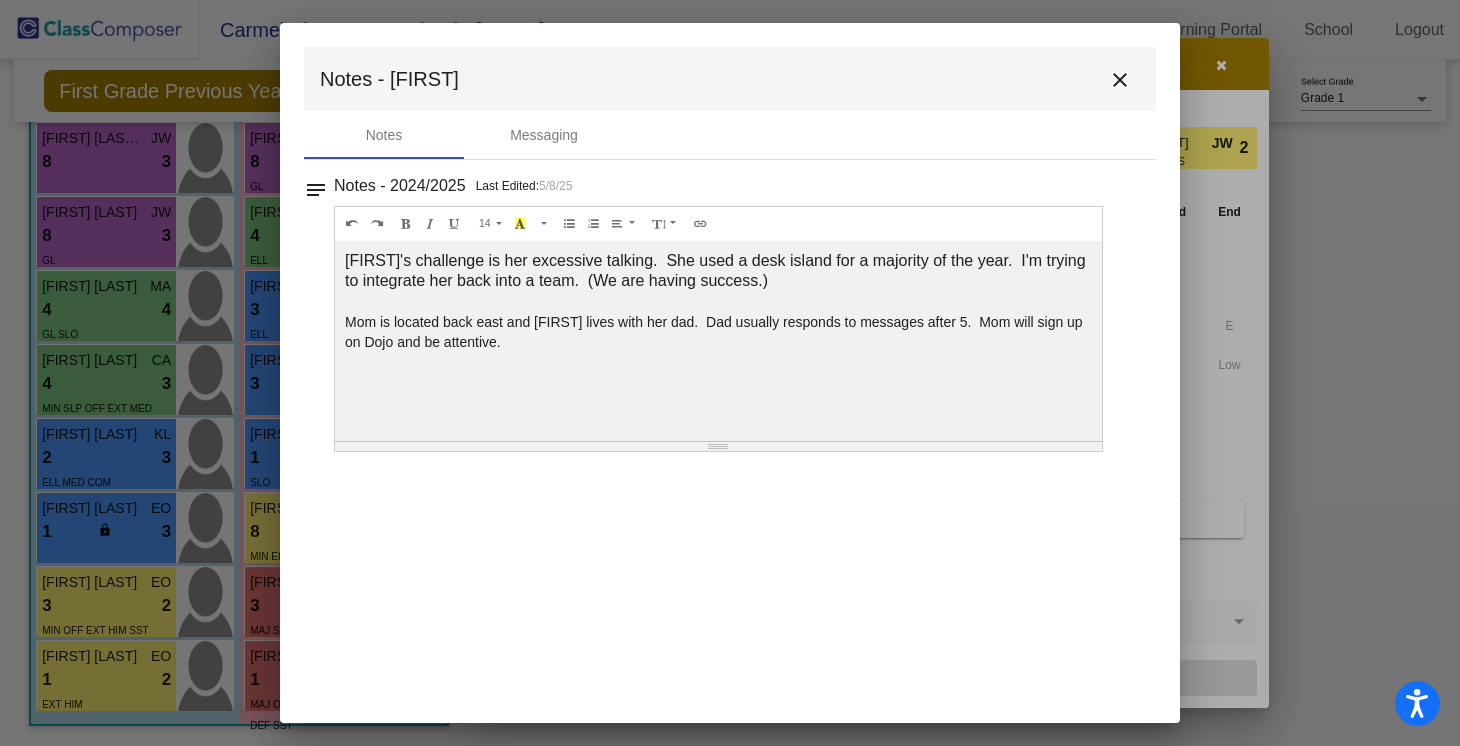 scroll, scrollTop: 0, scrollLeft: 0, axis: both 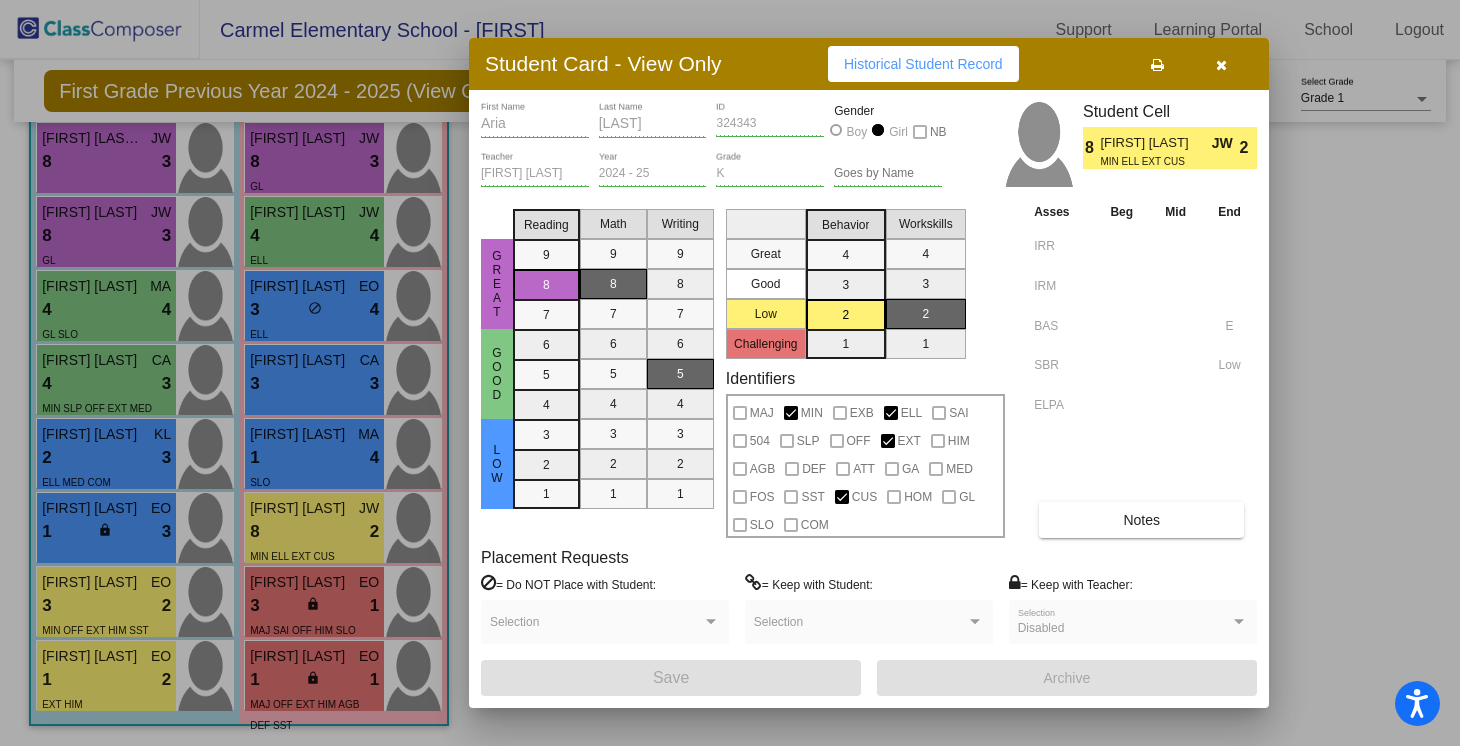 click at bounding box center (1221, 64) 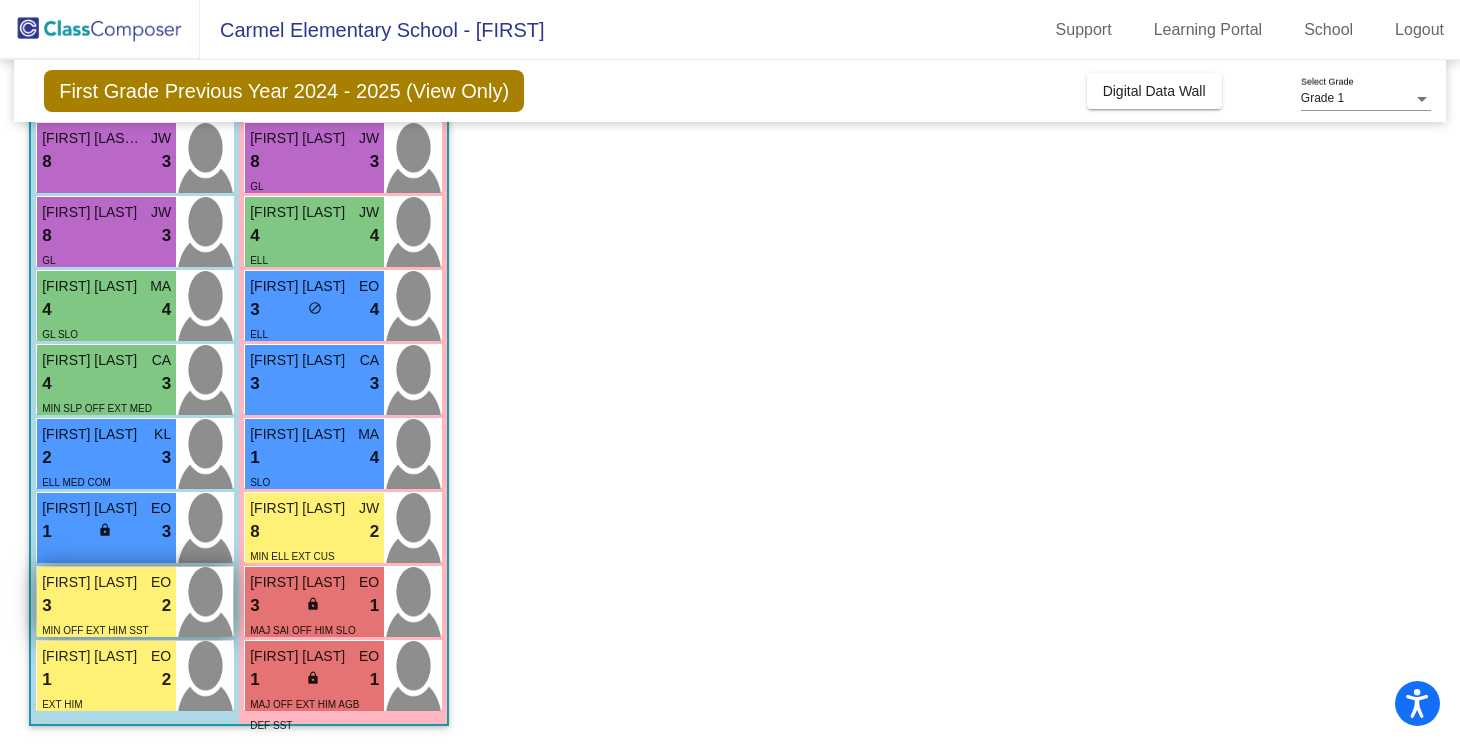 click on "3 lock do_not_disturb_alt 2" at bounding box center (106, 606) 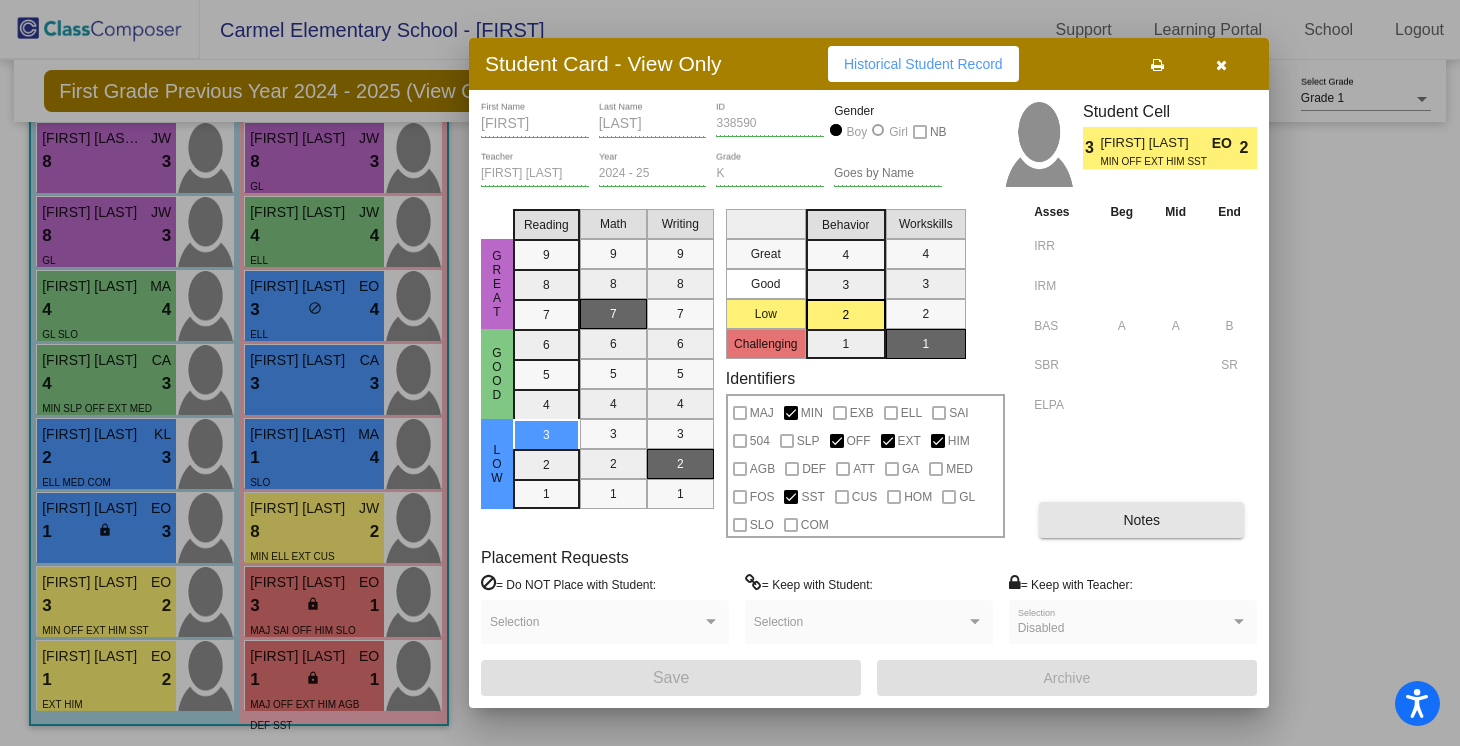 click on "Notes" at bounding box center [1141, 520] 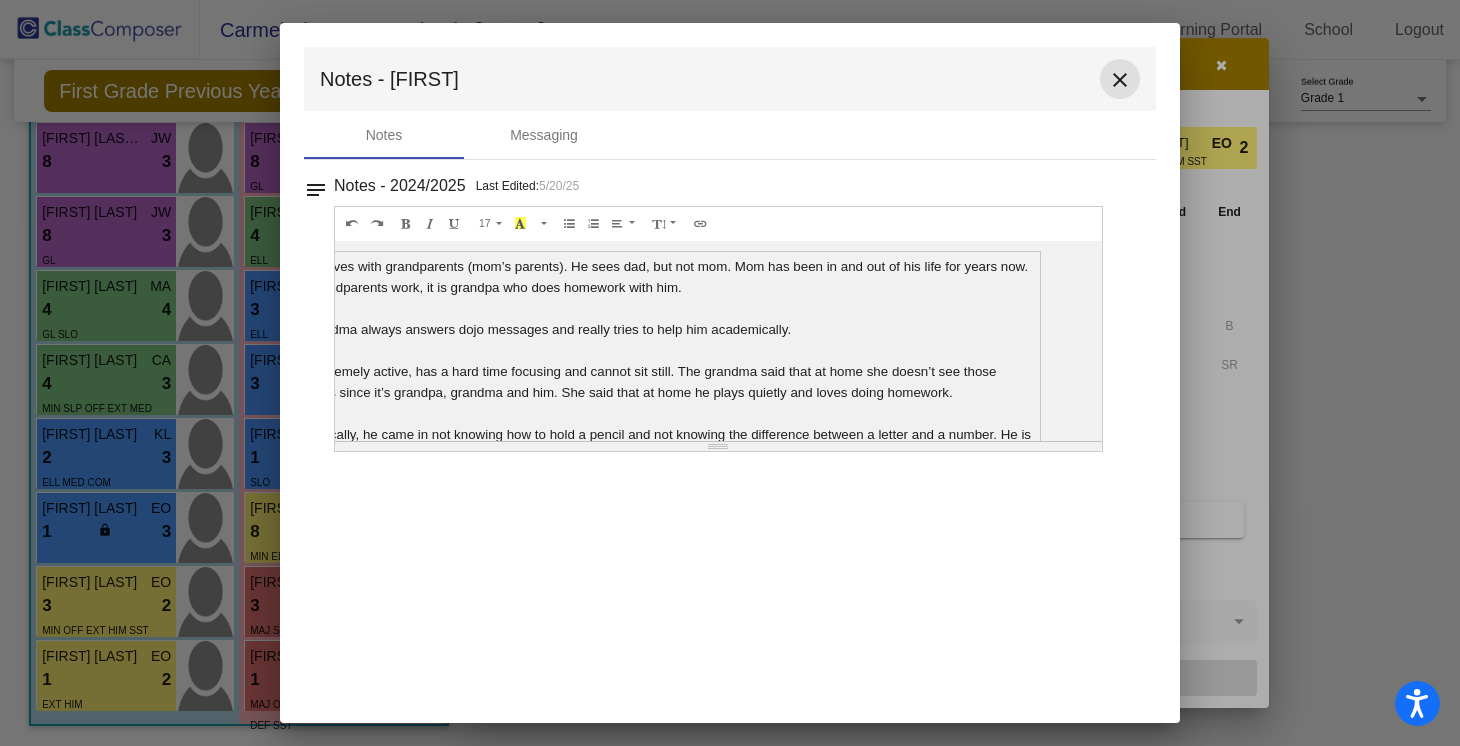 click on "close" at bounding box center [1120, 80] 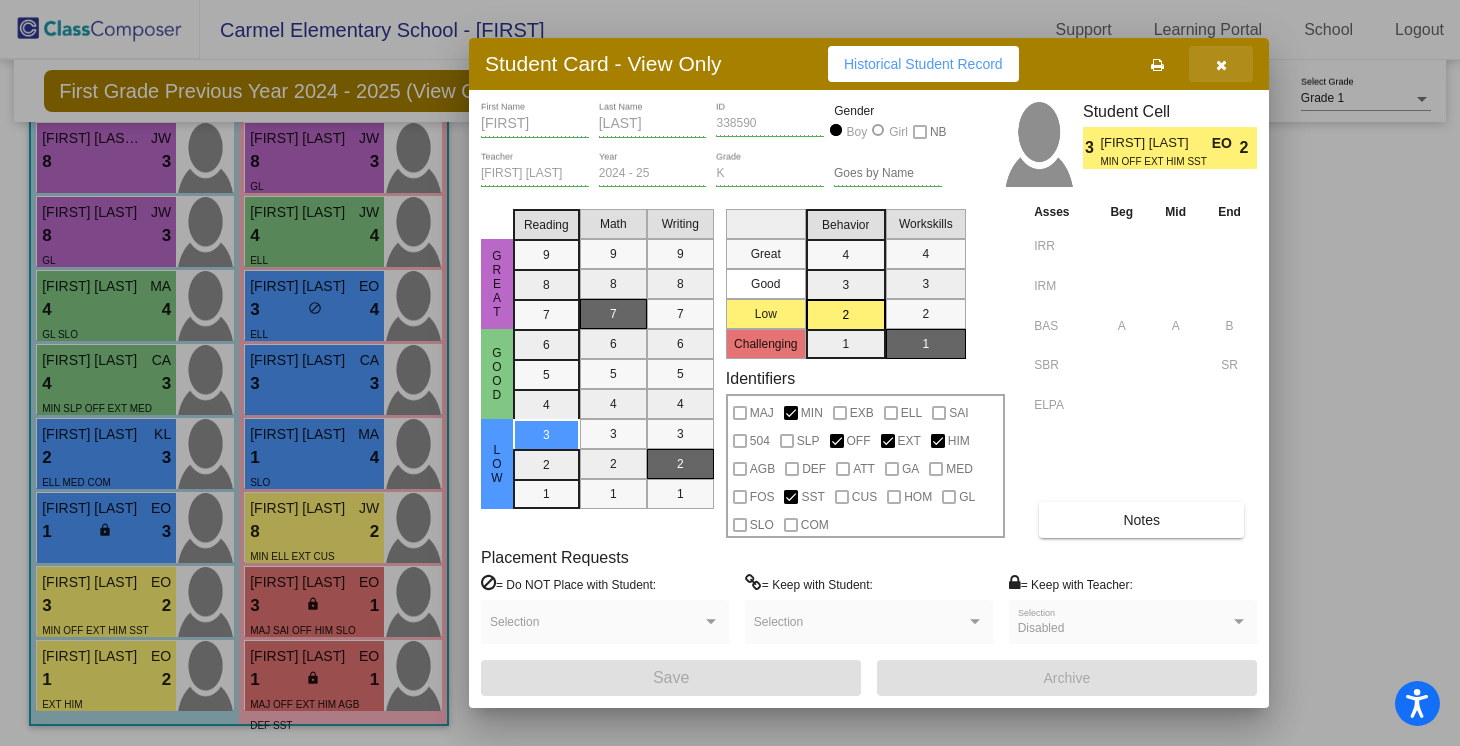 click at bounding box center (1221, 64) 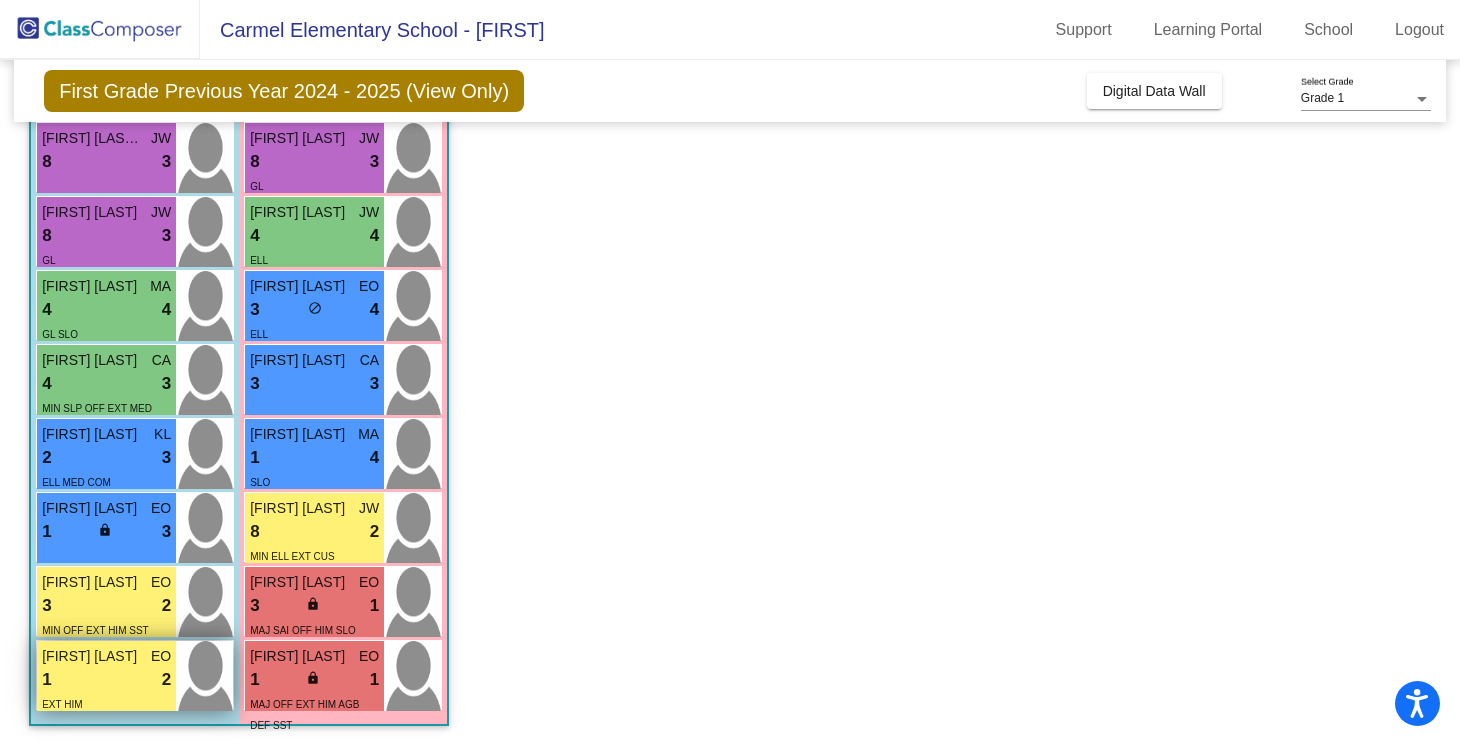 click on "1 lock do_not_disturb_alt 2" at bounding box center [106, 680] 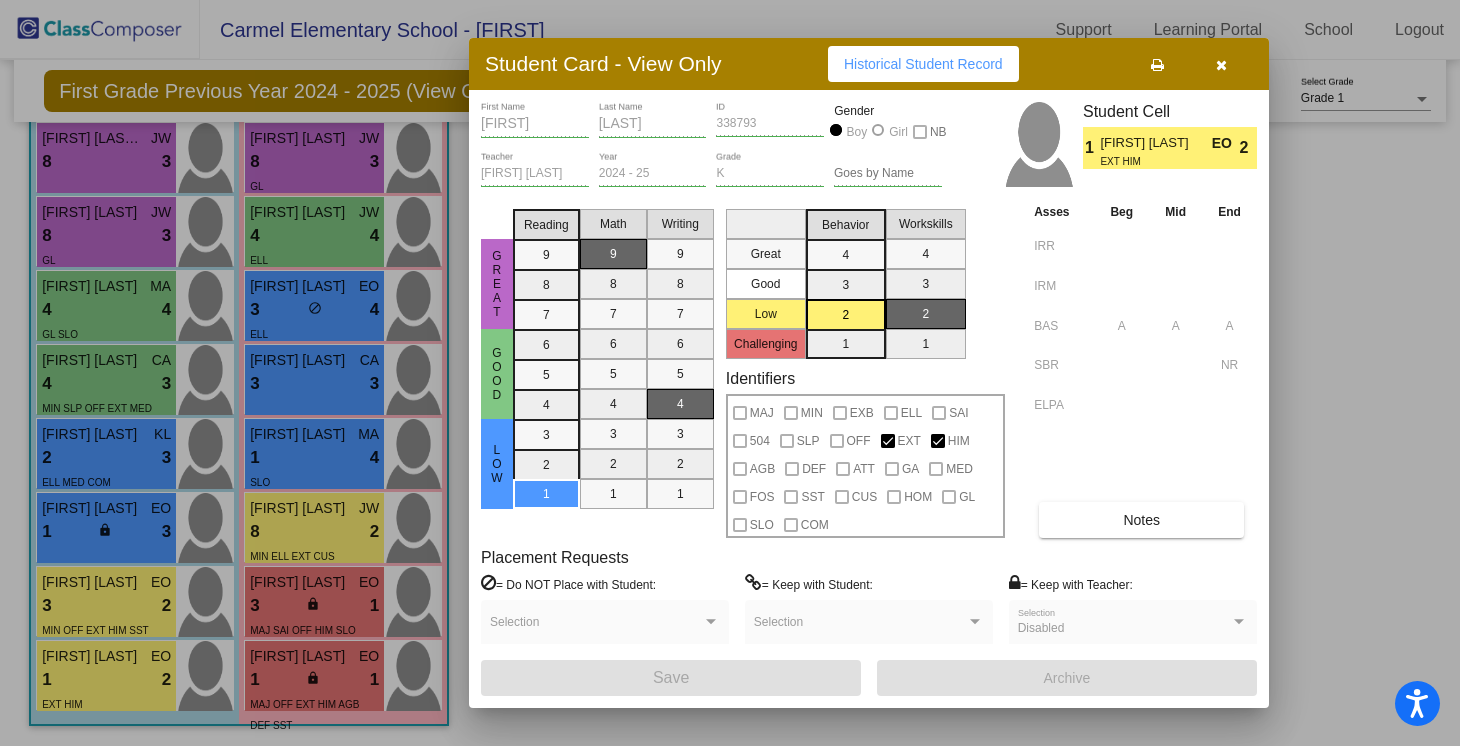 click on "Asses Beg Mid End IRR IRM BAS A A A SBR NR ELPA Notes" at bounding box center [1143, 369] 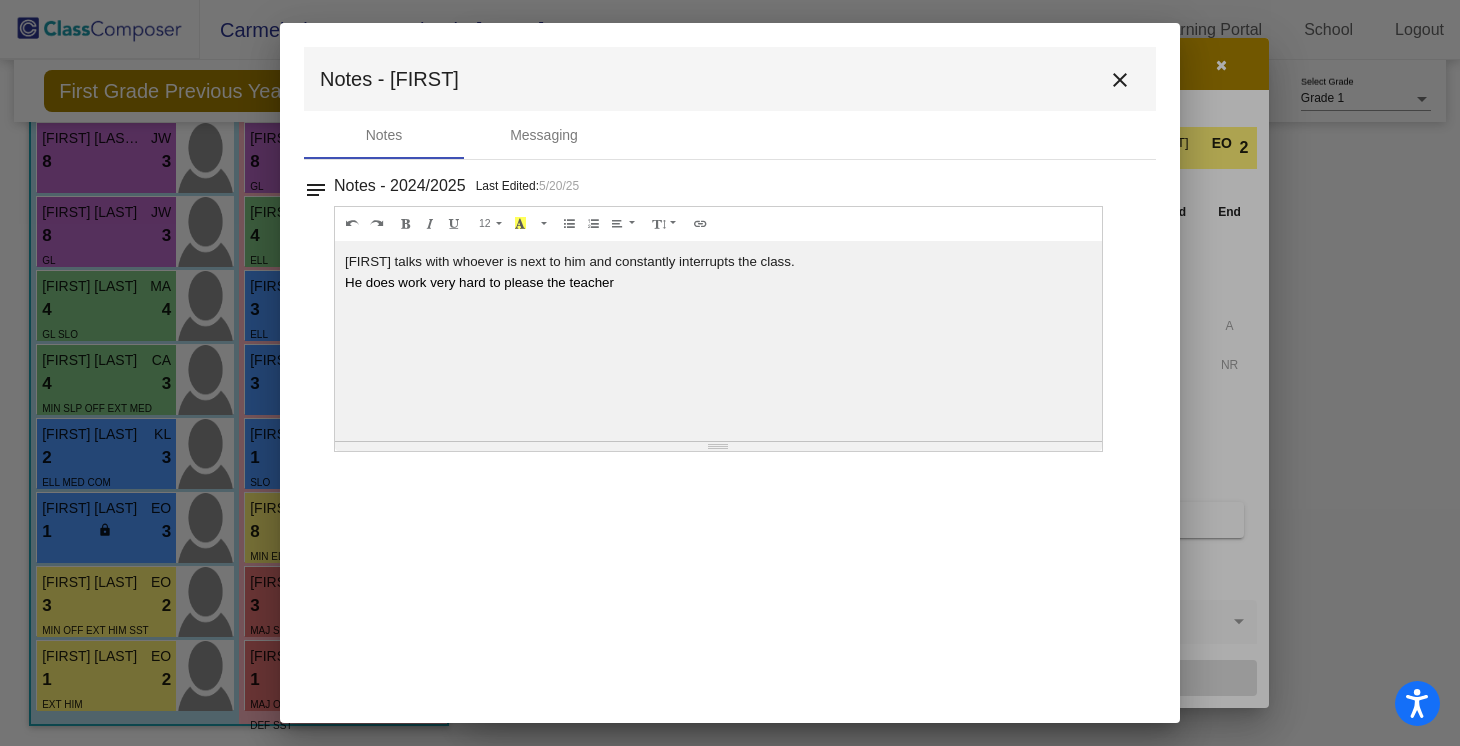 click on "close" at bounding box center (1120, 80) 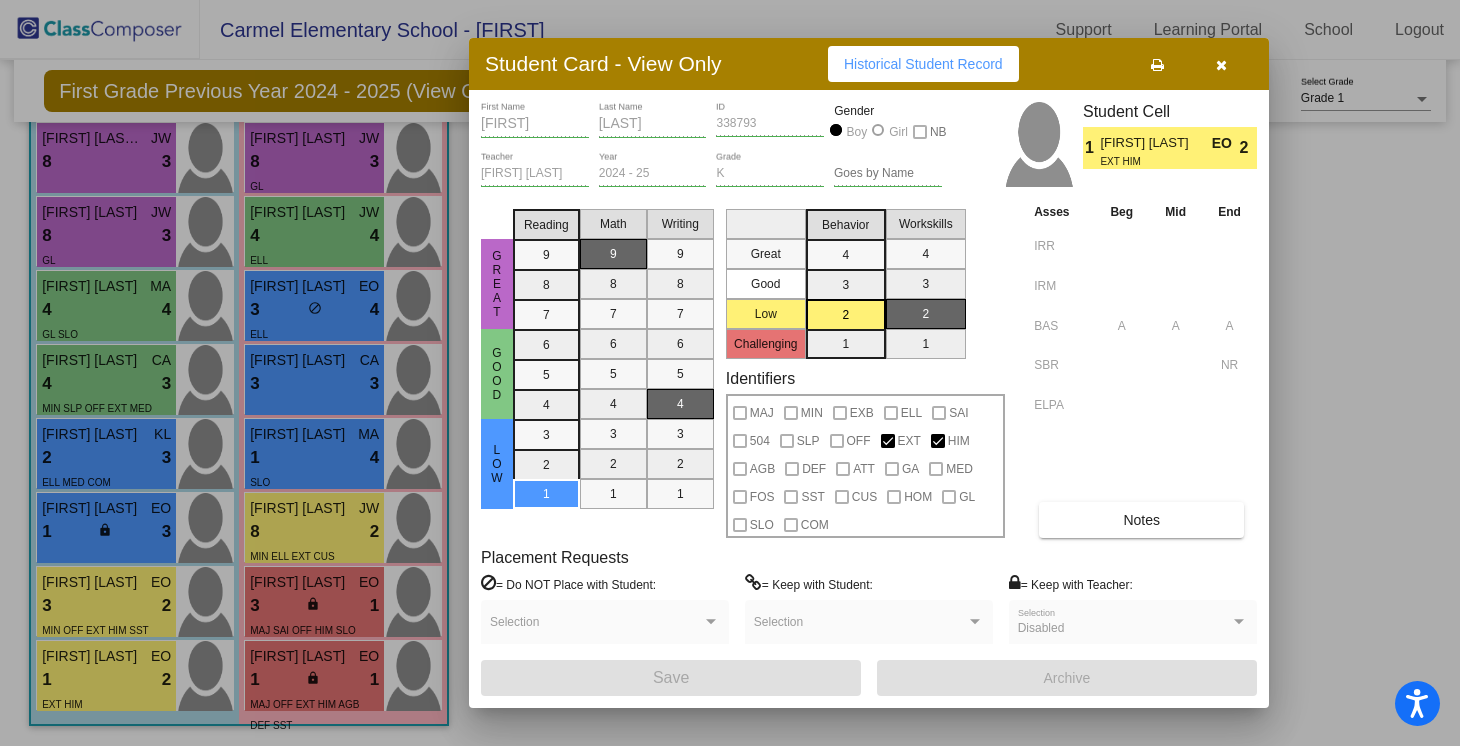 click at bounding box center [1221, 65] 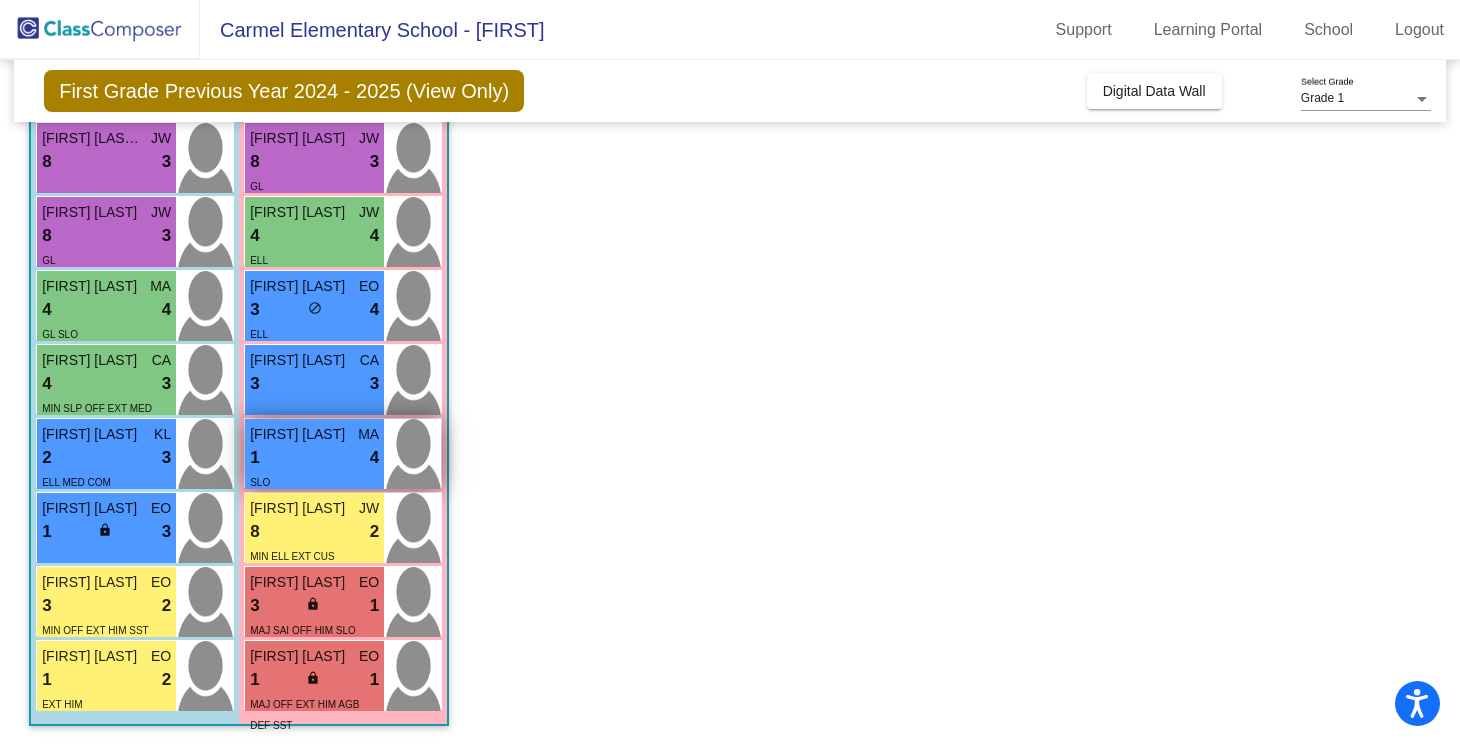 click on "1 lock do_not_disturb_alt 4" at bounding box center (314, 458) 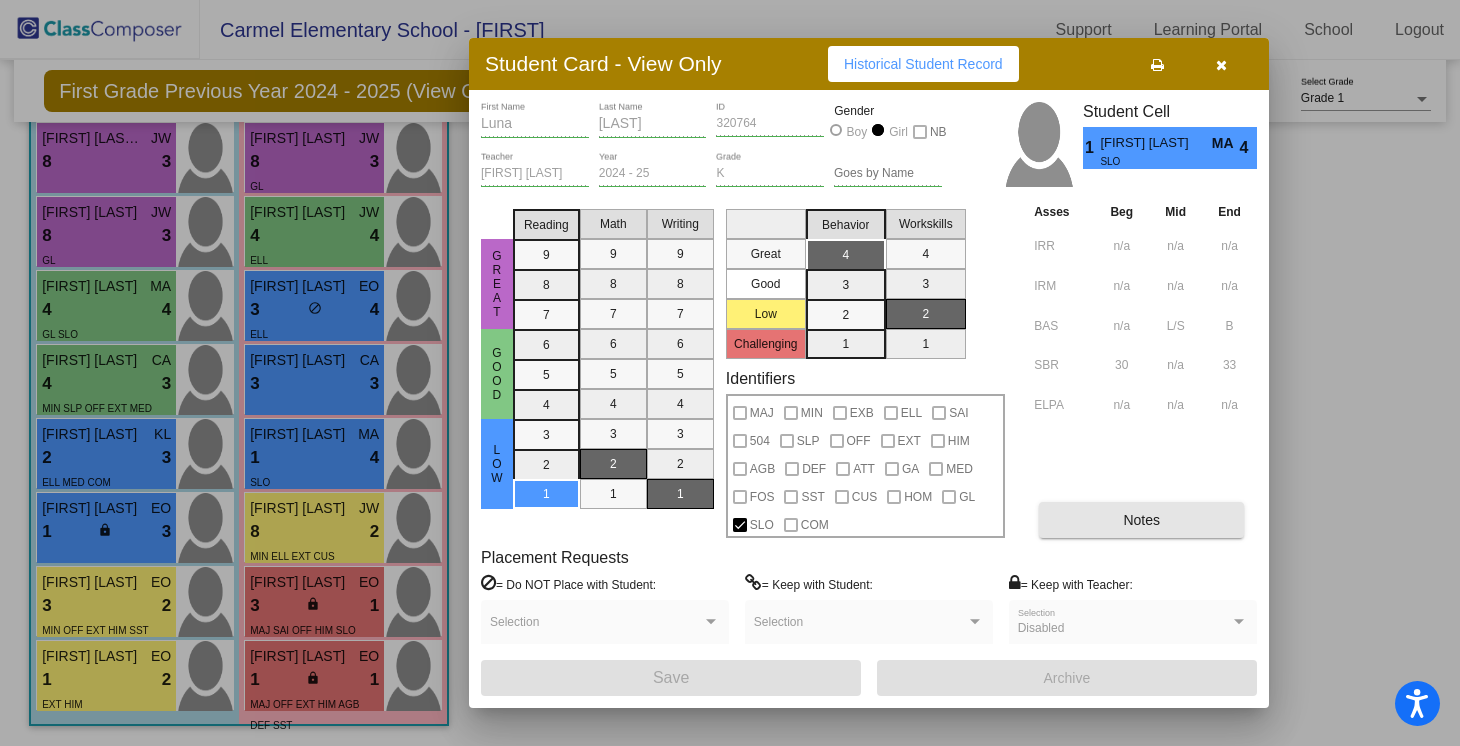 click on "Notes" at bounding box center (1141, 520) 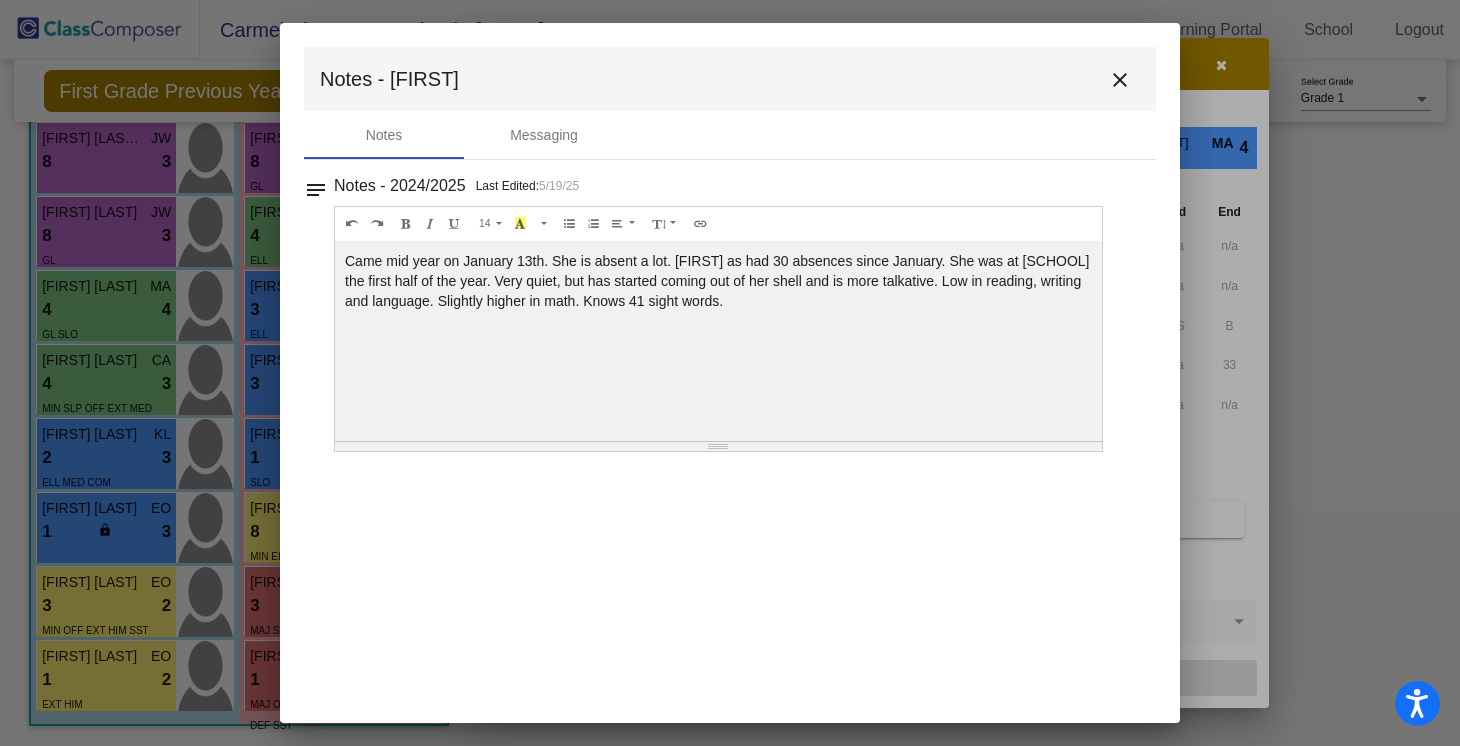 scroll, scrollTop: 0, scrollLeft: 0, axis: both 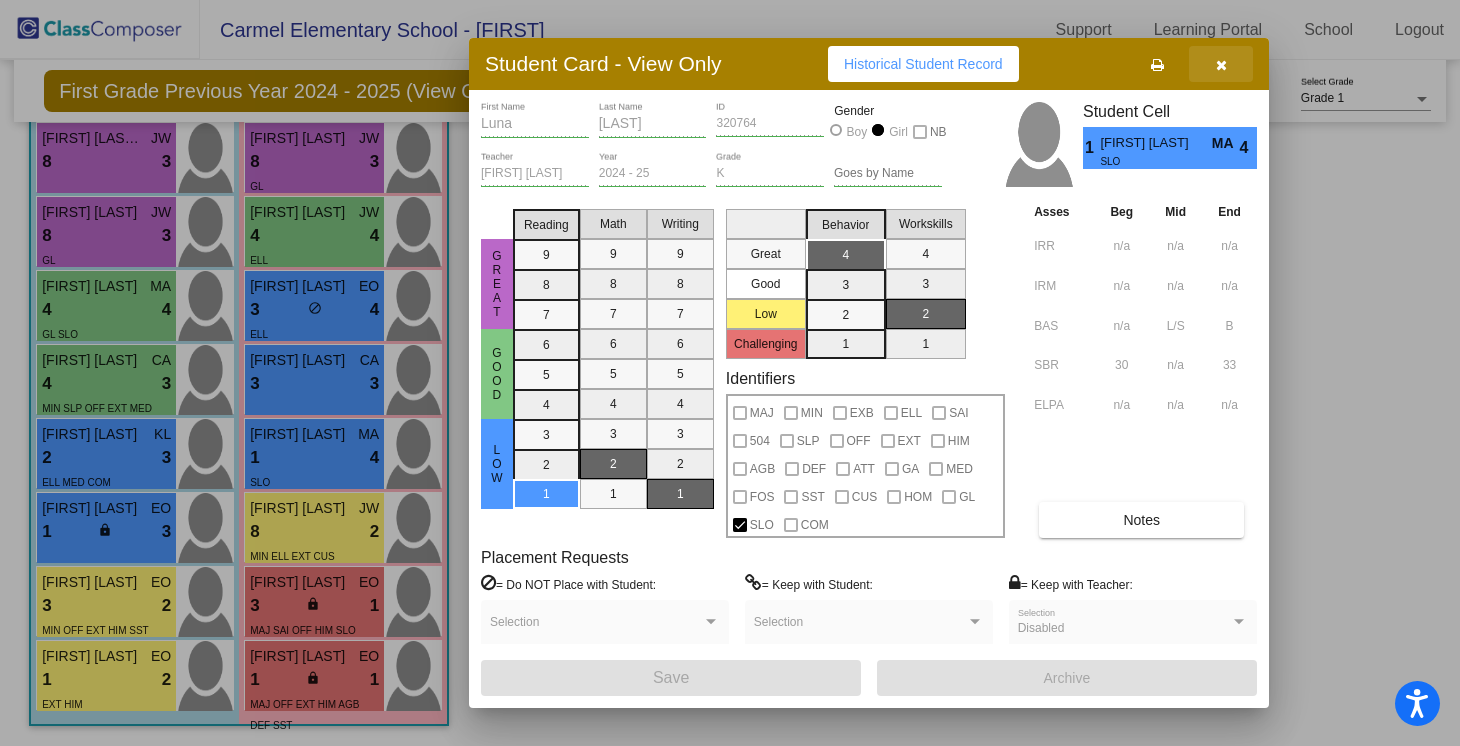 click at bounding box center (1221, 65) 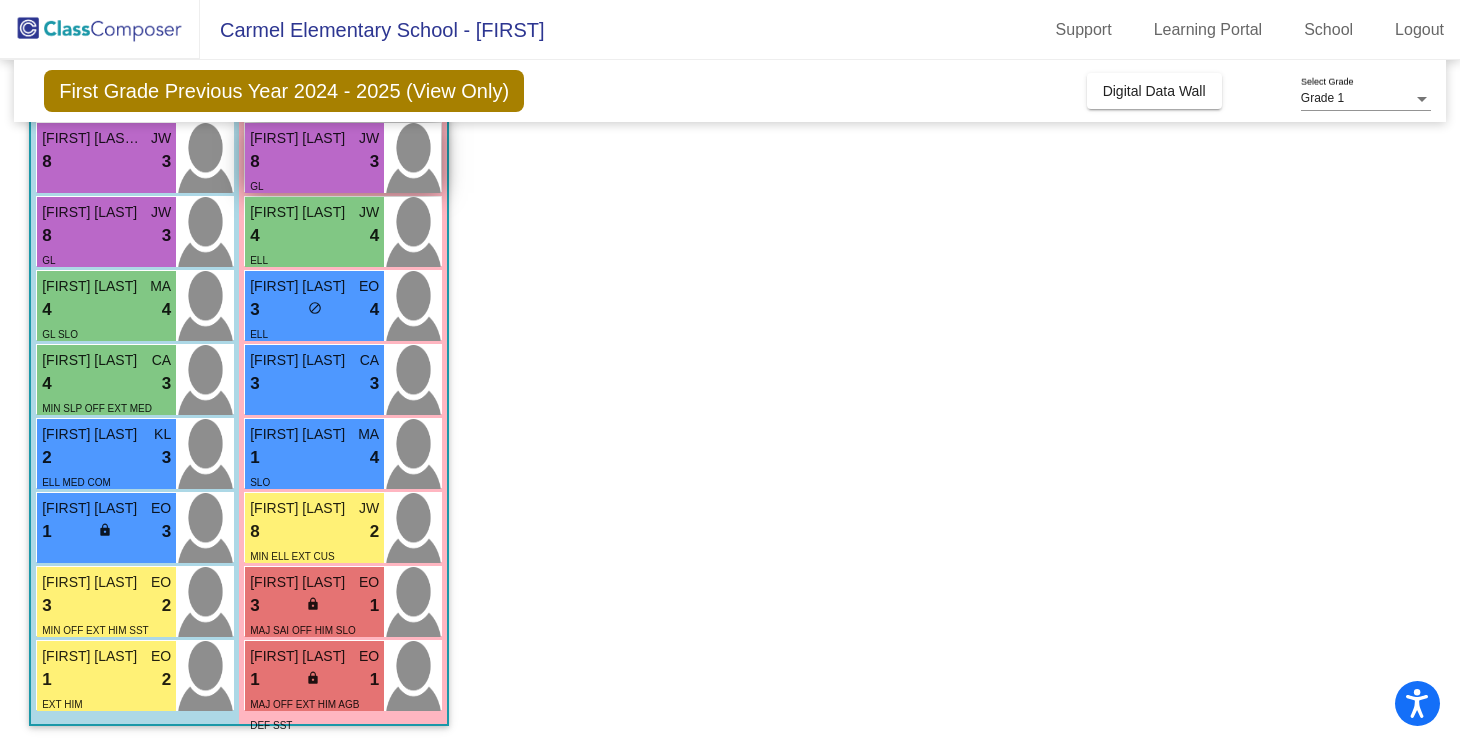 click on "GL" at bounding box center [314, 185] 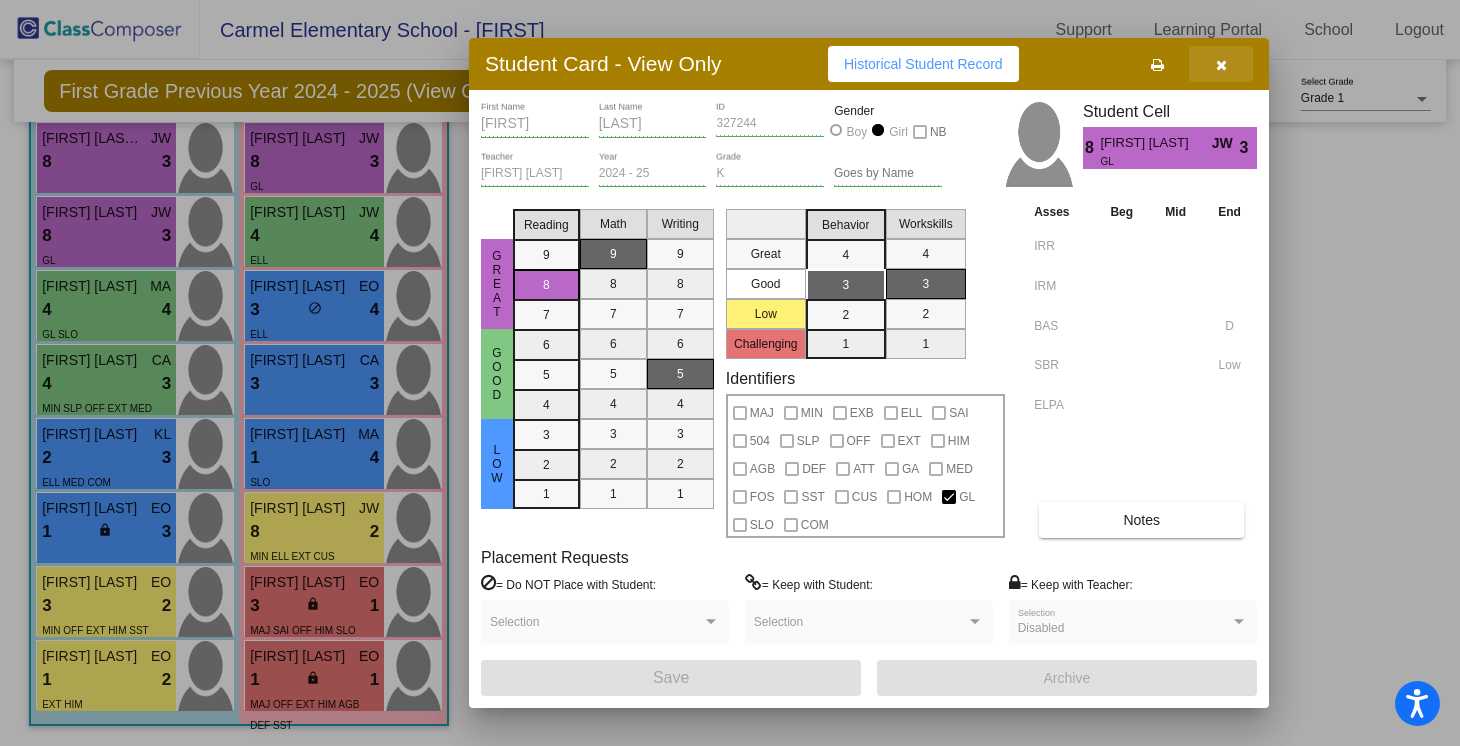 click at bounding box center [1221, 64] 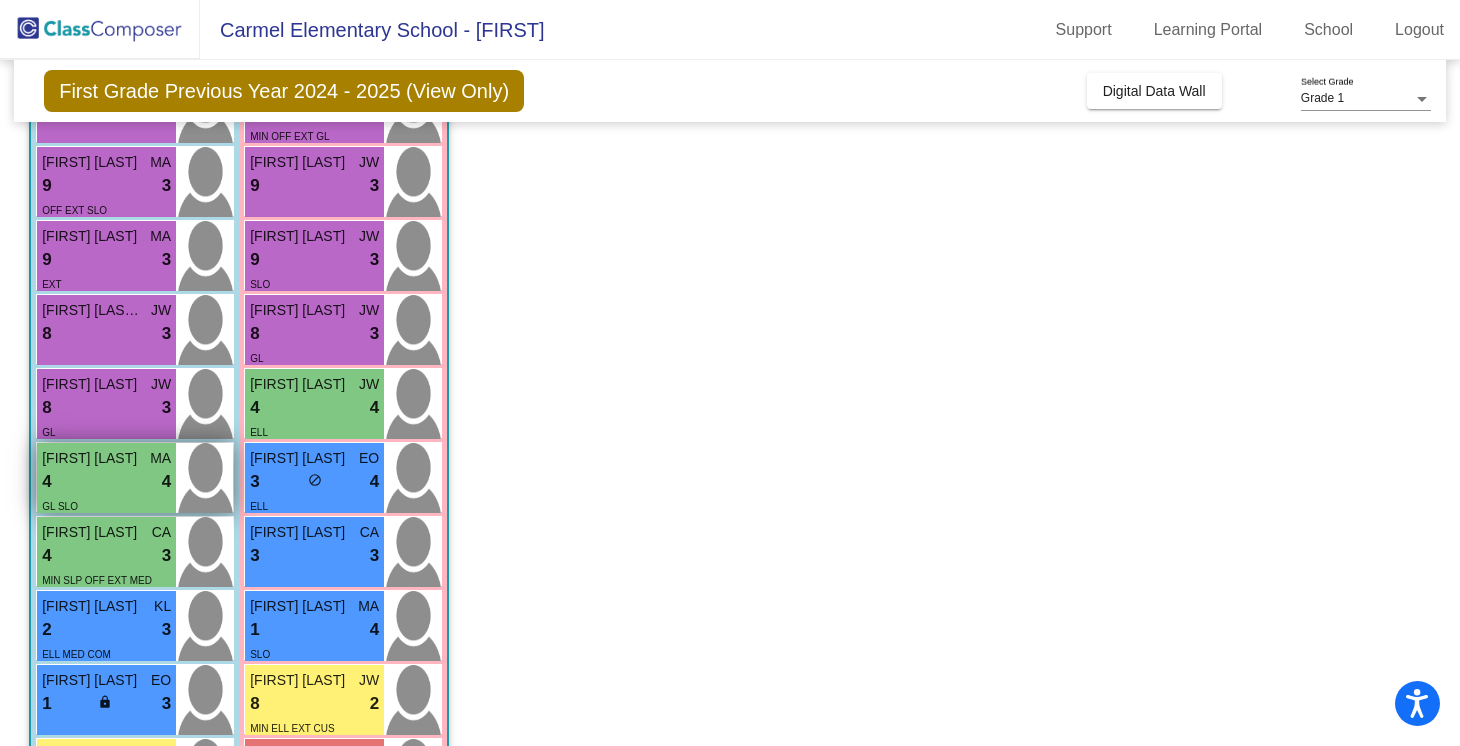 scroll, scrollTop: 0, scrollLeft: 0, axis: both 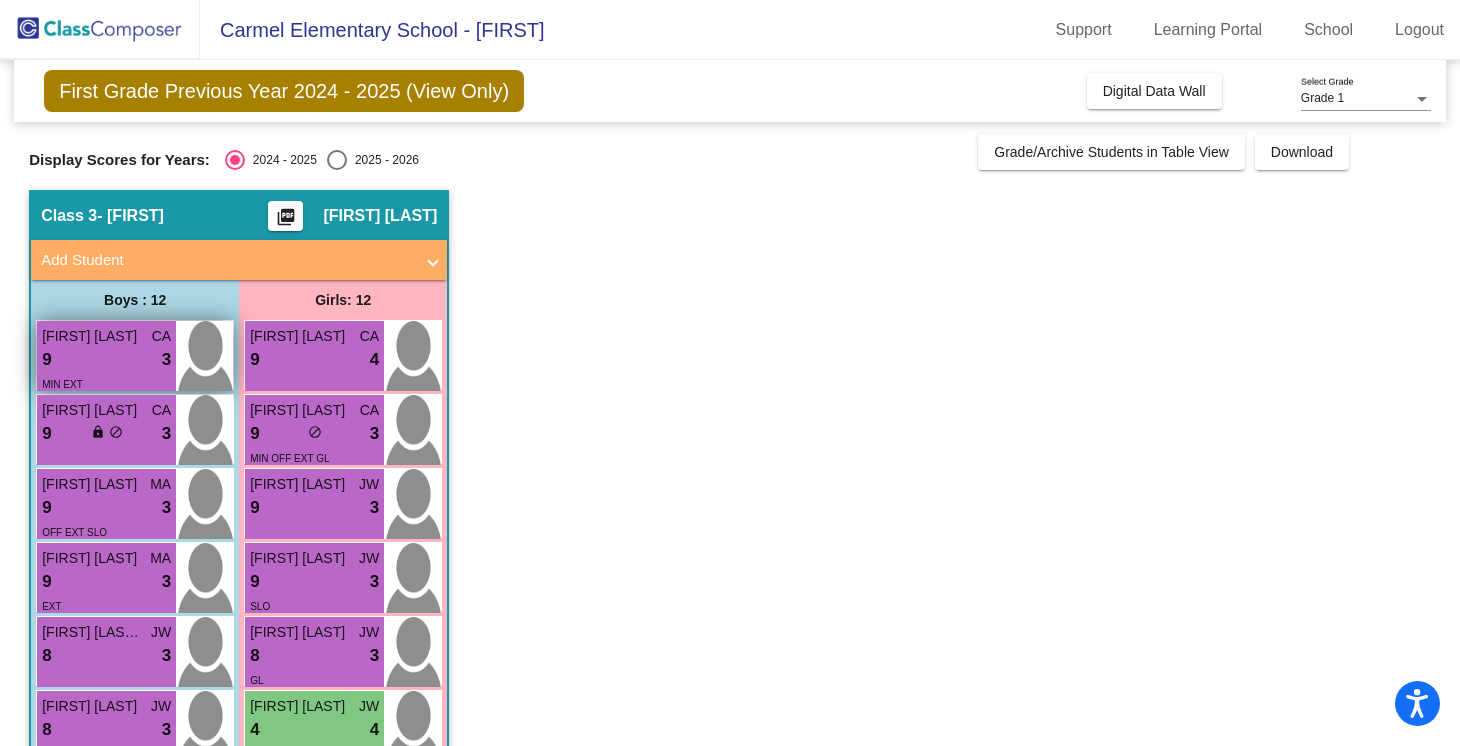 click on "MIN EXT" at bounding box center [106, 383] 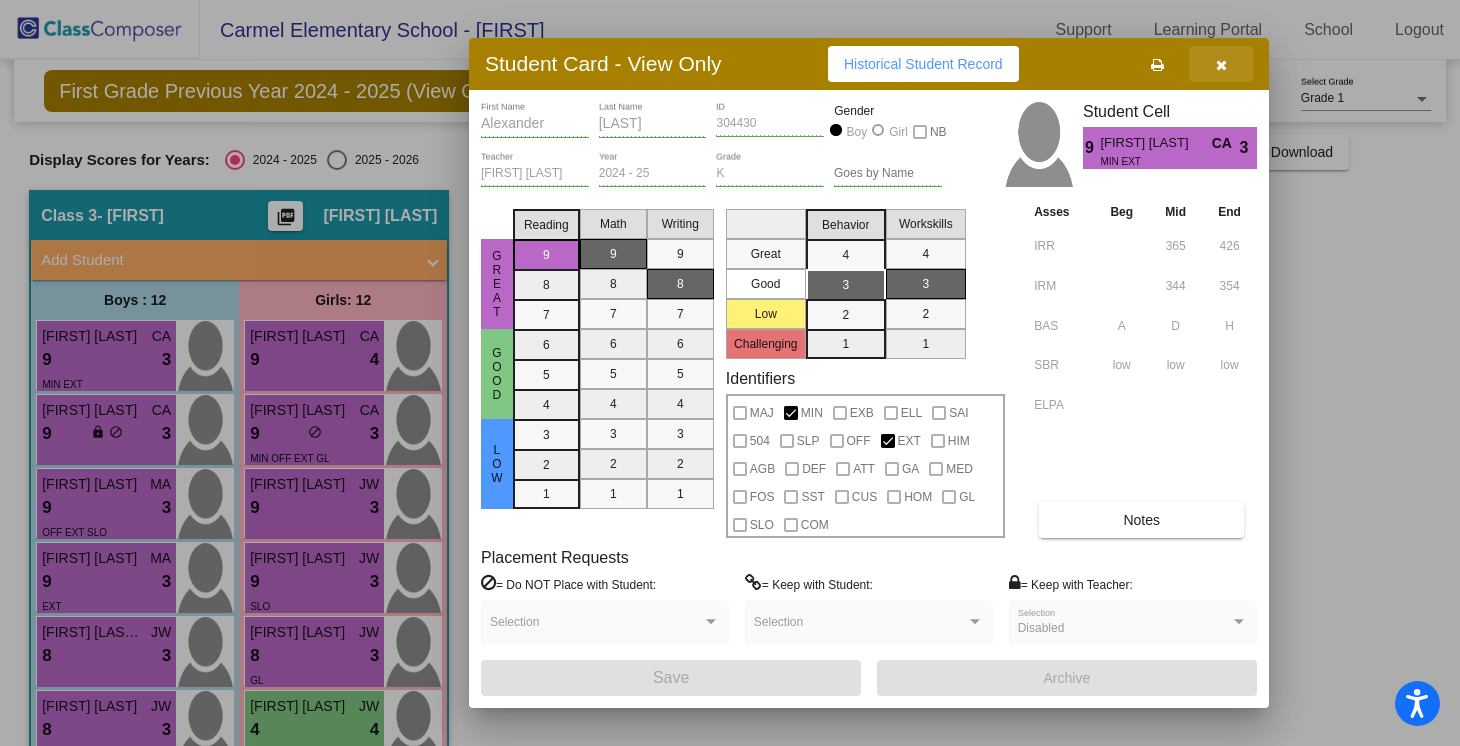 click at bounding box center (1221, 65) 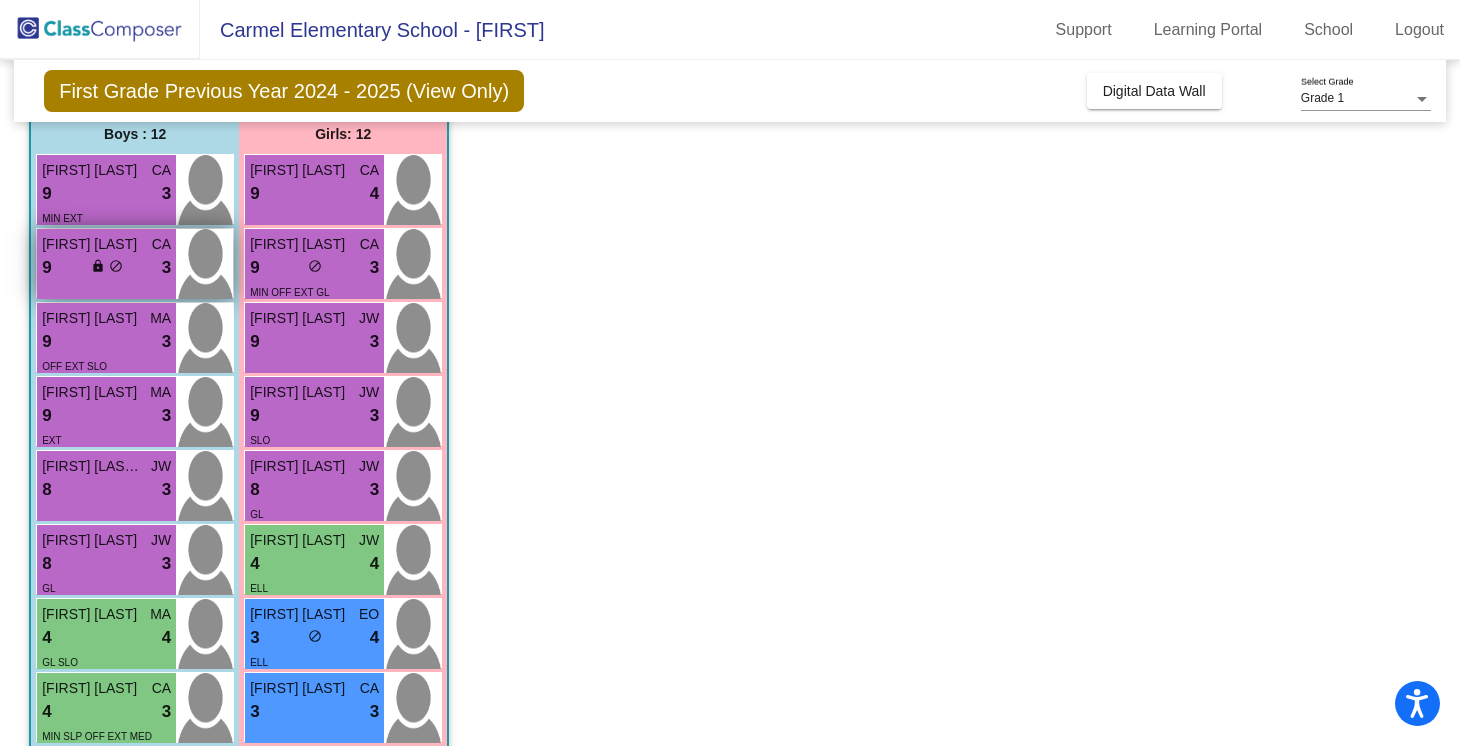 scroll, scrollTop: 168, scrollLeft: 0, axis: vertical 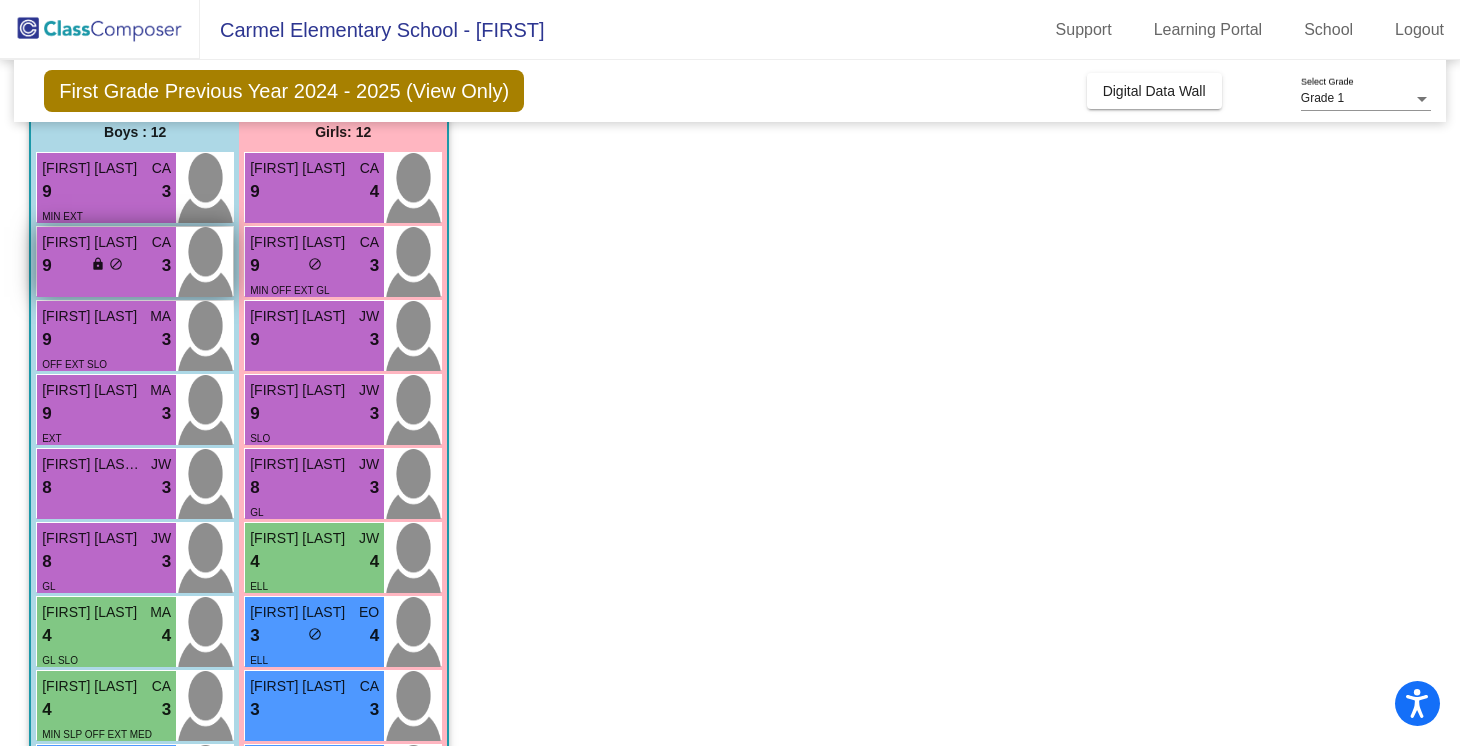 click on "do_not_disturb_alt" at bounding box center (116, 264) 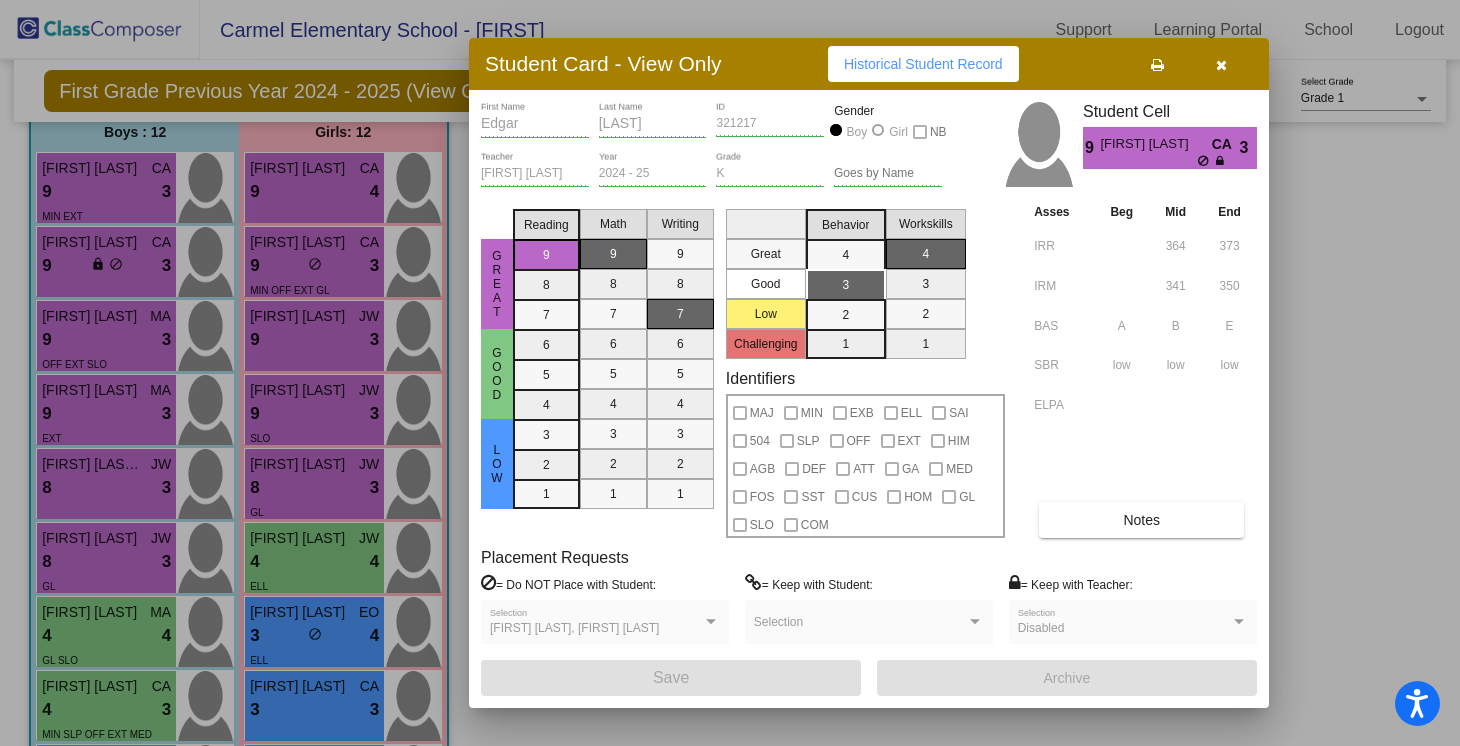 click on "[FIRST] First Name [LAST] Last Name 321217 ID Gender Boy Girl NB [FIRST] [LAST] Teacher 2024 - 25 Year K Grade Goes by Name Student Cell 9 [FIRST] [LAST] [STATE] 3 Great Good Low Reading 9 8 7 6 5 4 3 2 1 Math 9 8 7 6 5 4 3 2 1 Writing 9 8 7 6 5 4 3 2 1 Great Good Low Challenging Behavior 4 3 2 1 Workskills 4 3 2 1 Identifiers MAJ MIN EXB ELL SAI 504 SLP OFF EXT HIM AGB DEF ATT GA MED FOS SST CUS HOM GL SLO COM Asses Beg Mid End IRR 364 373 IRM 341 350 BAS A B E SBR low low low ELPA Notes Placement Requests = Do NOT Place with Student: [FIRST] [LAST], [FIRST] [LAST] Selection = Keep with Student: Selection = Keep with Teacher: Disabled Selection Save Archive" at bounding box center (869, 399) 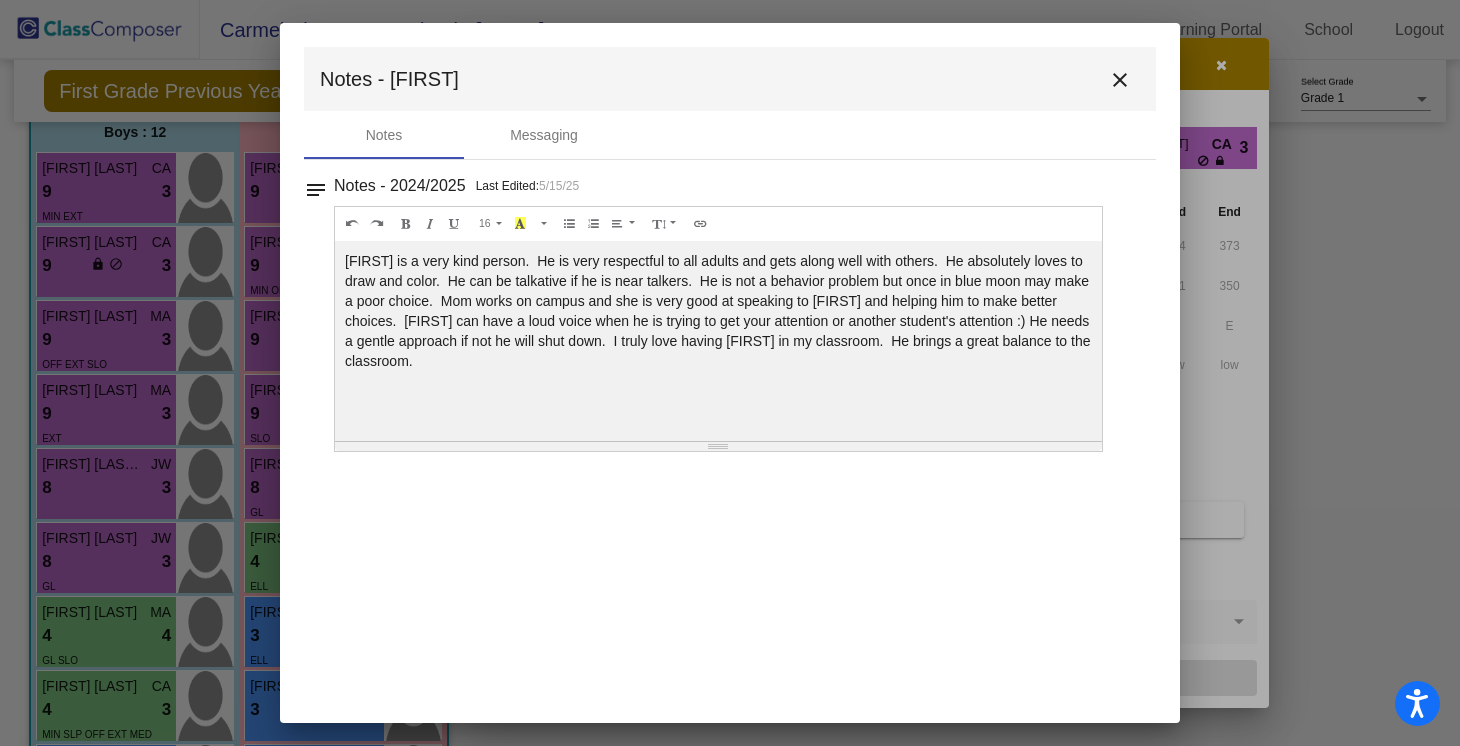 click on "close" at bounding box center [1120, 80] 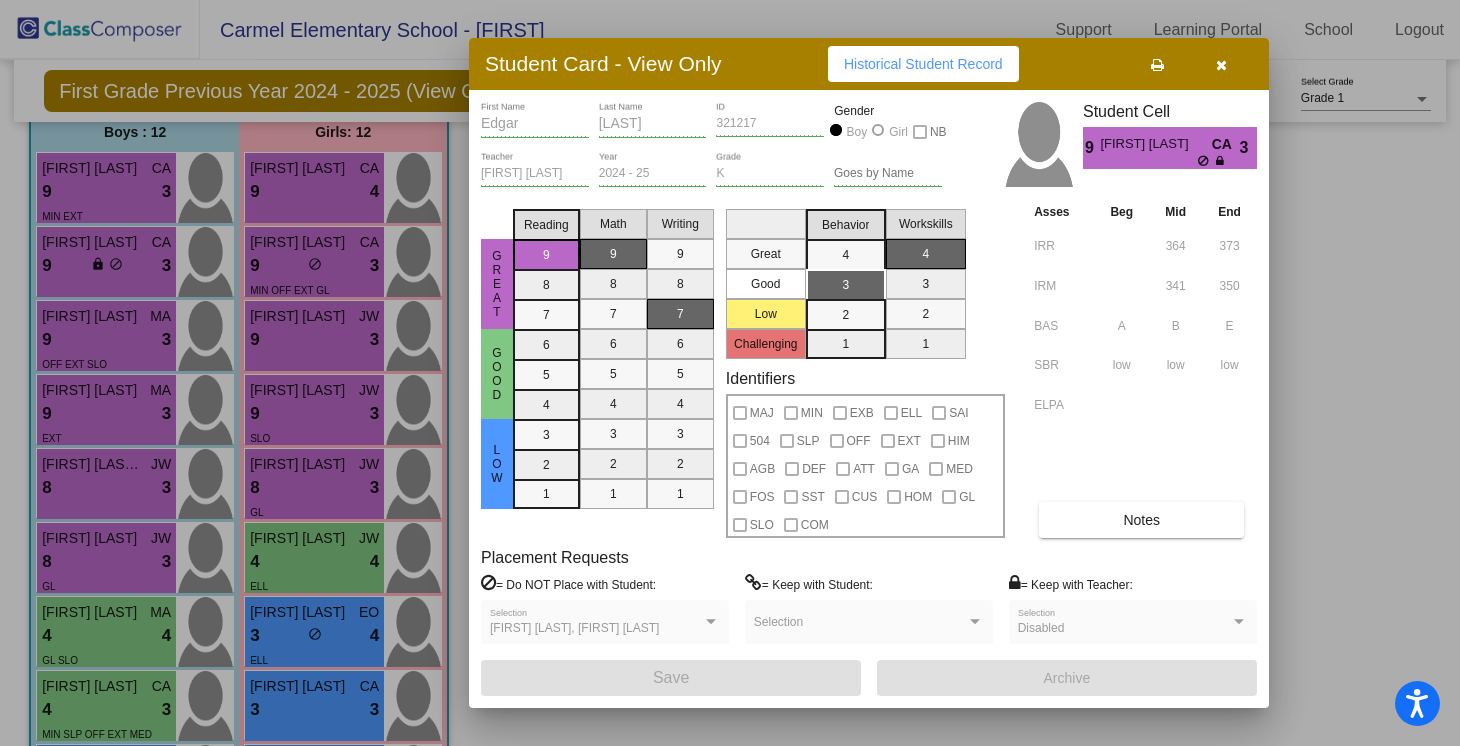 click at bounding box center [1221, 64] 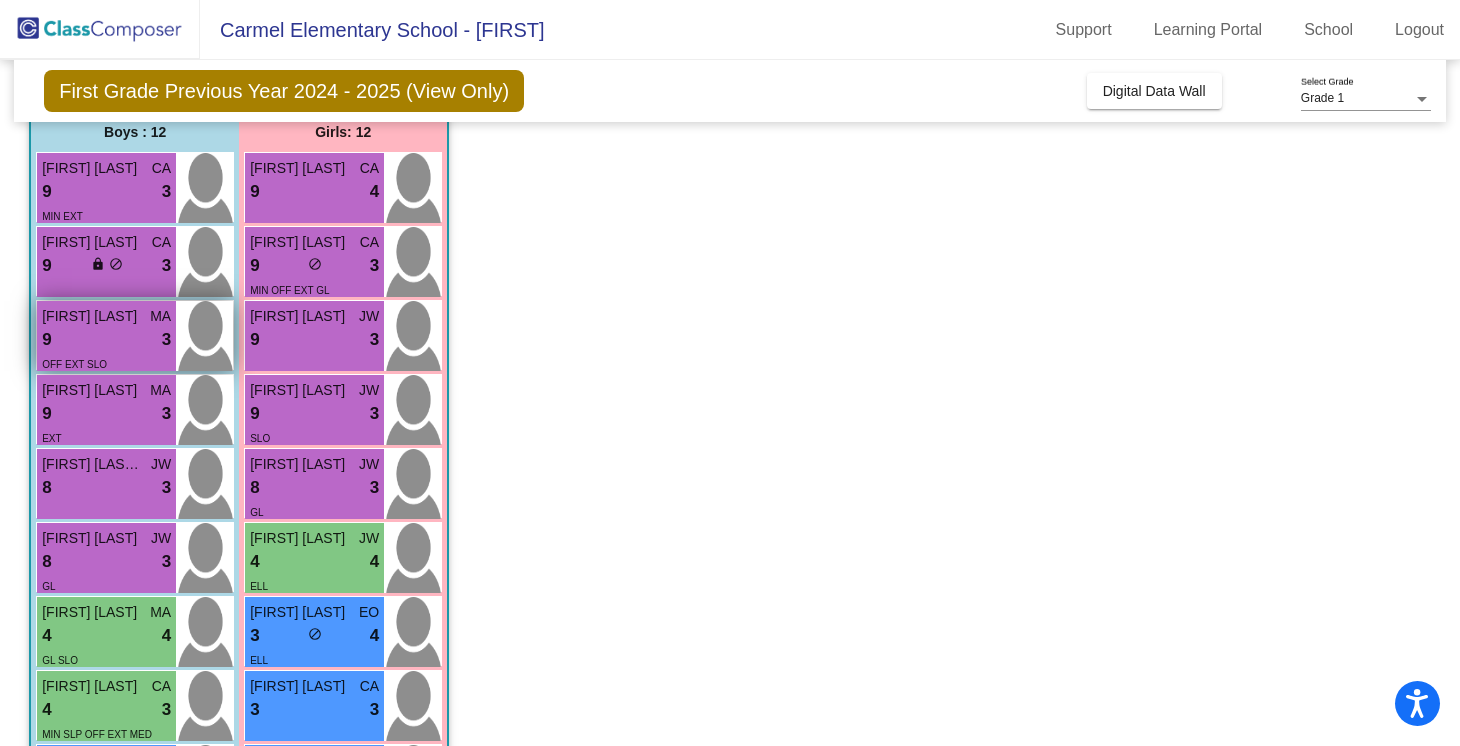 click on "9 lock do_not_disturb_alt 3" at bounding box center (106, 340) 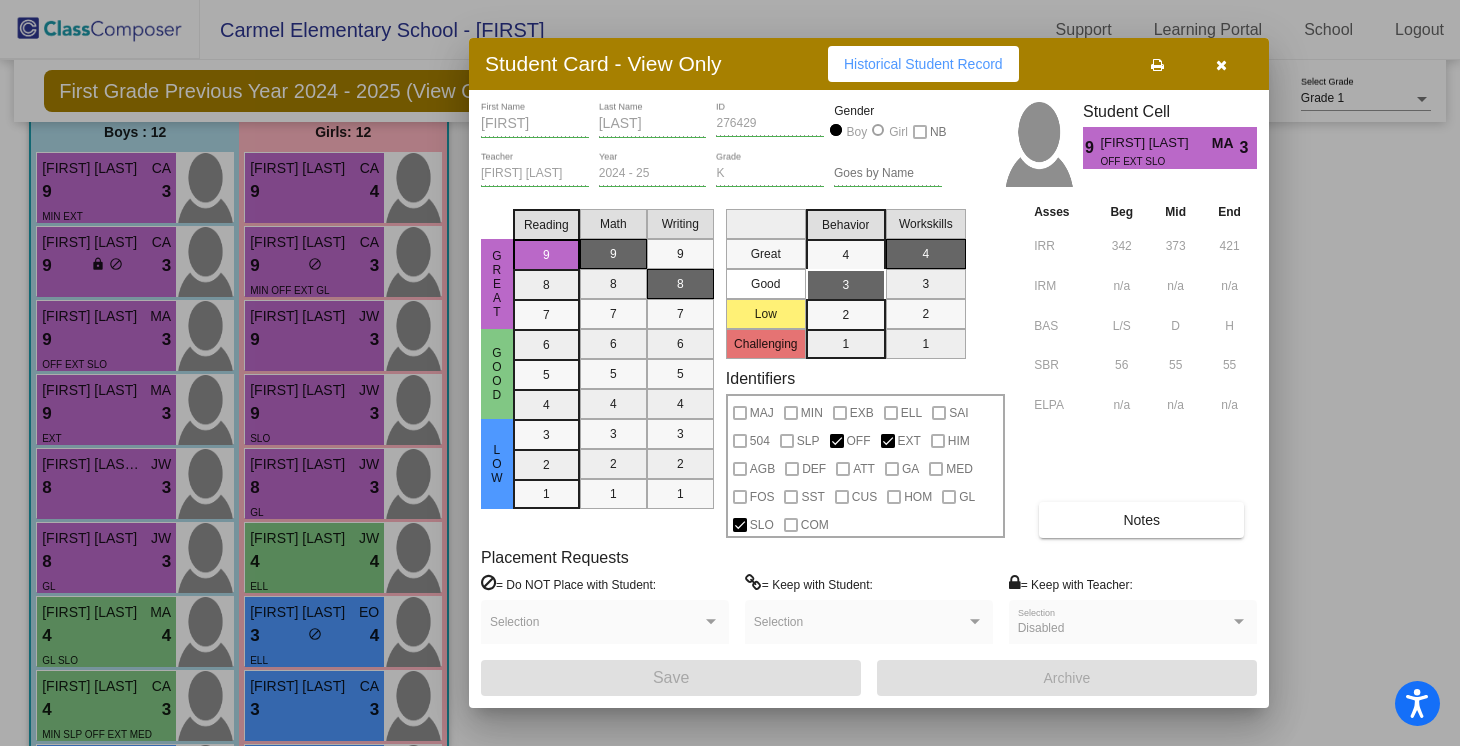 click on "Notes" at bounding box center [1141, 520] 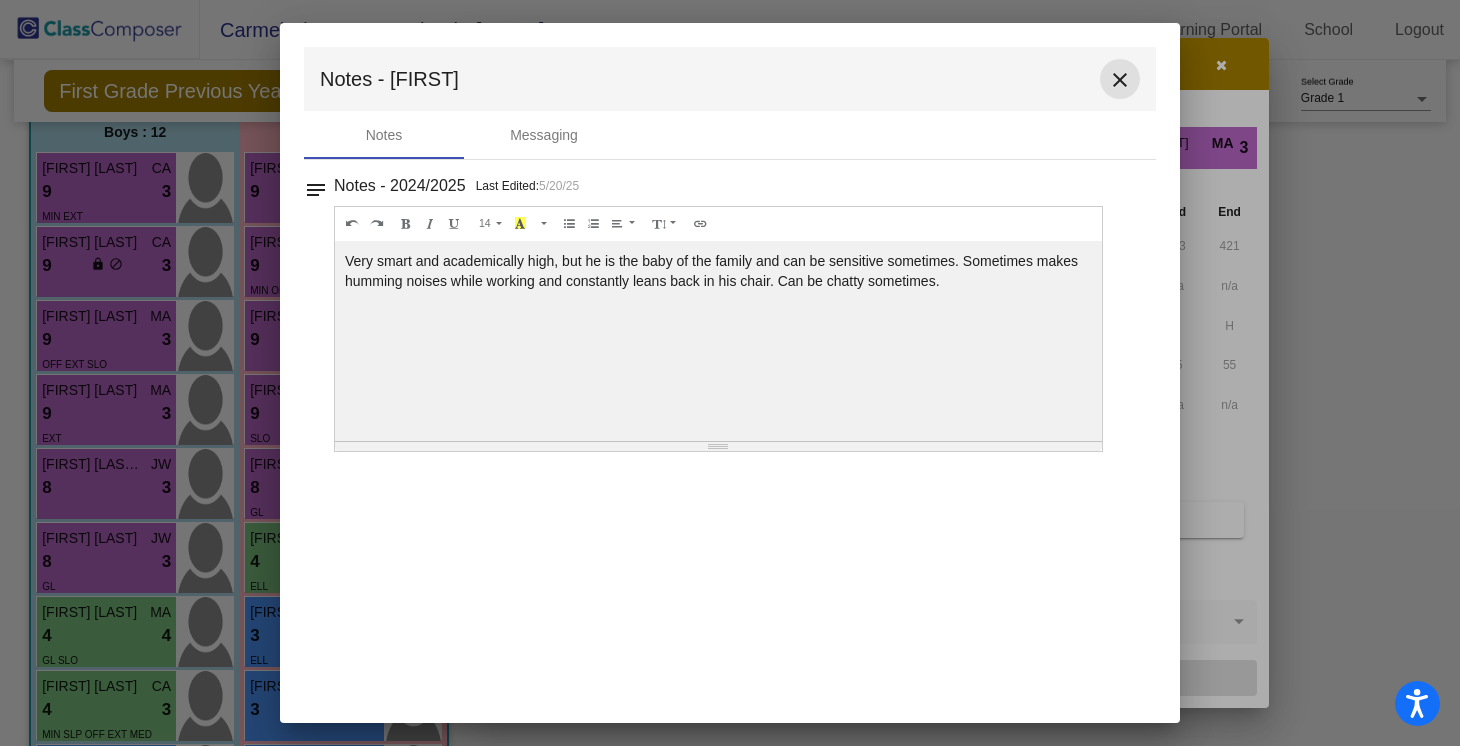 click on "close" at bounding box center (1120, 80) 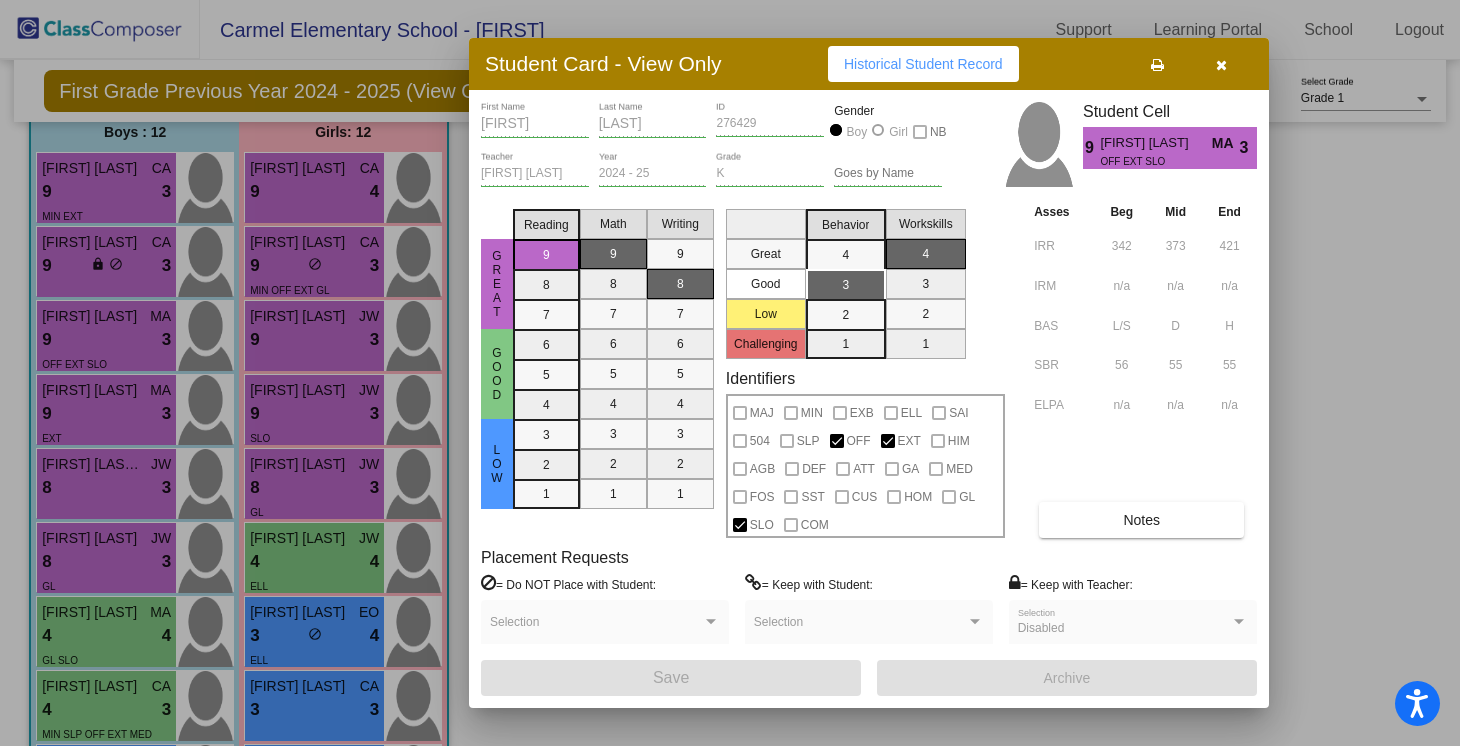 click at bounding box center [1221, 64] 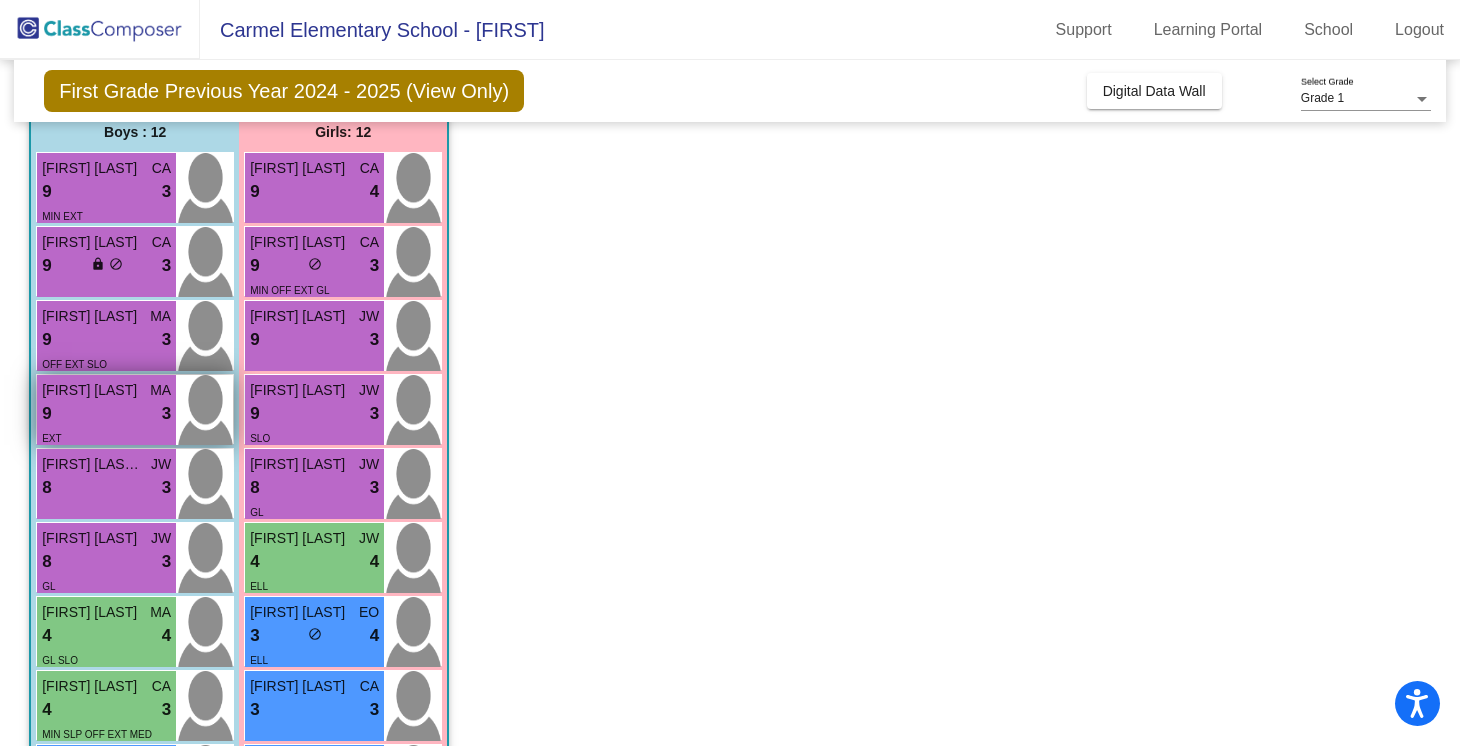 click on "9 lock do_not_disturb_alt 3" at bounding box center [106, 414] 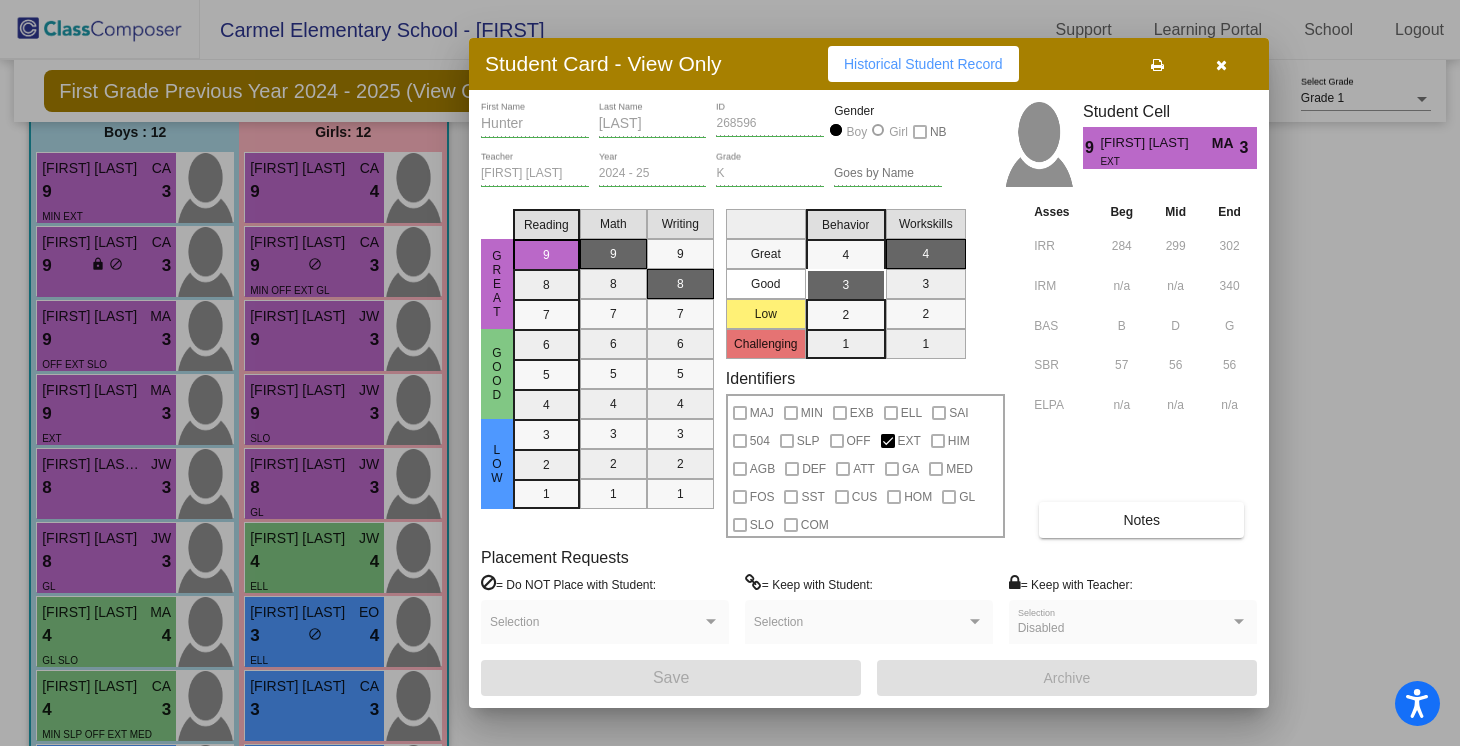 click on "Notes" at bounding box center (1141, 520) 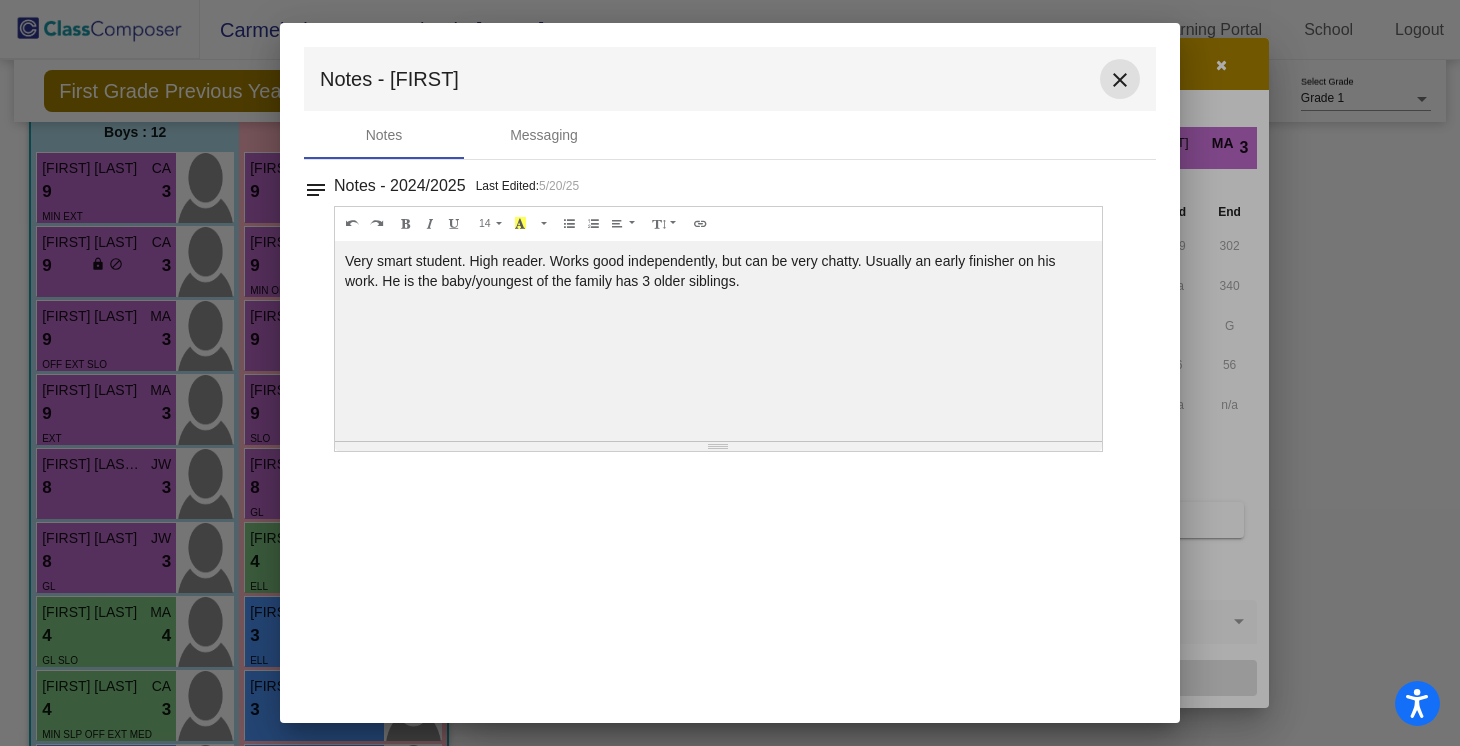 click on "close" at bounding box center [1120, 80] 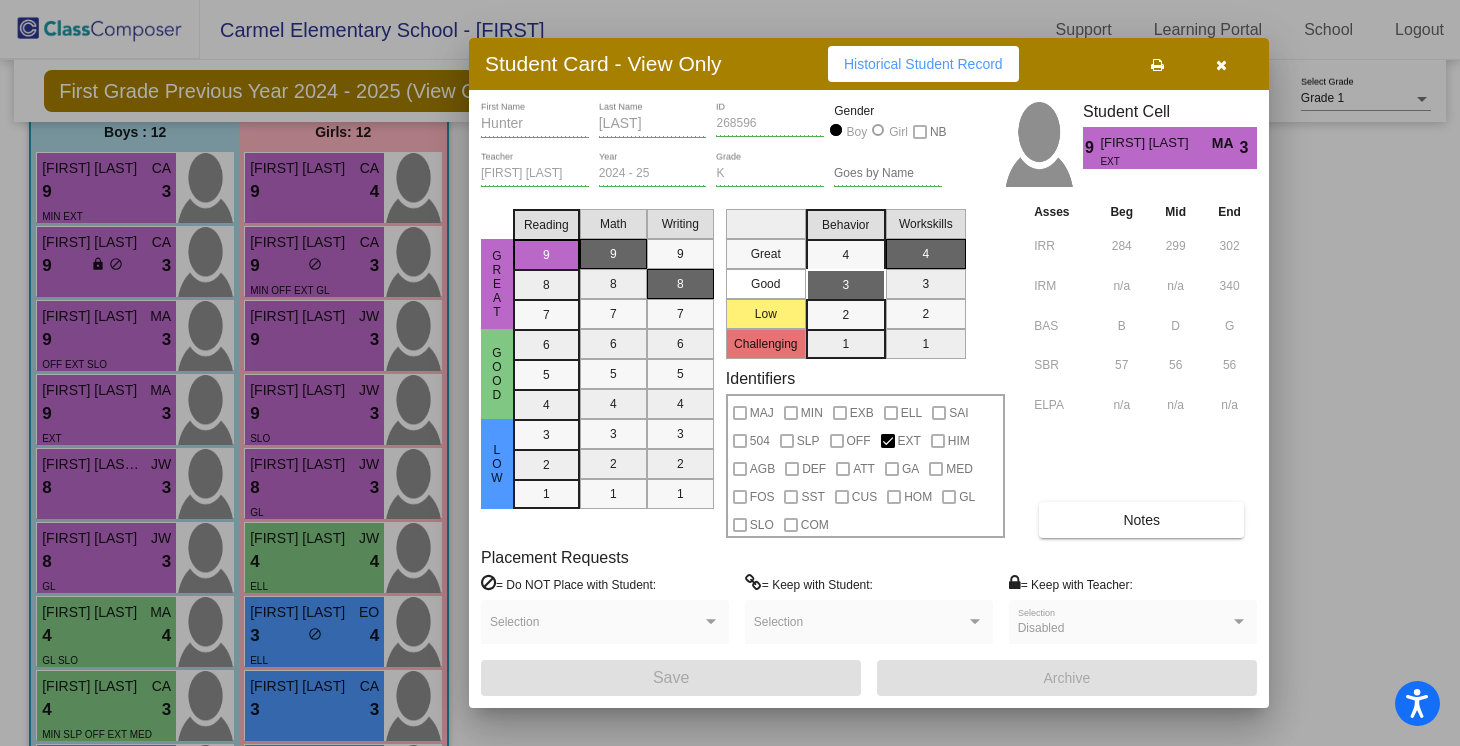 click on "Notes" at bounding box center (1141, 520) 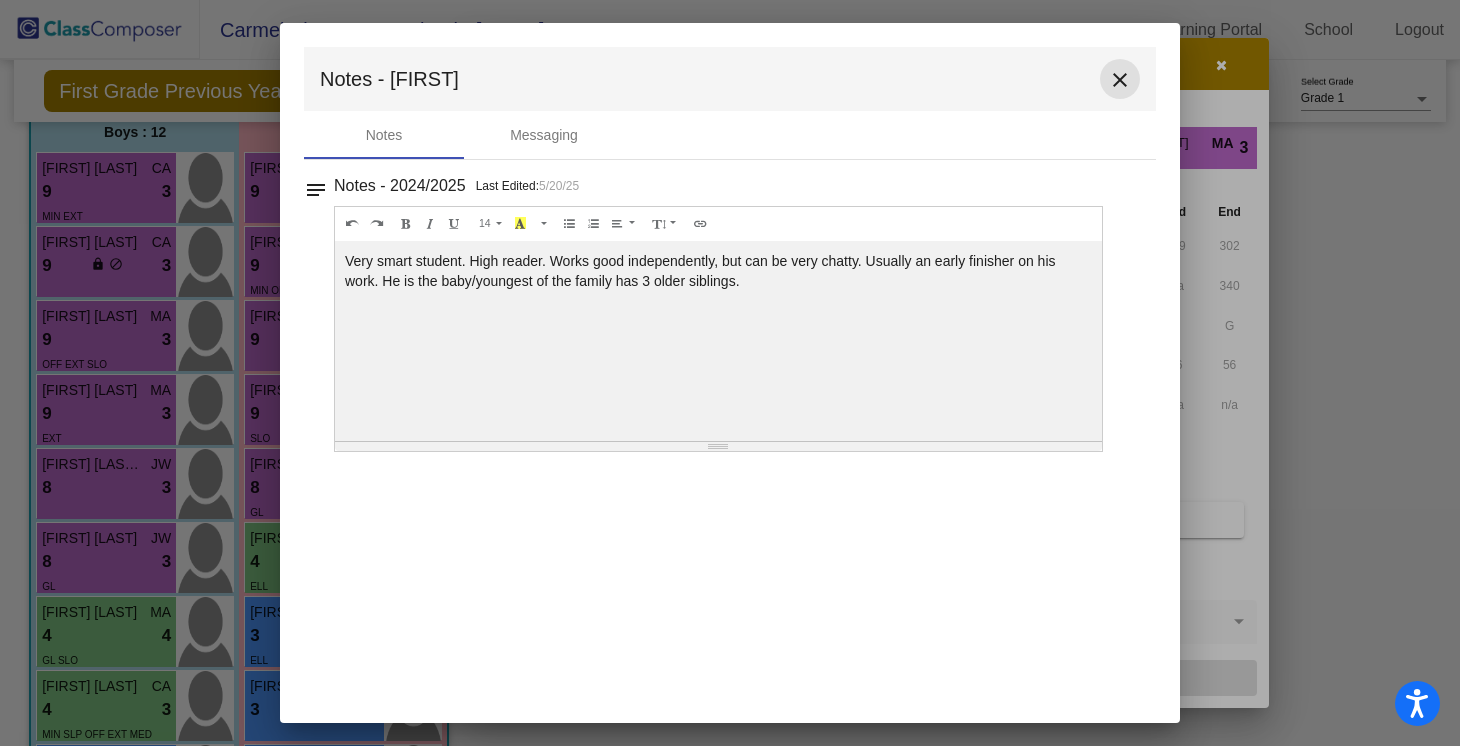 click on "close" at bounding box center [1120, 80] 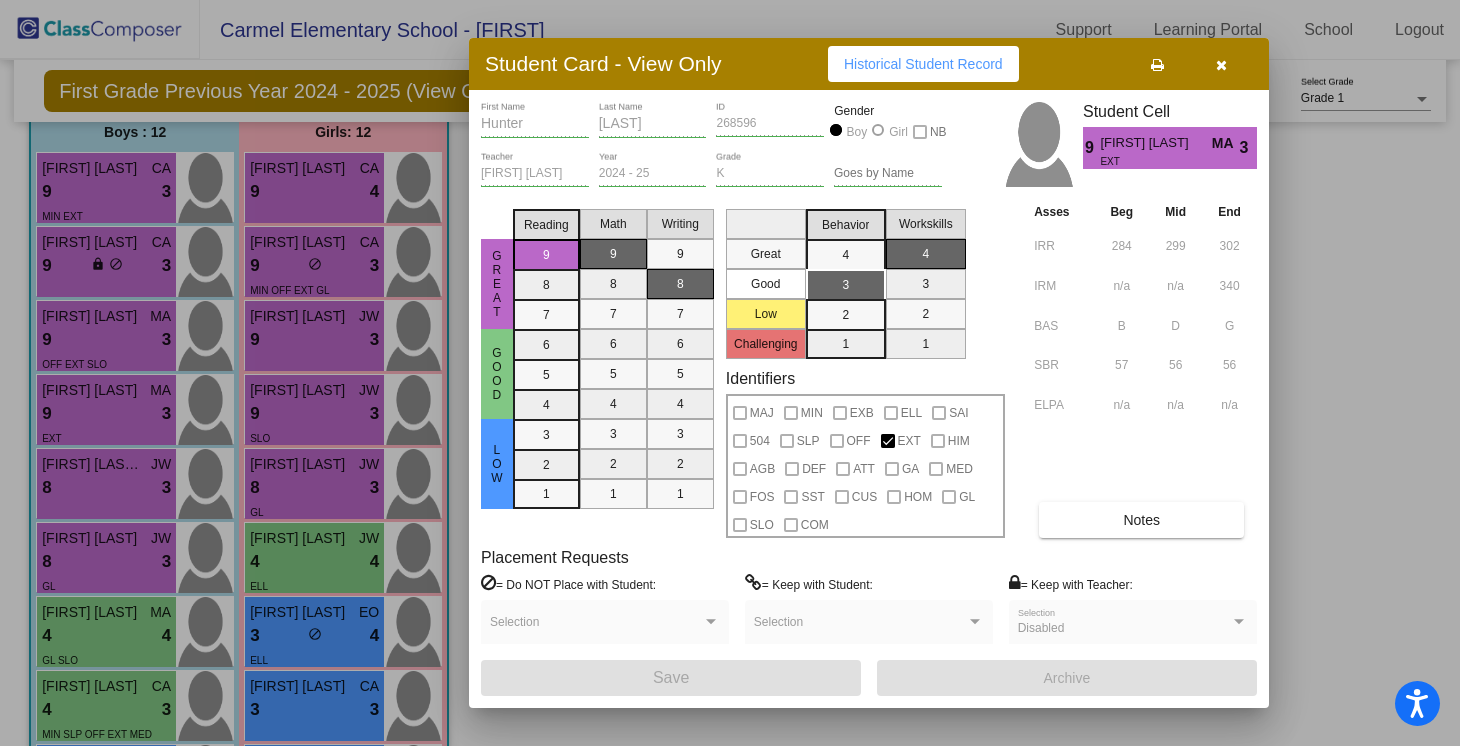 drag, startPoint x: 1223, startPoint y: 63, endPoint x: 1218, endPoint y: 50, distance: 13.928389 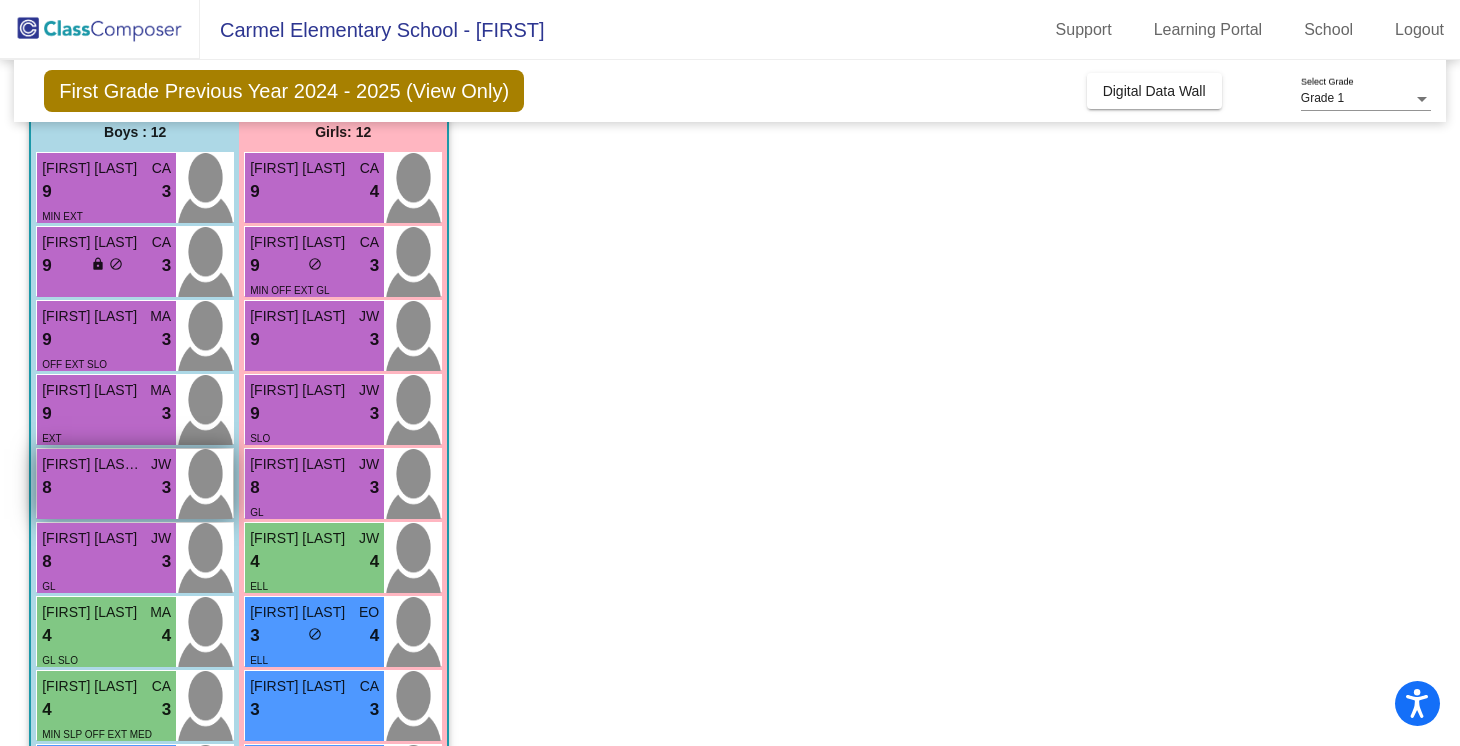 click on "[FIRST] [LAST] [LAST]" at bounding box center (92, 464) 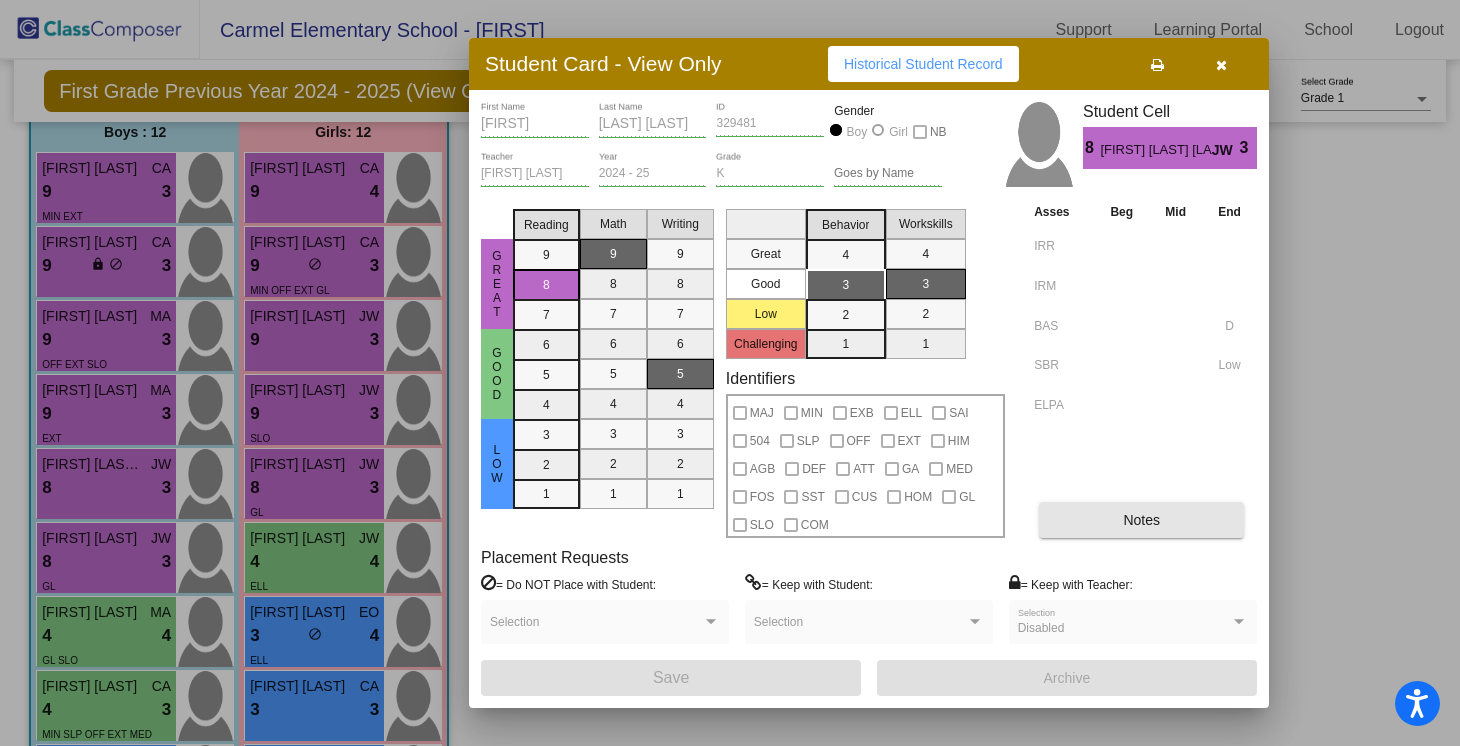 click on "Notes" at bounding box center [1141, 520] 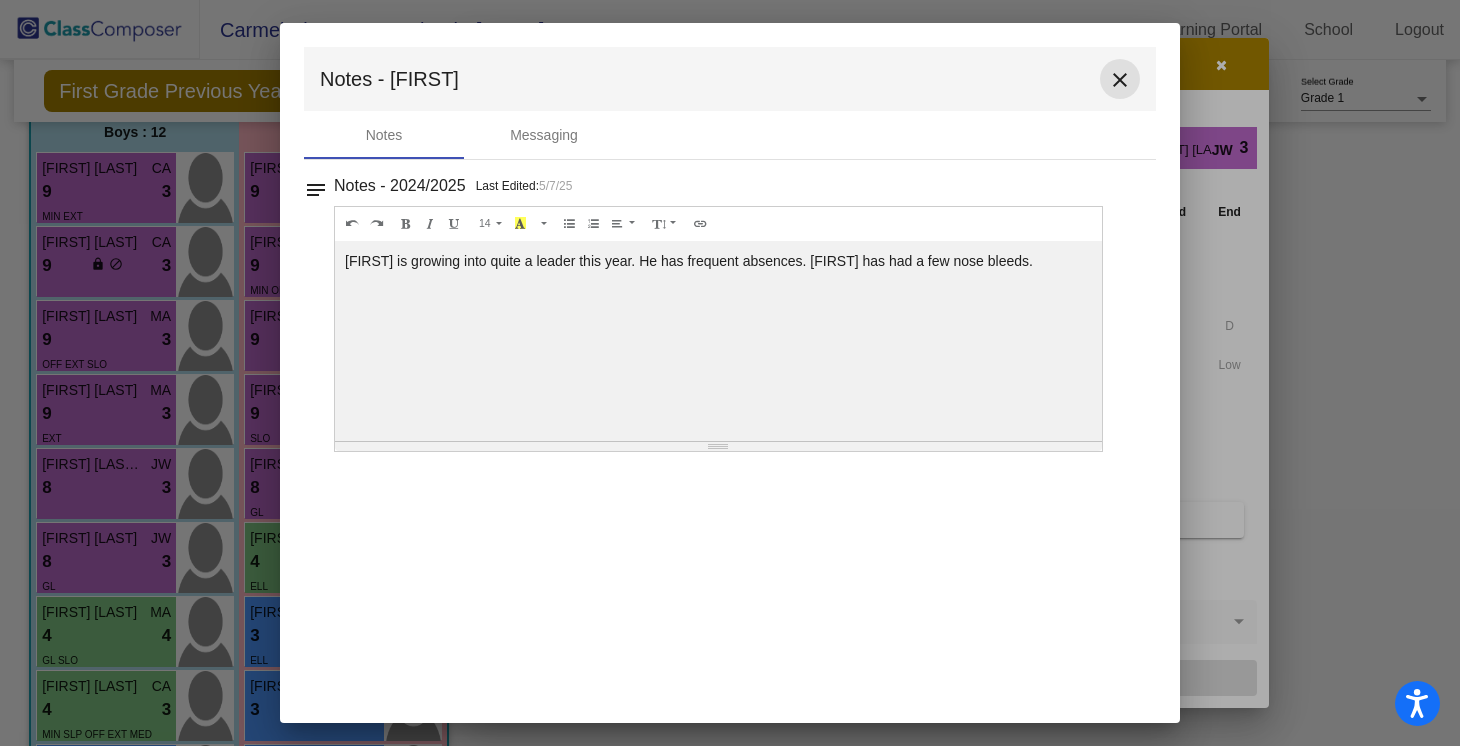 click on "close" at bounding box center [1120, 80] 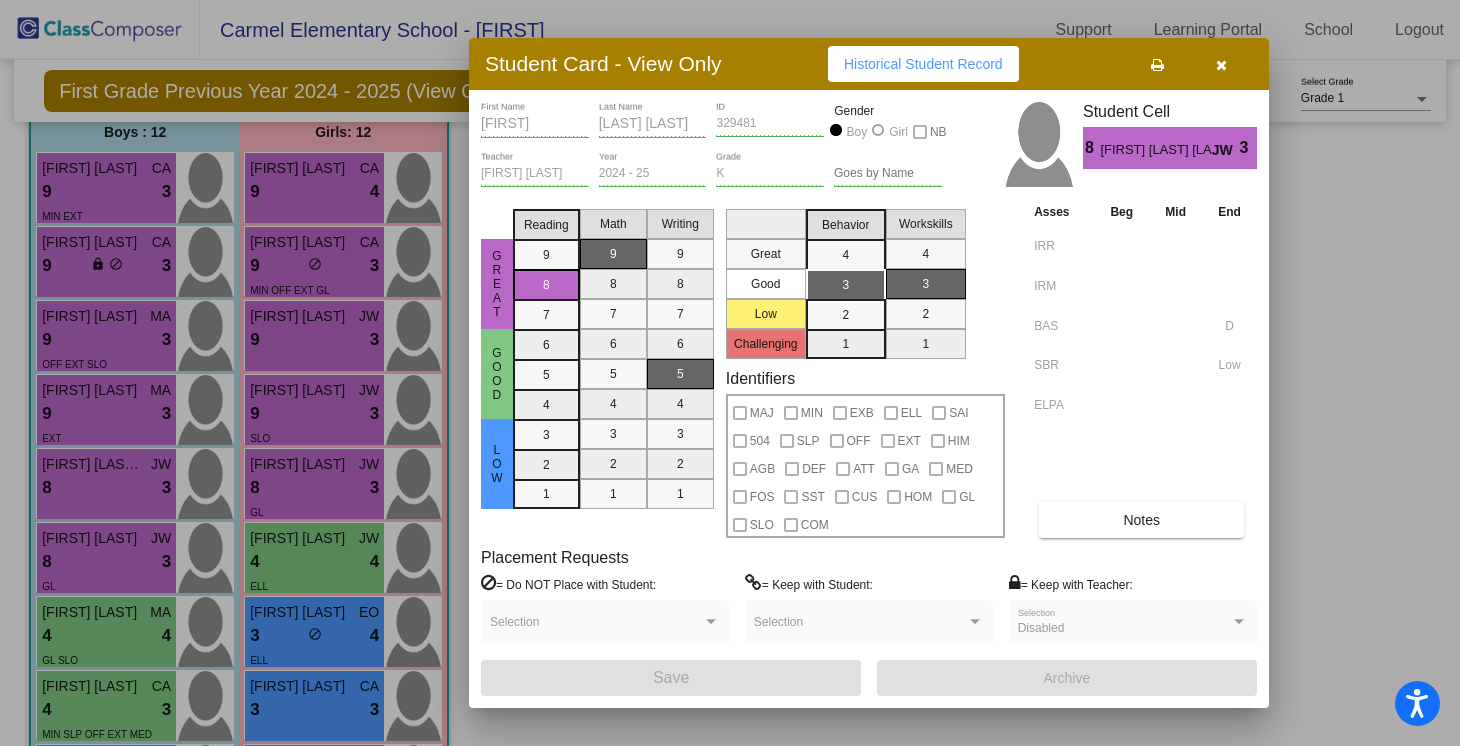 click at bounding box center [1221, 65] 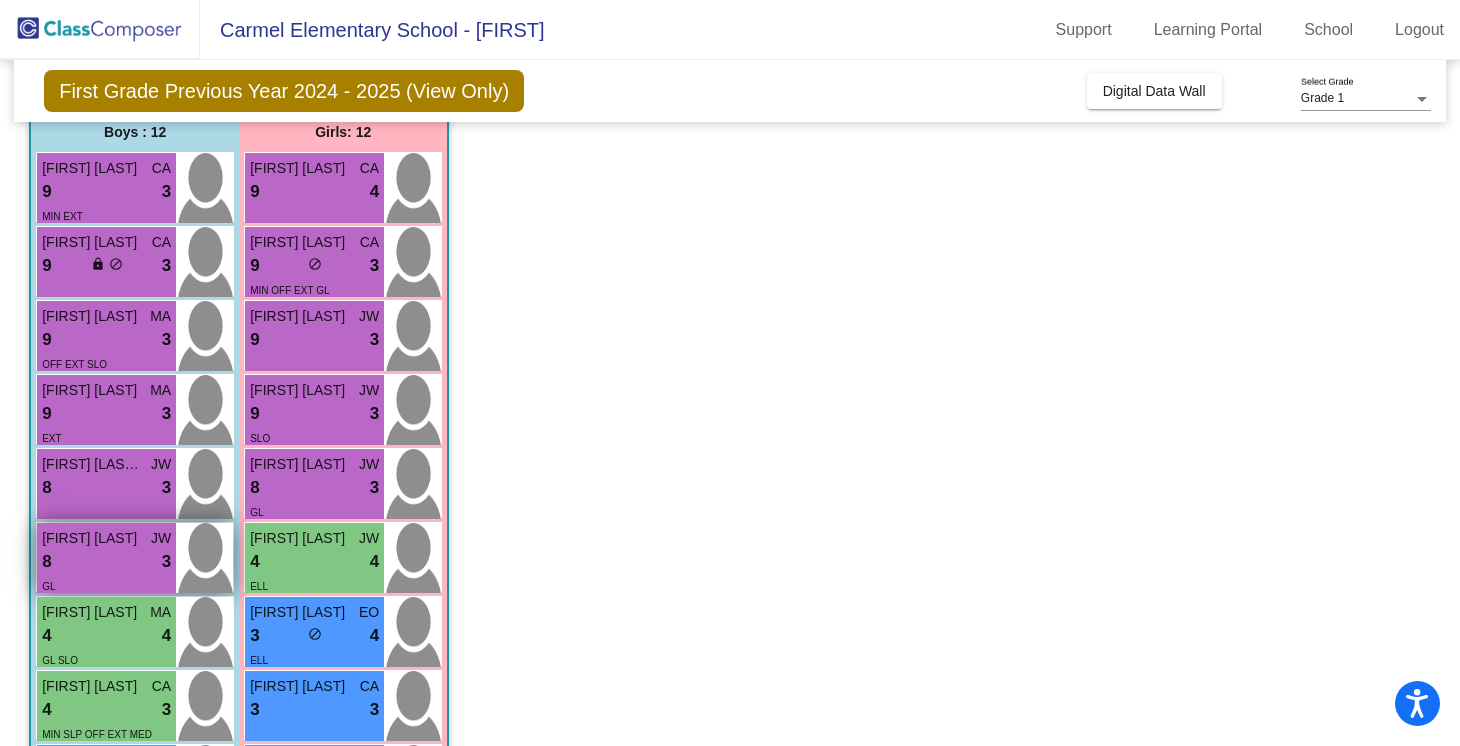 click on "GL" at bounding box center [106, 585] 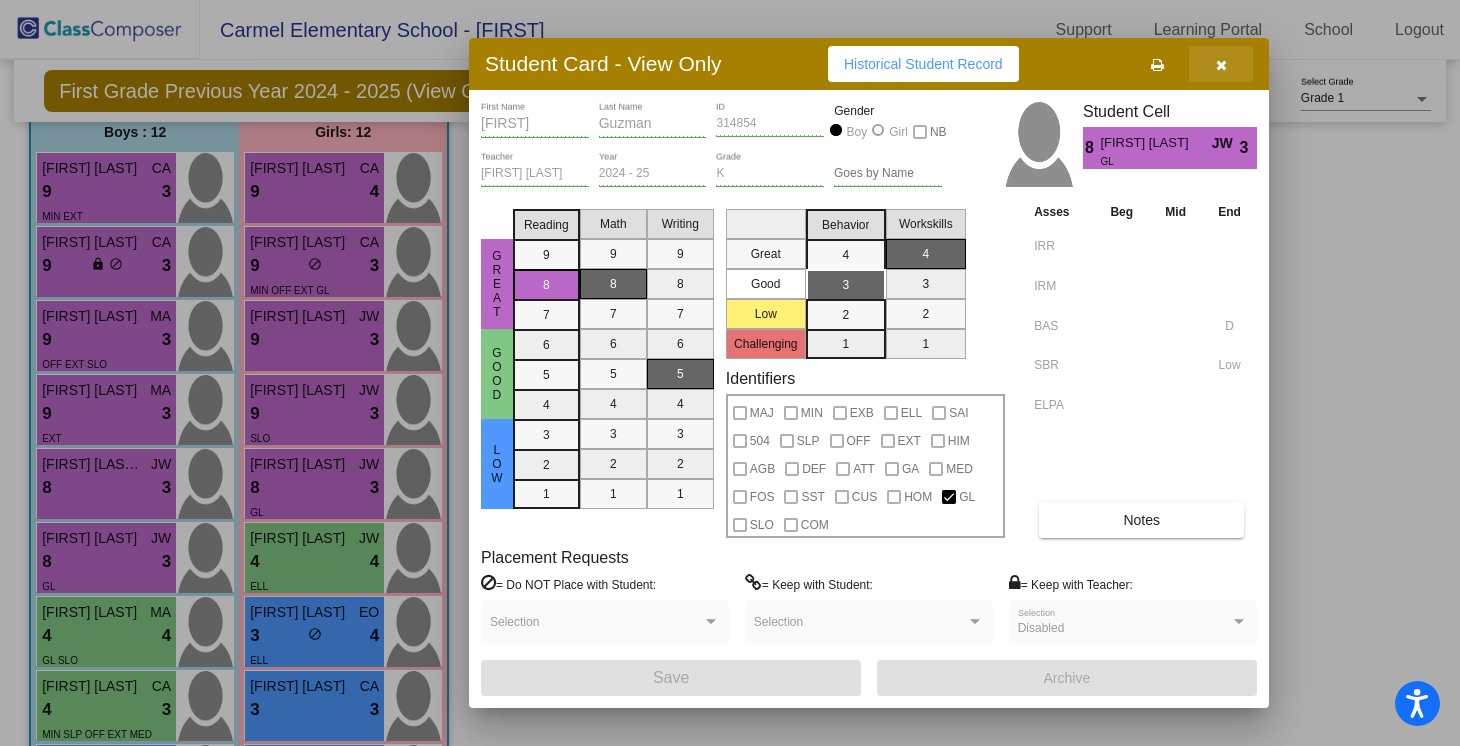 click at bounding box center (1221, 65) 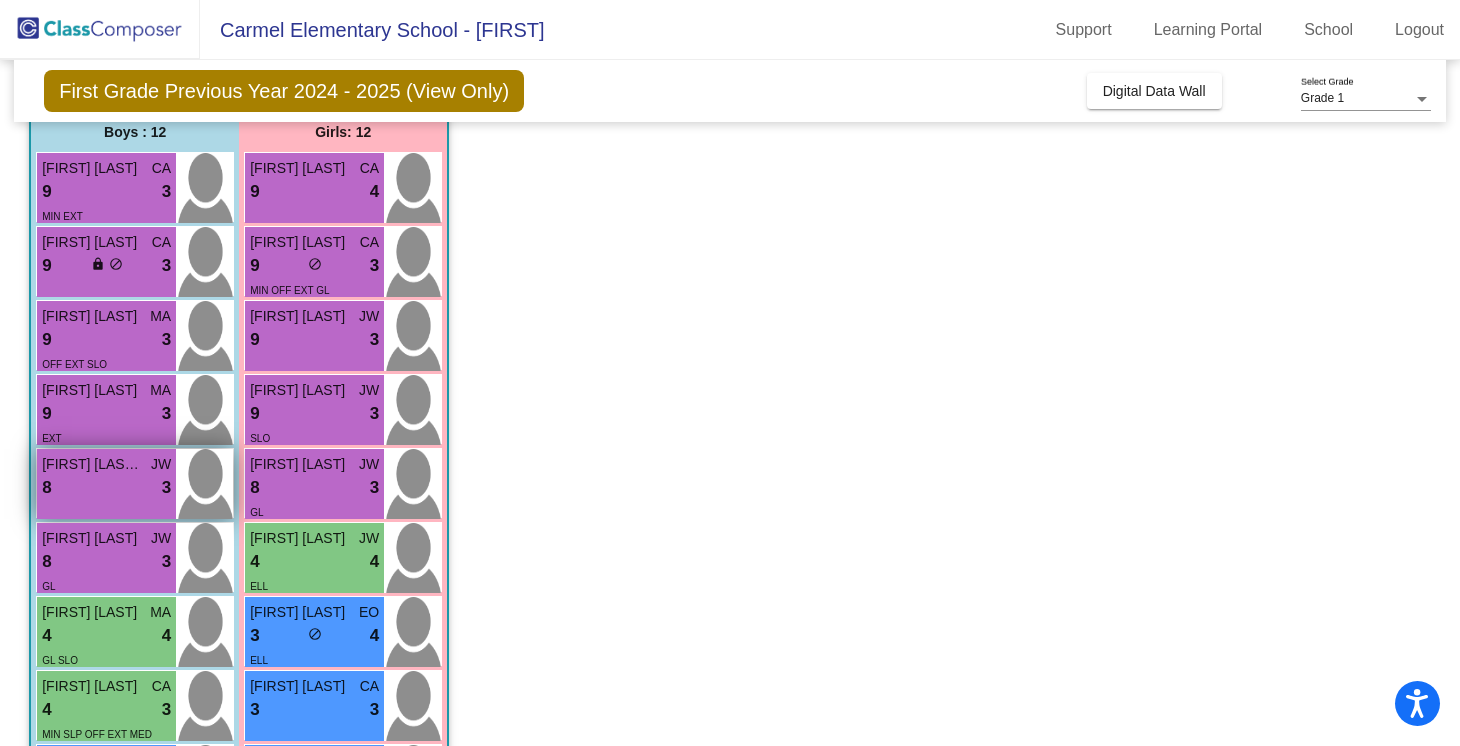 click on "[FIRST] [LAST] [LAST] JW 8 lock do_not_disturb_alt 3" at bounding box center [106, 484] 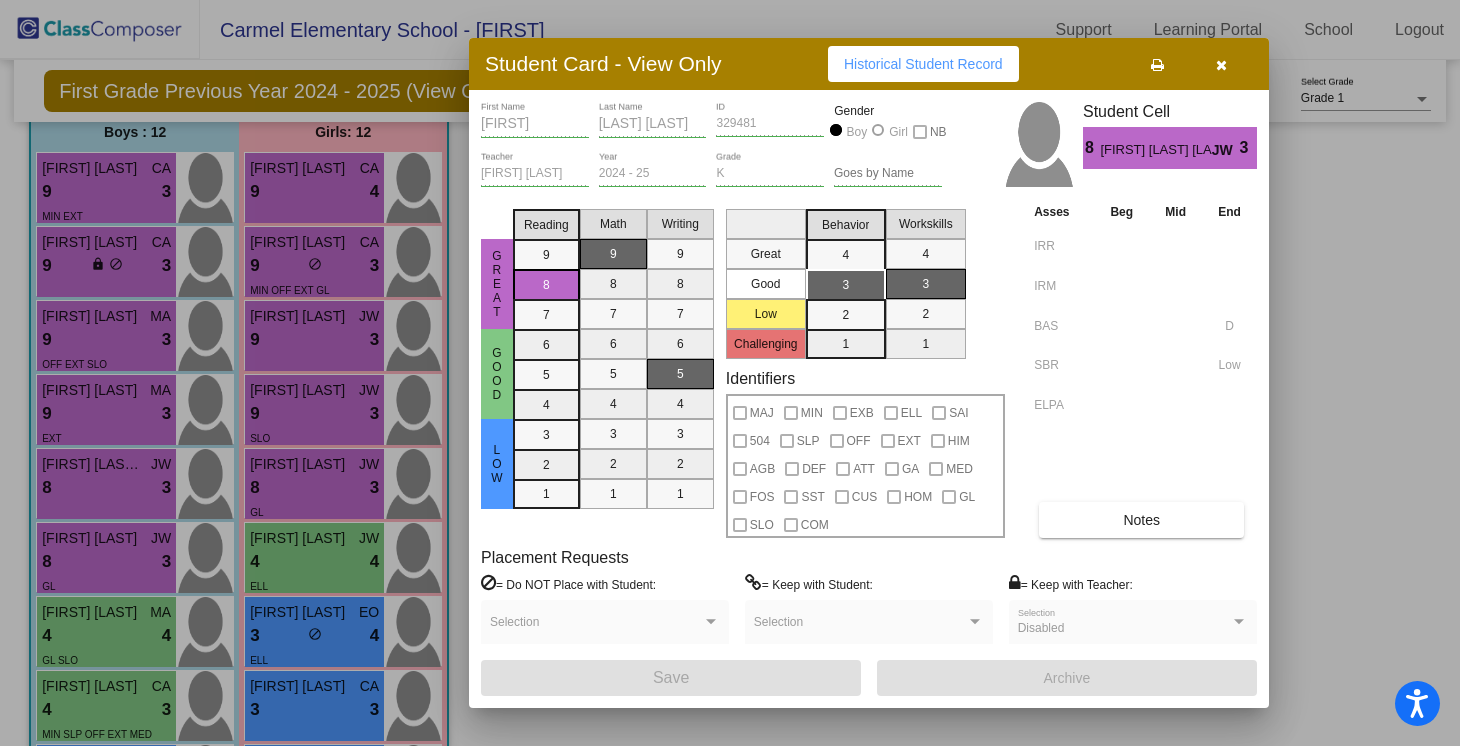 click on "Notes" at bounding box center [1141, 520] 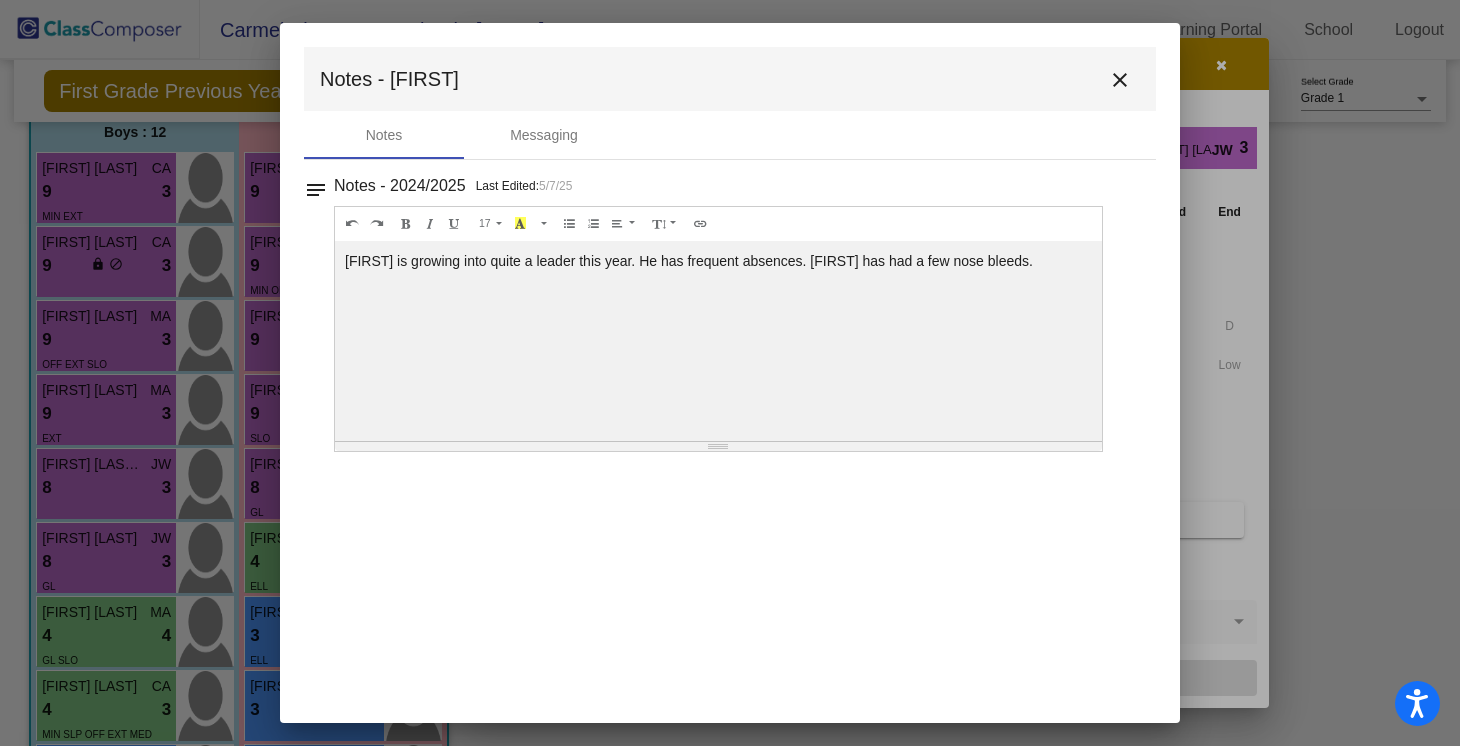 click on "close" at bounding box center (1120, 80) 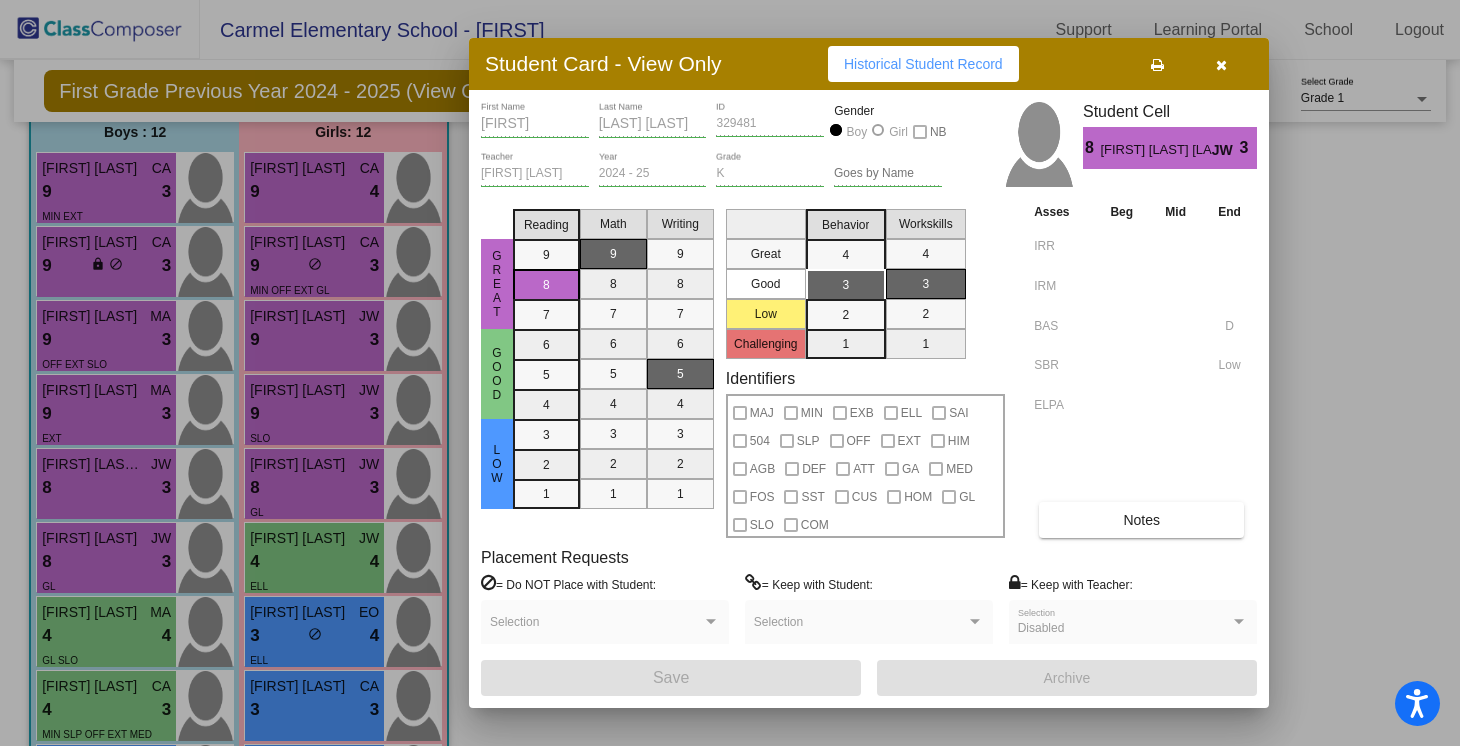 click at bounding box center (1221, 64) 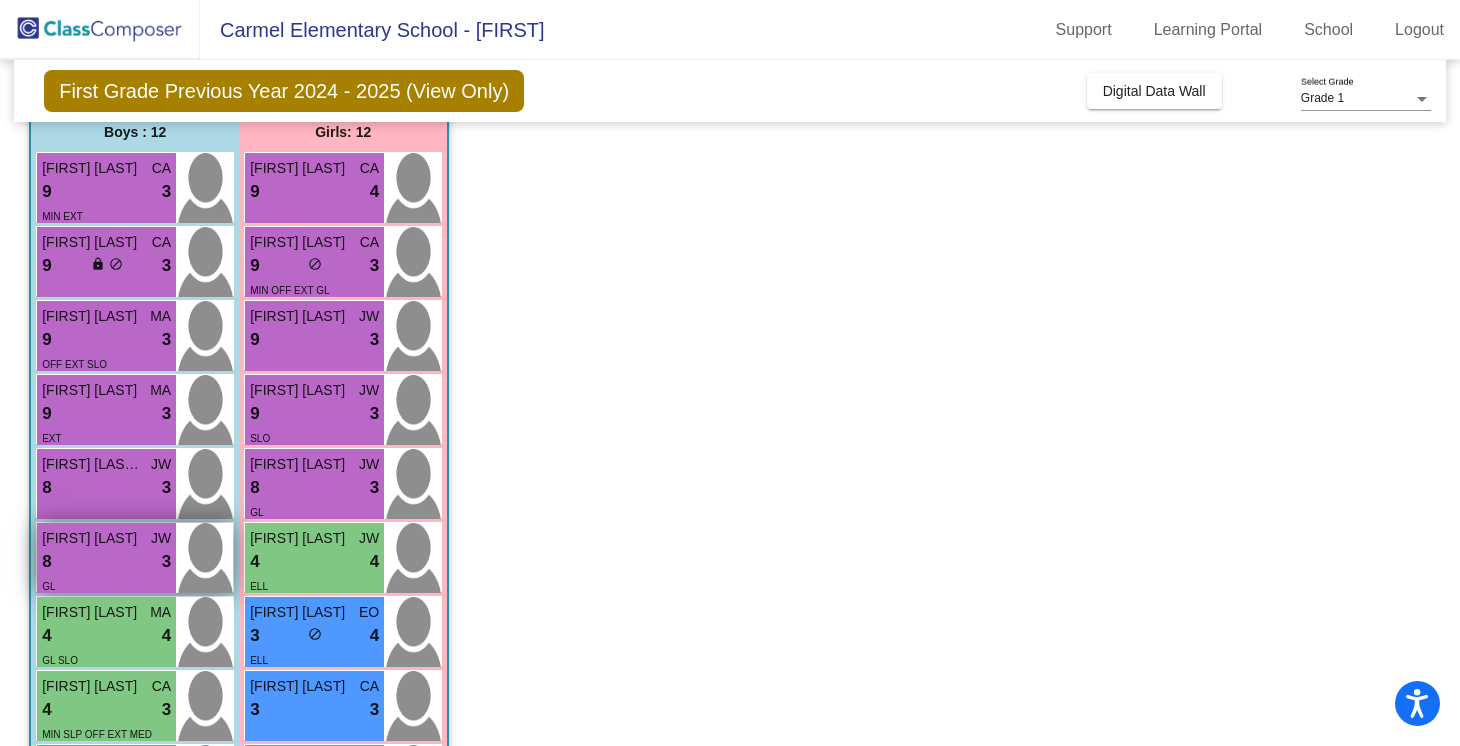 click on "GL" at bounding box center (106, 585) 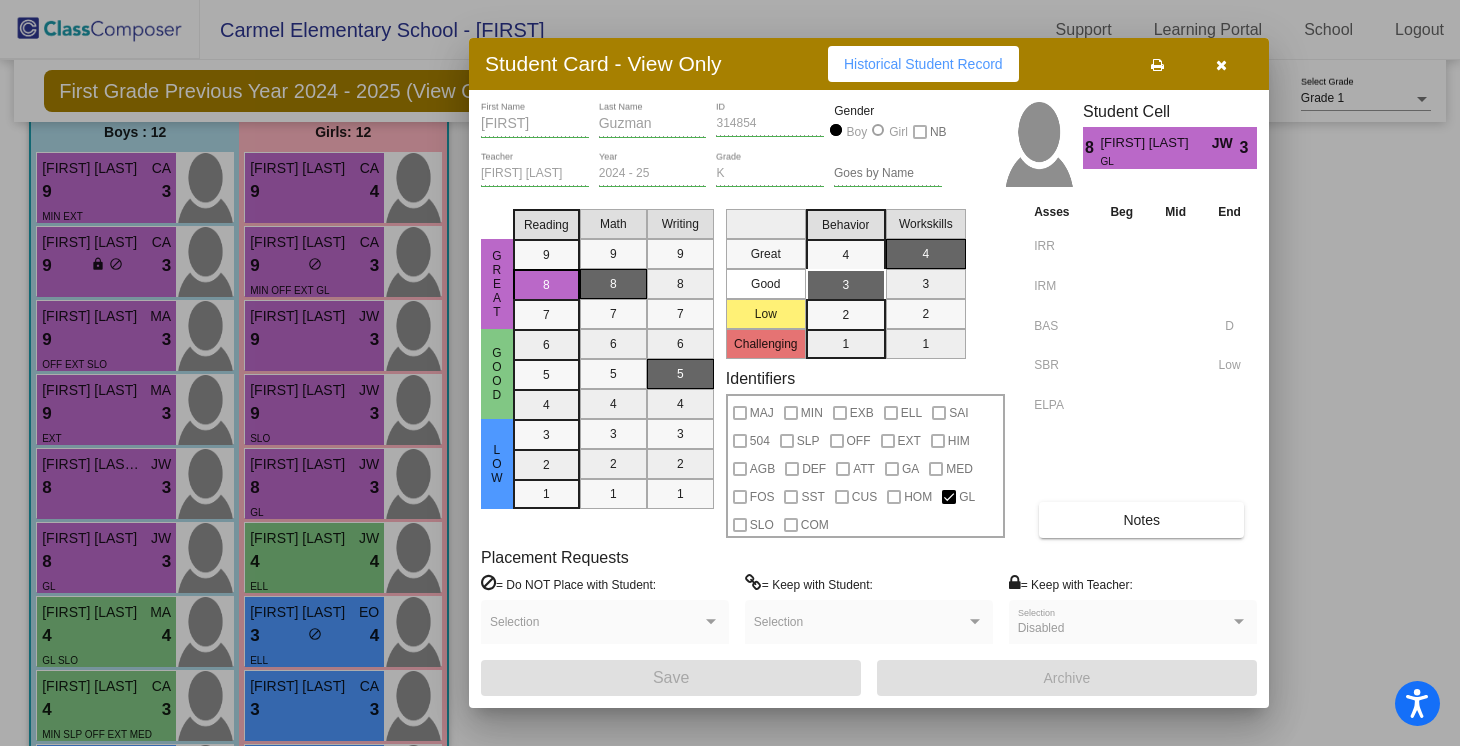 click on "Notes" at bounding box center [1141, 520] 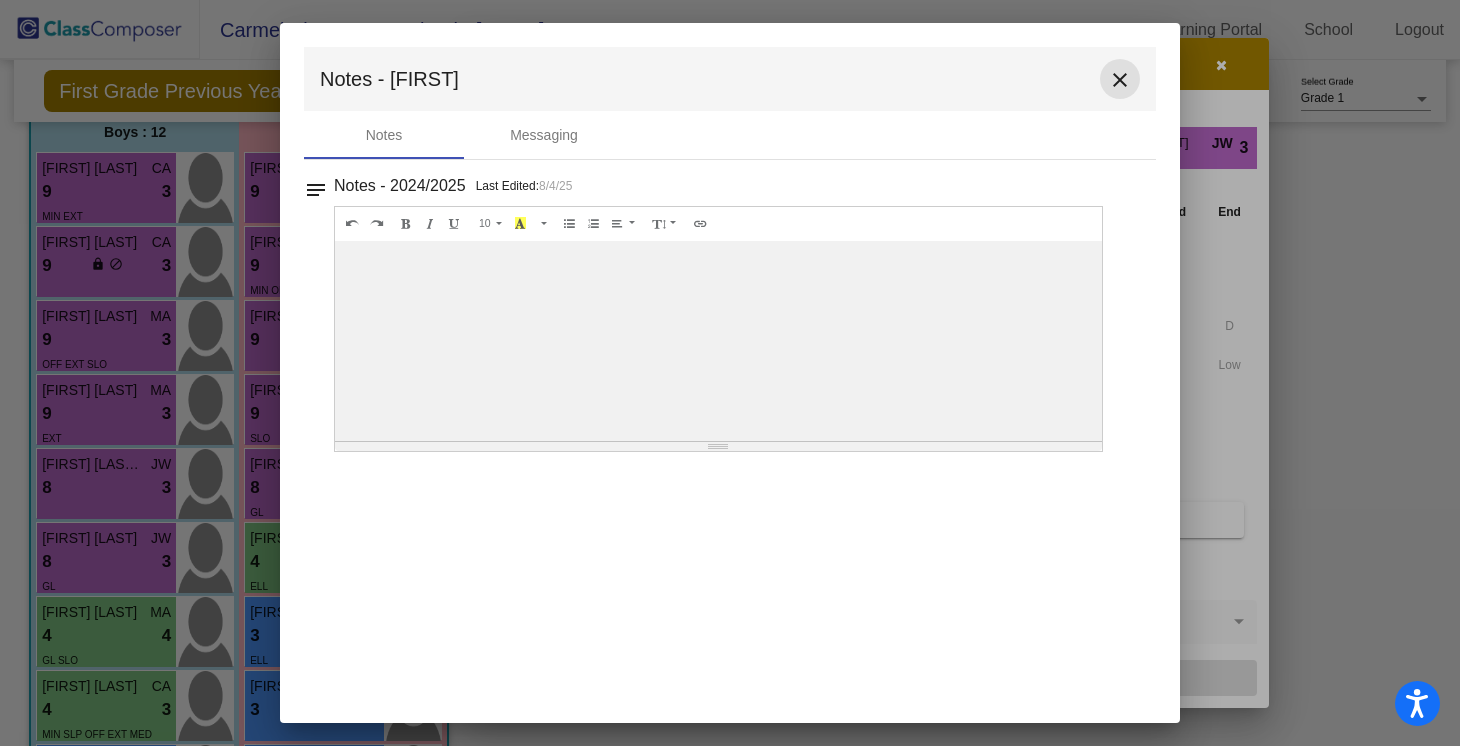 click on "close" at bounding box center [1120, 80] 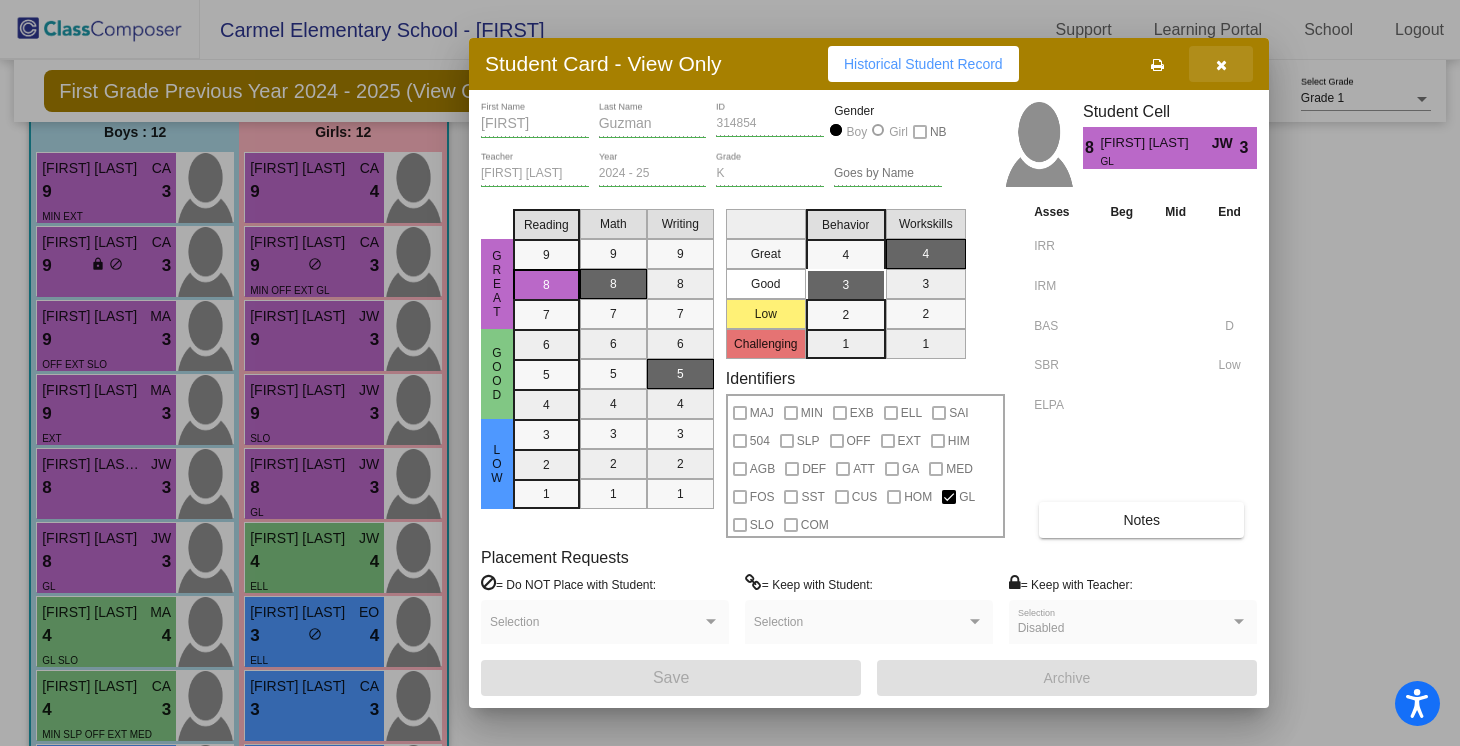 click at bounding box center [1221, 65] 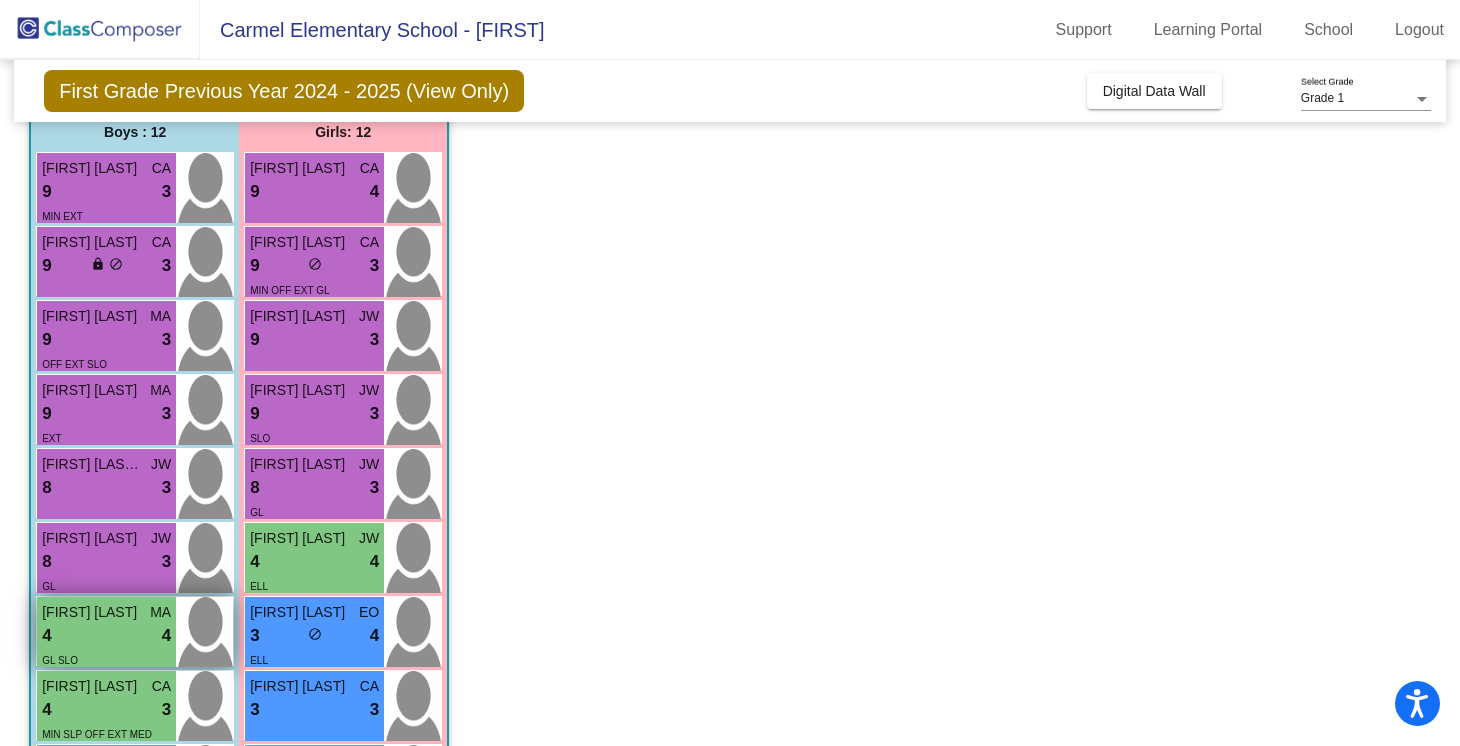 click on "4 lock do_not_disturb_alt 4" at bounding box center (106, 636) 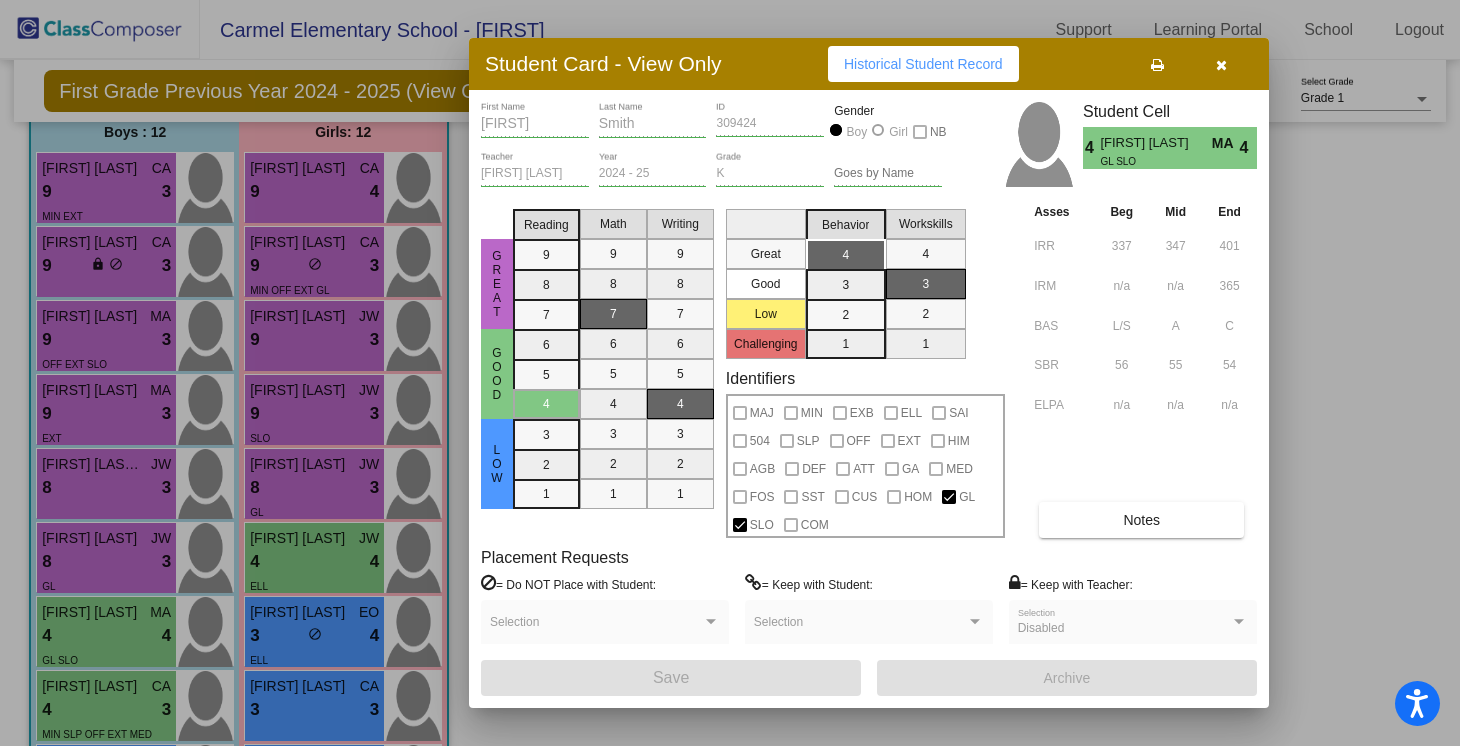 click on "Notes" at bounding box center (1141, 520) 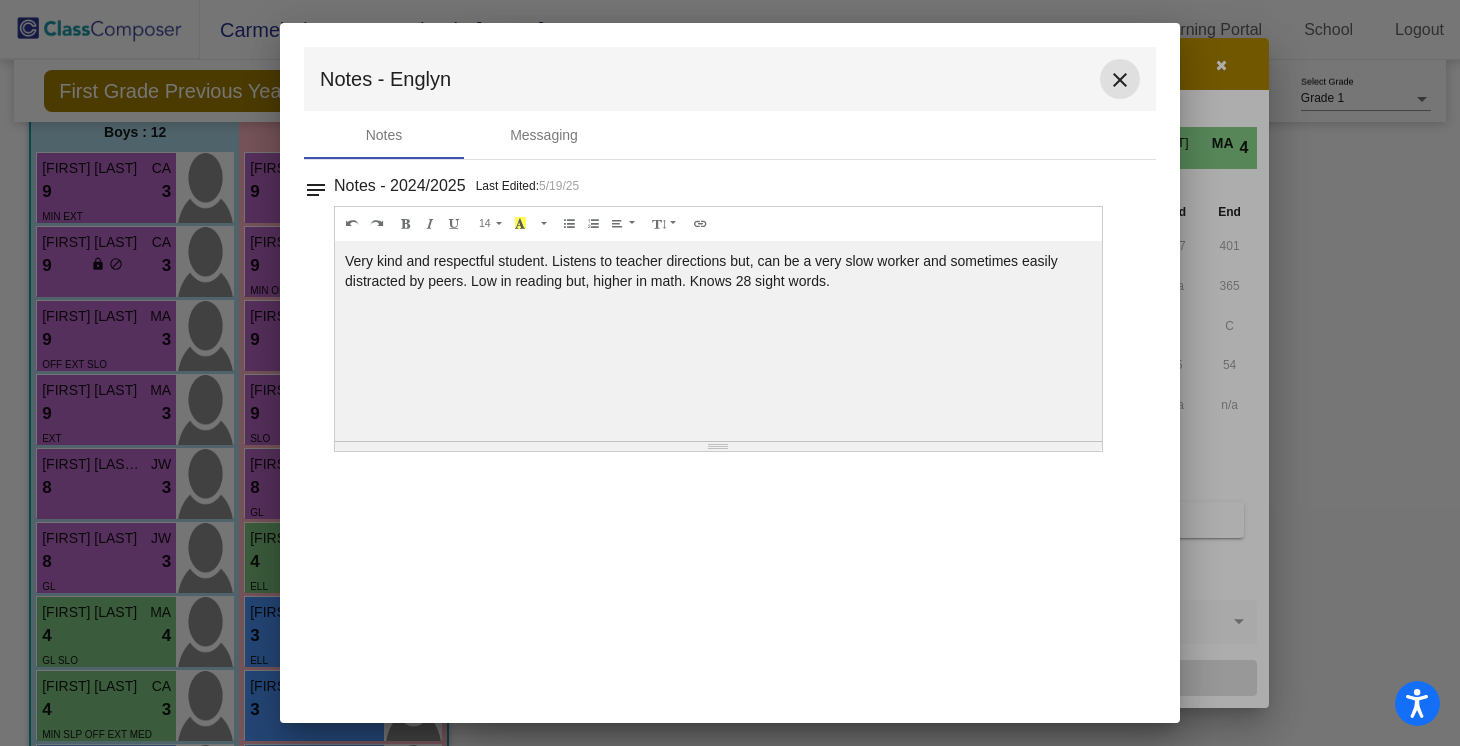 click on "close" at bounding box center (1120, 80) 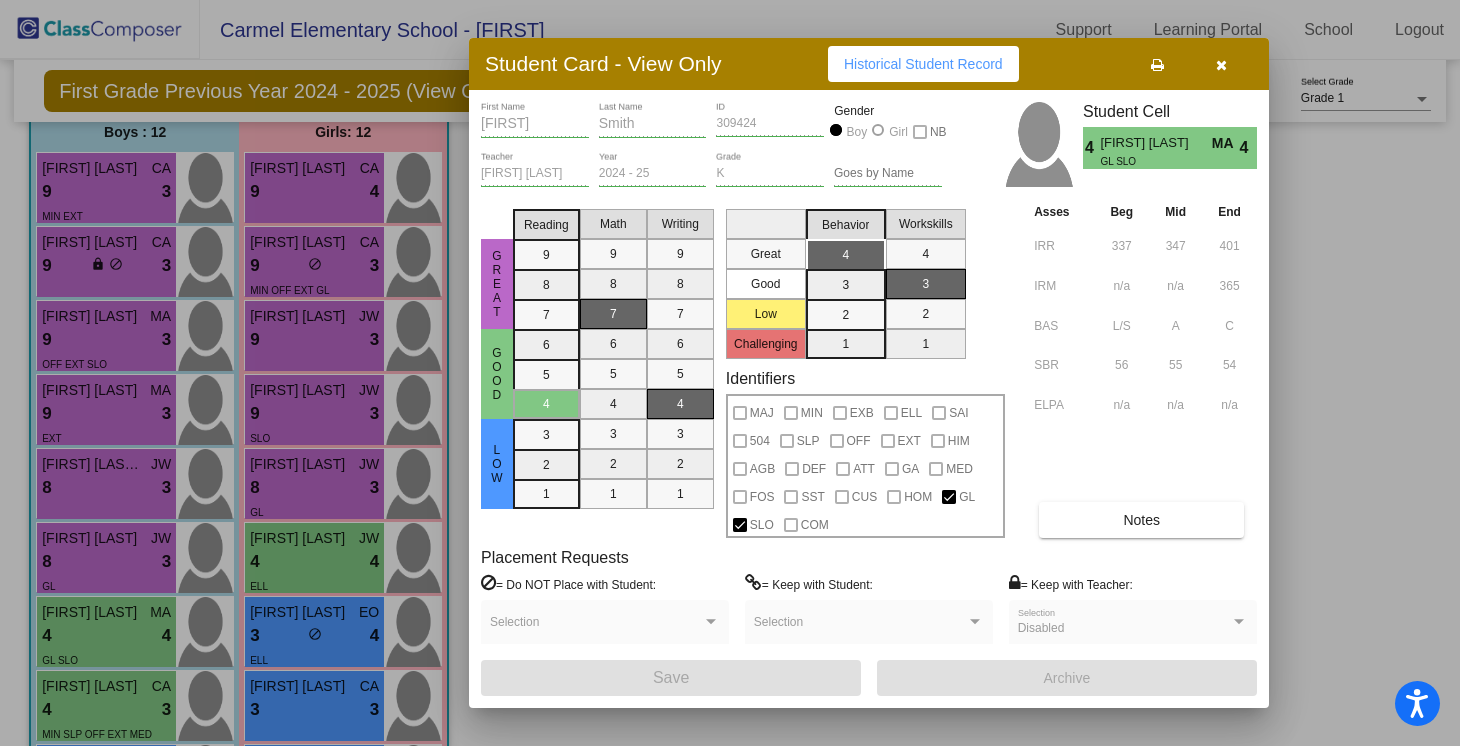 click at bounding box center [1221, 64] 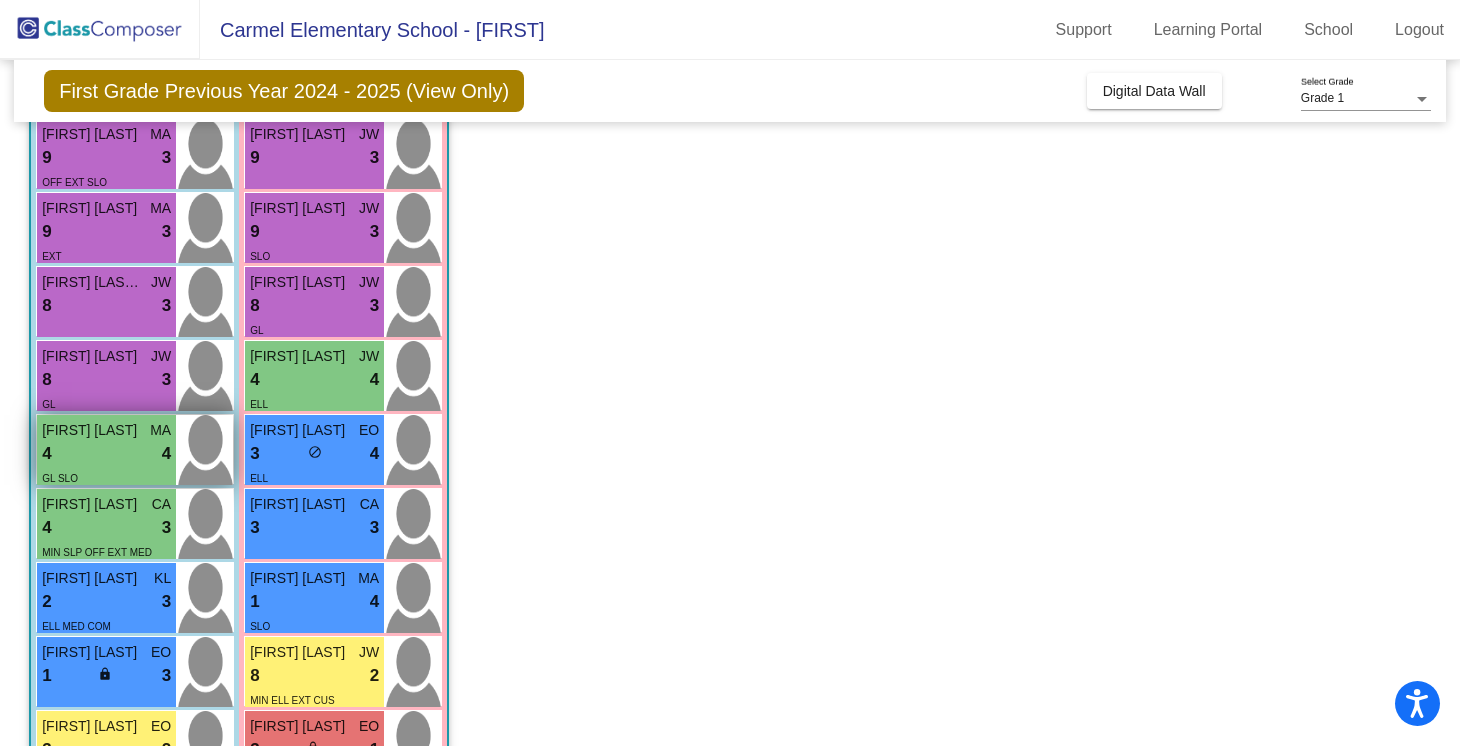 scroll, scrollTop: 354, scrollLeft: 0, axis: vertical 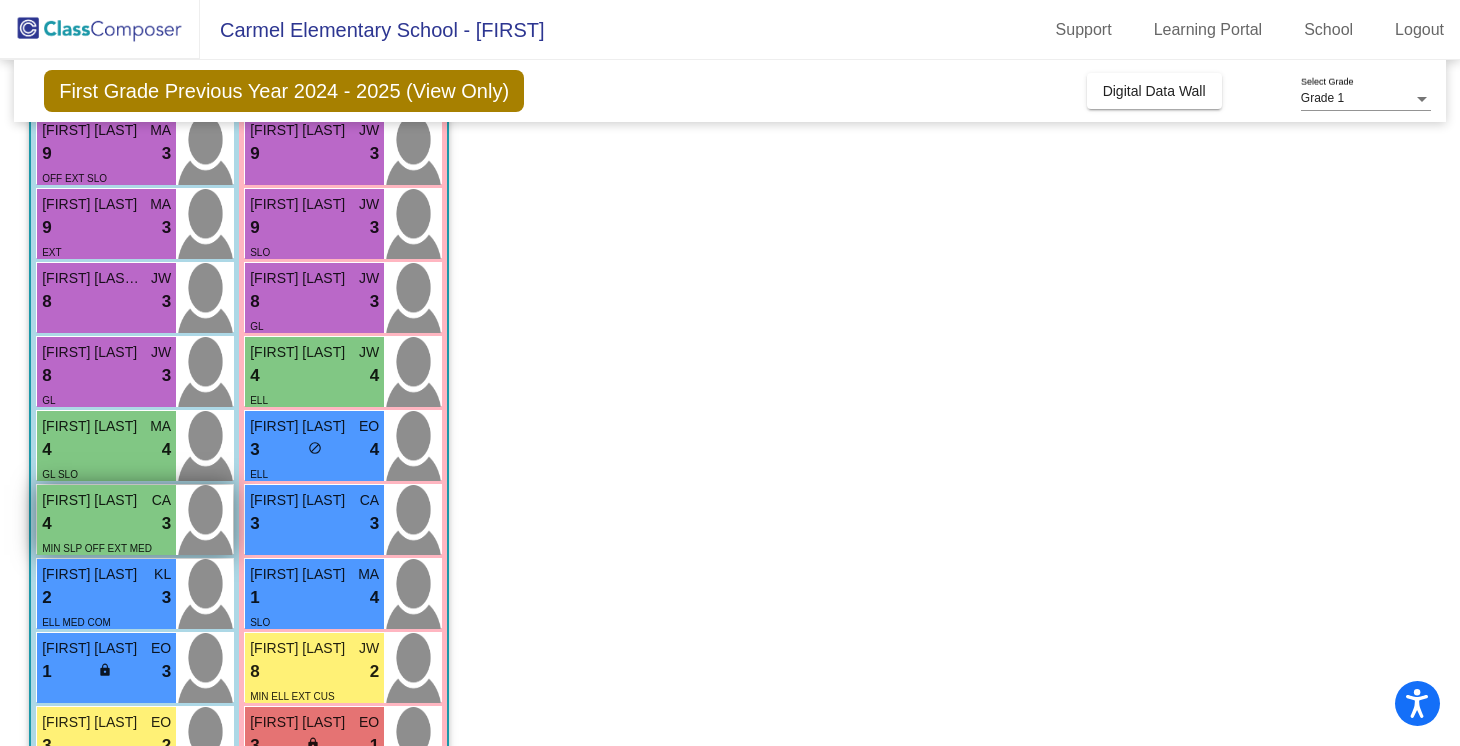 click on "4 lock do_not_disturb_alt 3" at bounding box center [106, 524] 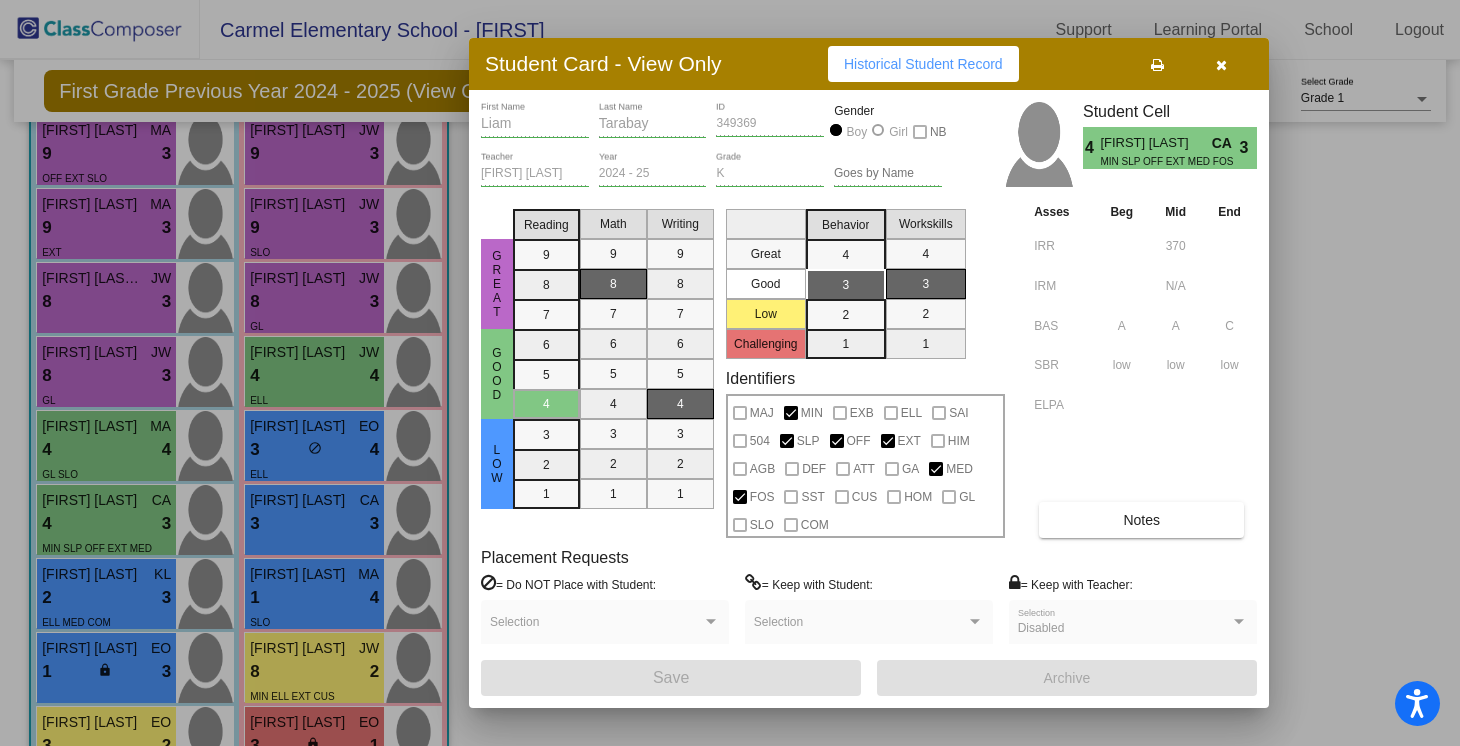 click on "Notes" at bounding box center (1141, 520) 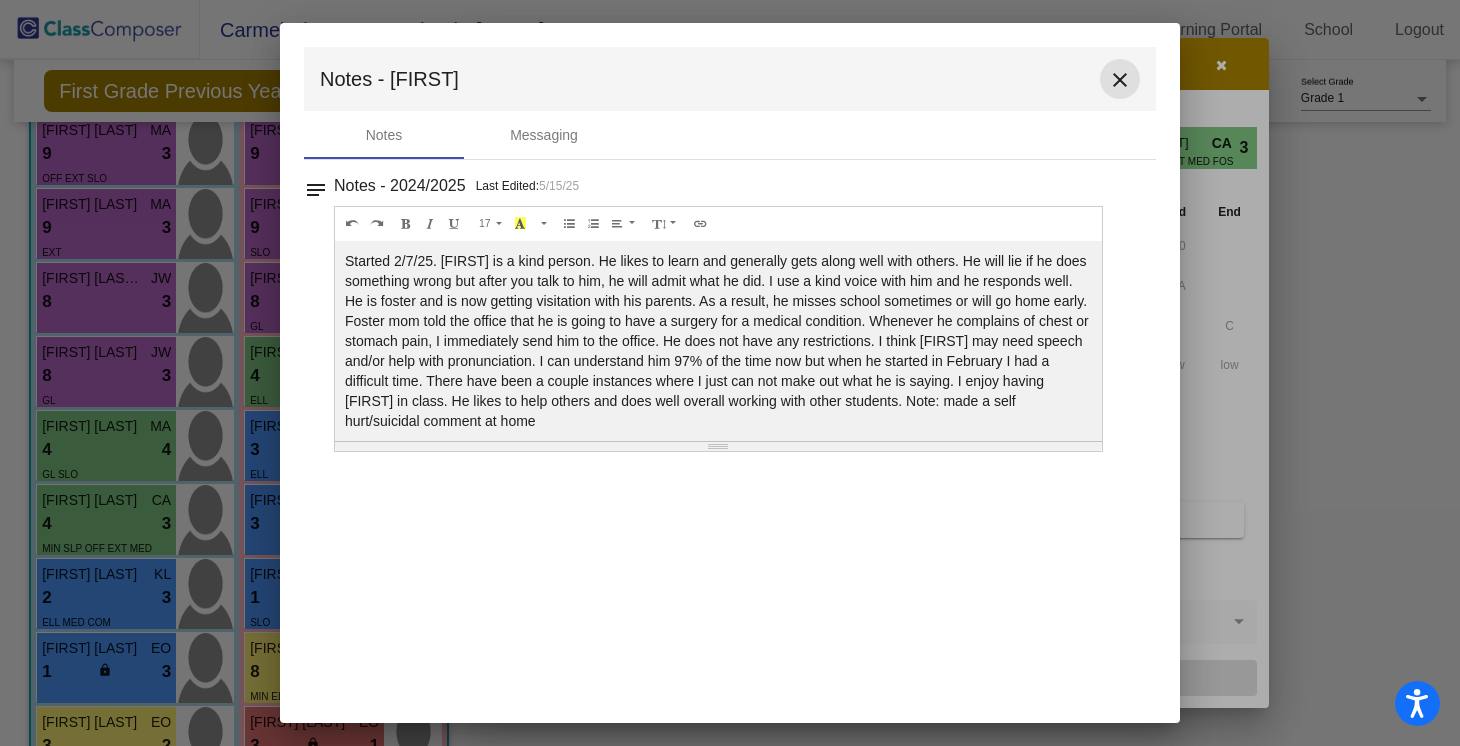 click on "close" at bounding box center (1120, 80) 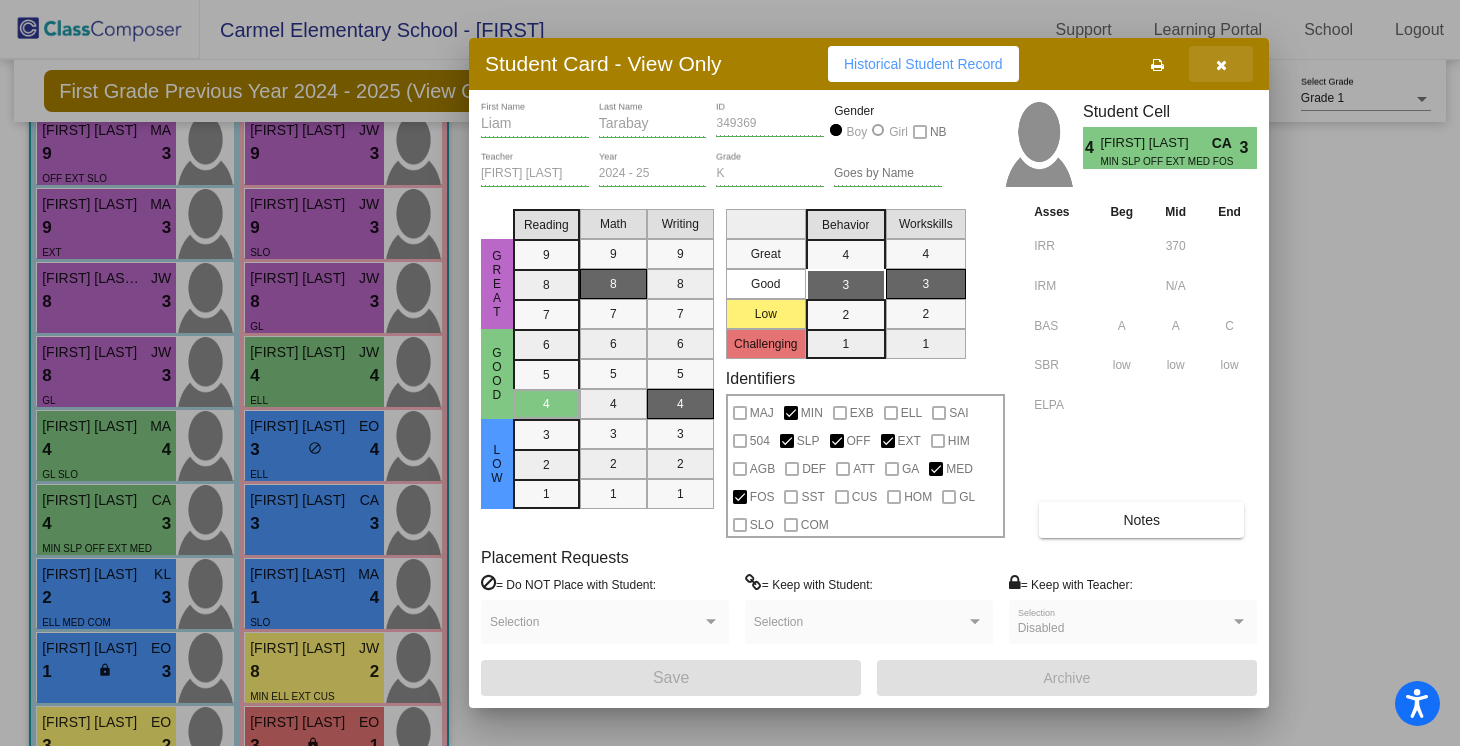 click at bounding box center (1221, 65) 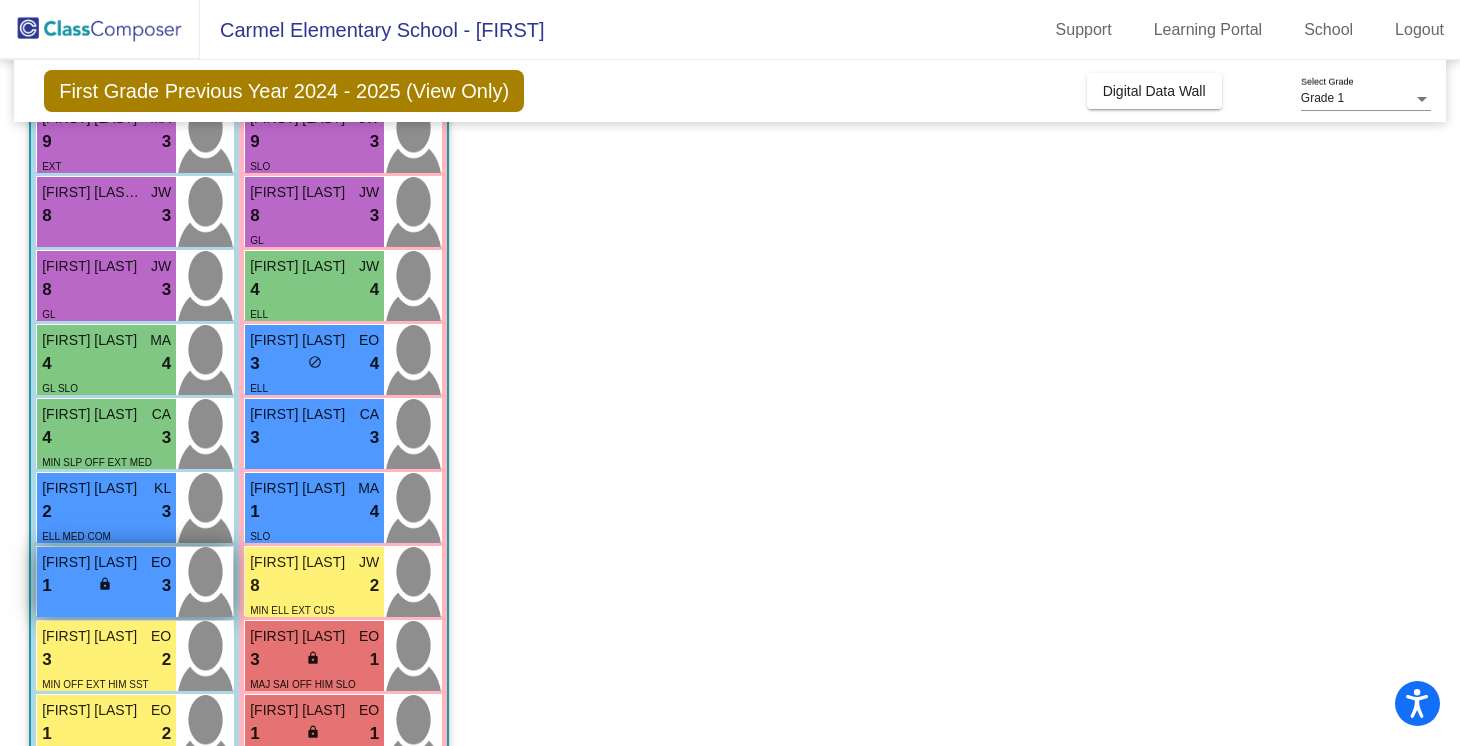 scroll, scrollTop: 482, scrollLeft: 0, axis: vertical 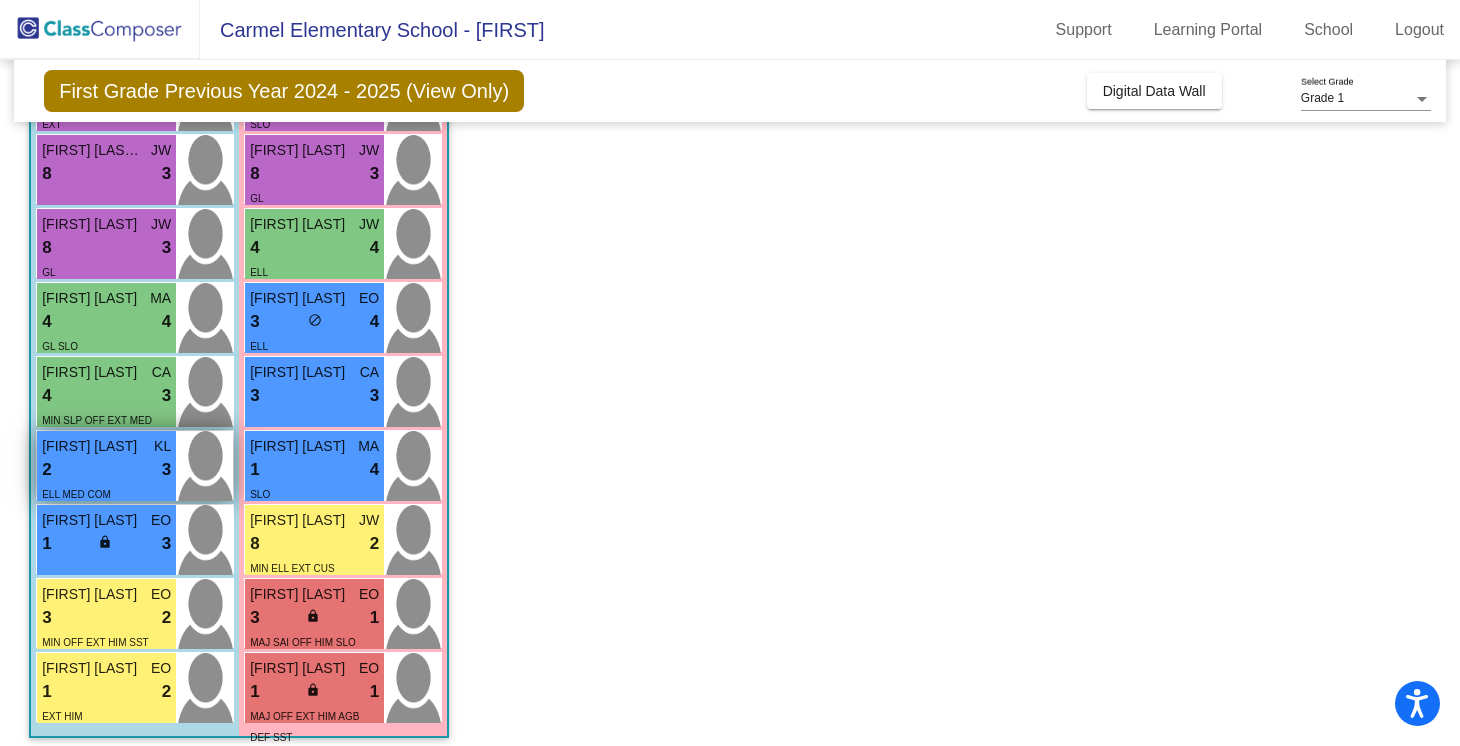 click on "KL" at bounding box center [162, 446] 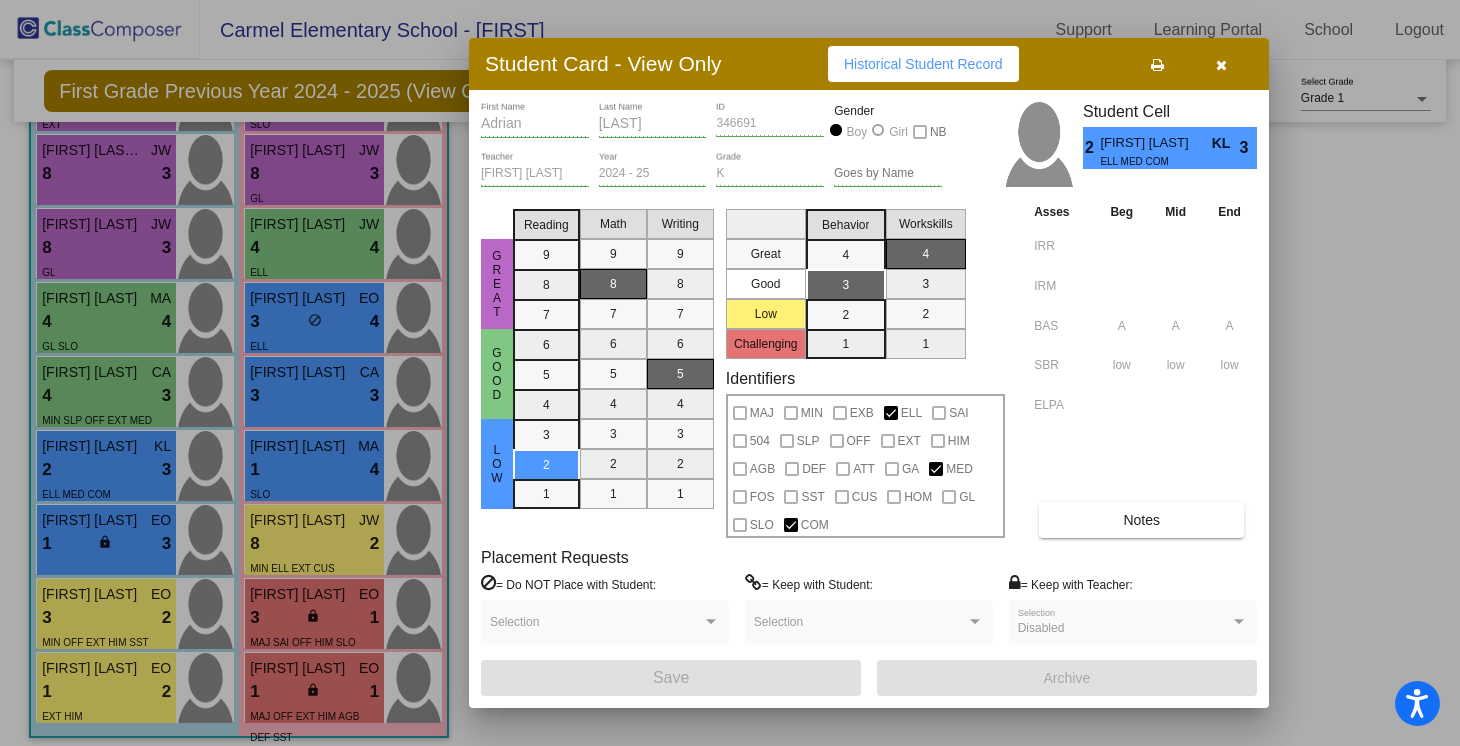 click on "Notes" at bounding box center [1141, 520] 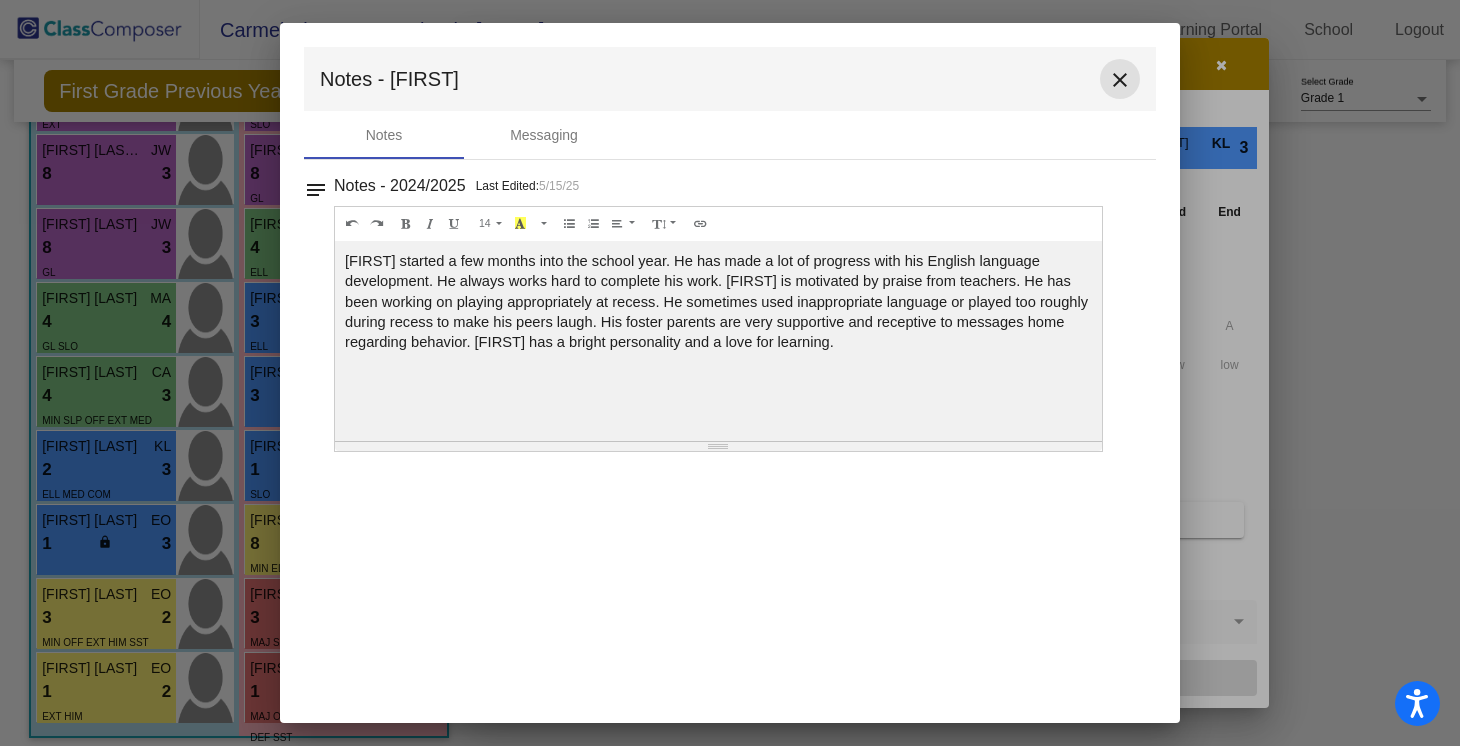 click on "close" at bounding box center (1120, 80) 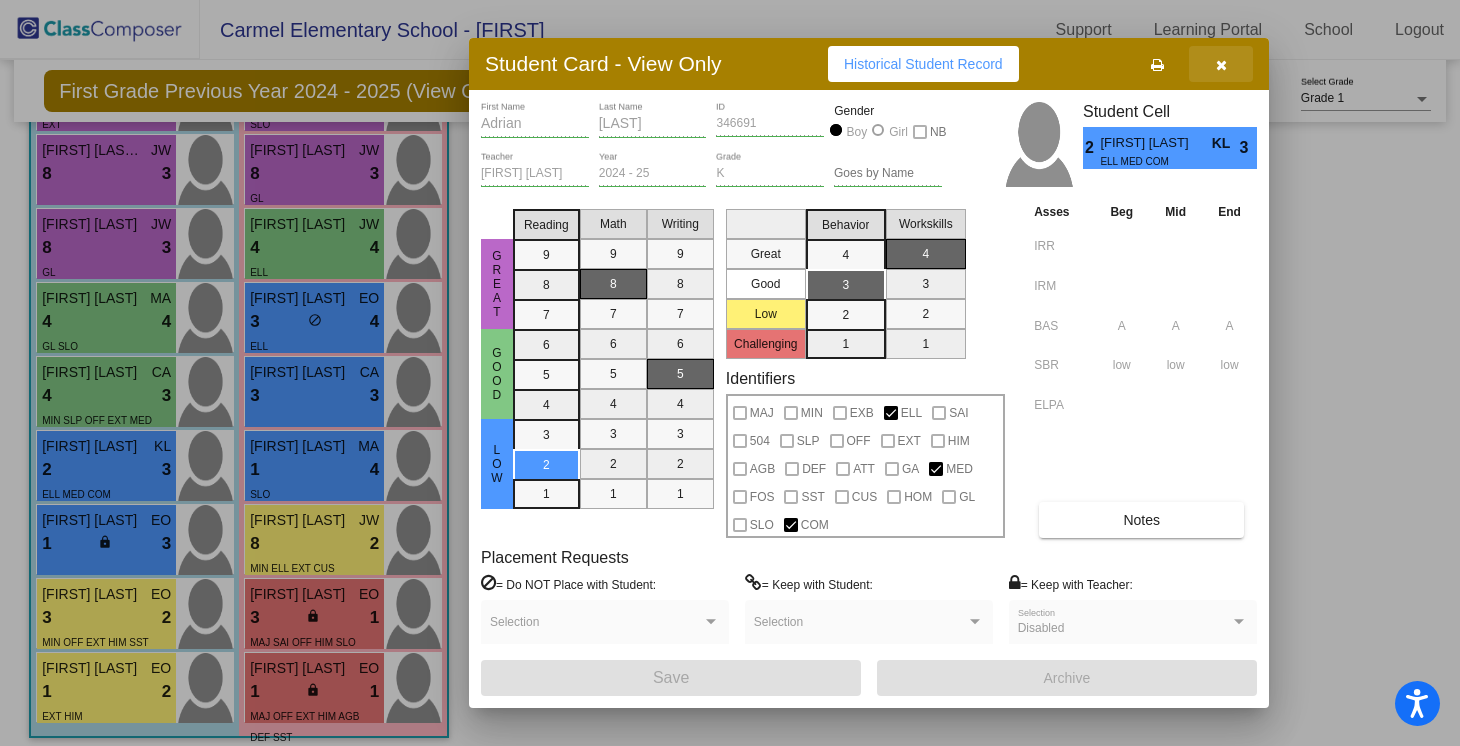 click at bounding box center [1221, 64] 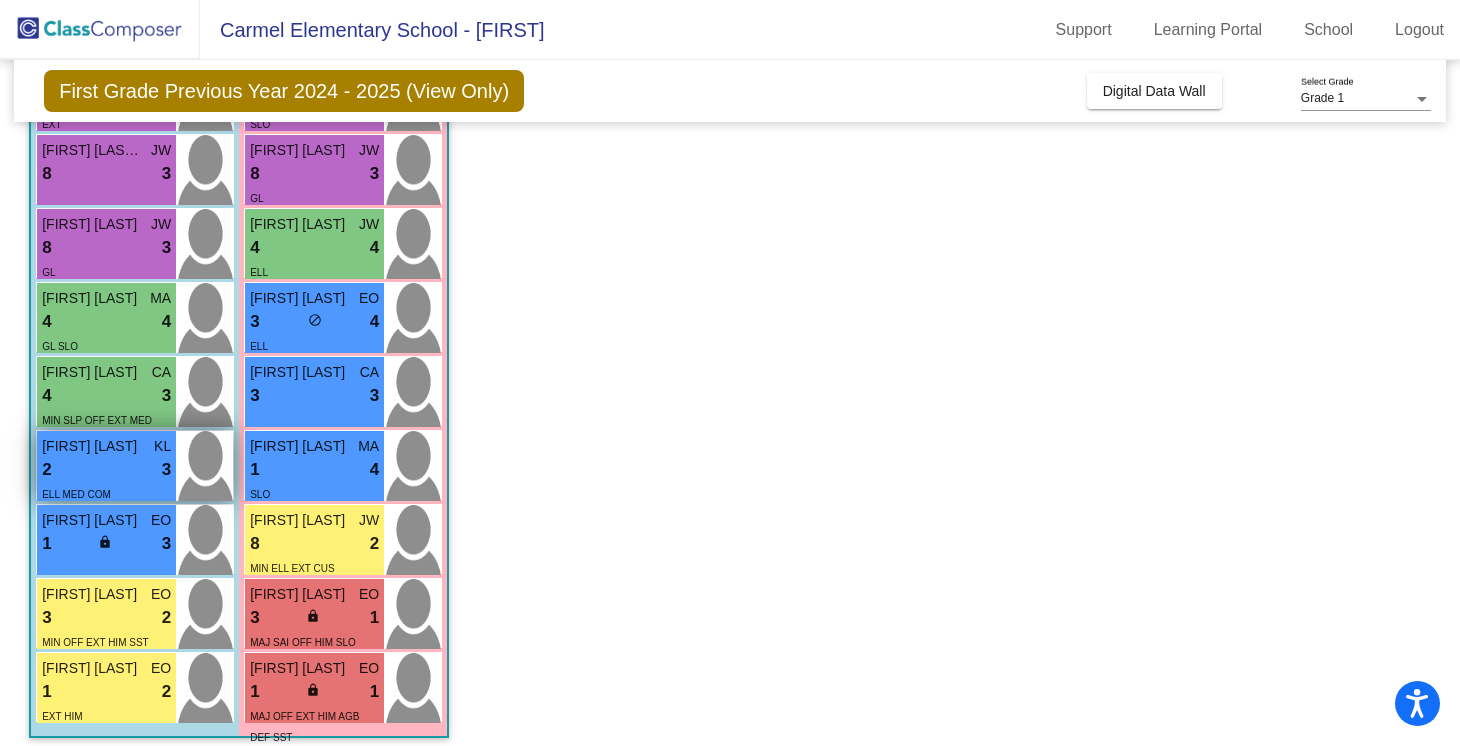 click on "2 lock do_not_disturb_alt 3" at bounding box center [106, 470] 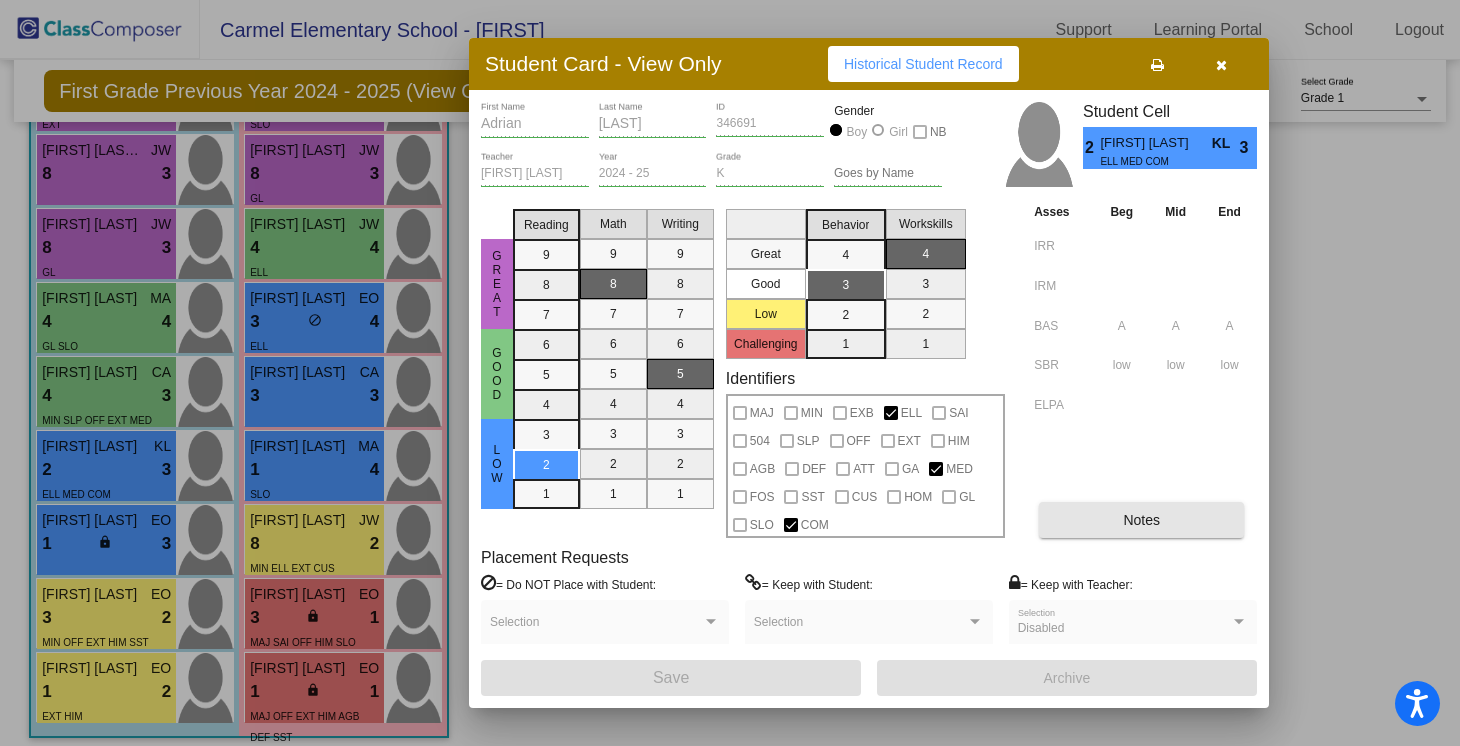 click on "Notes" at bounding box center (1141, 520) 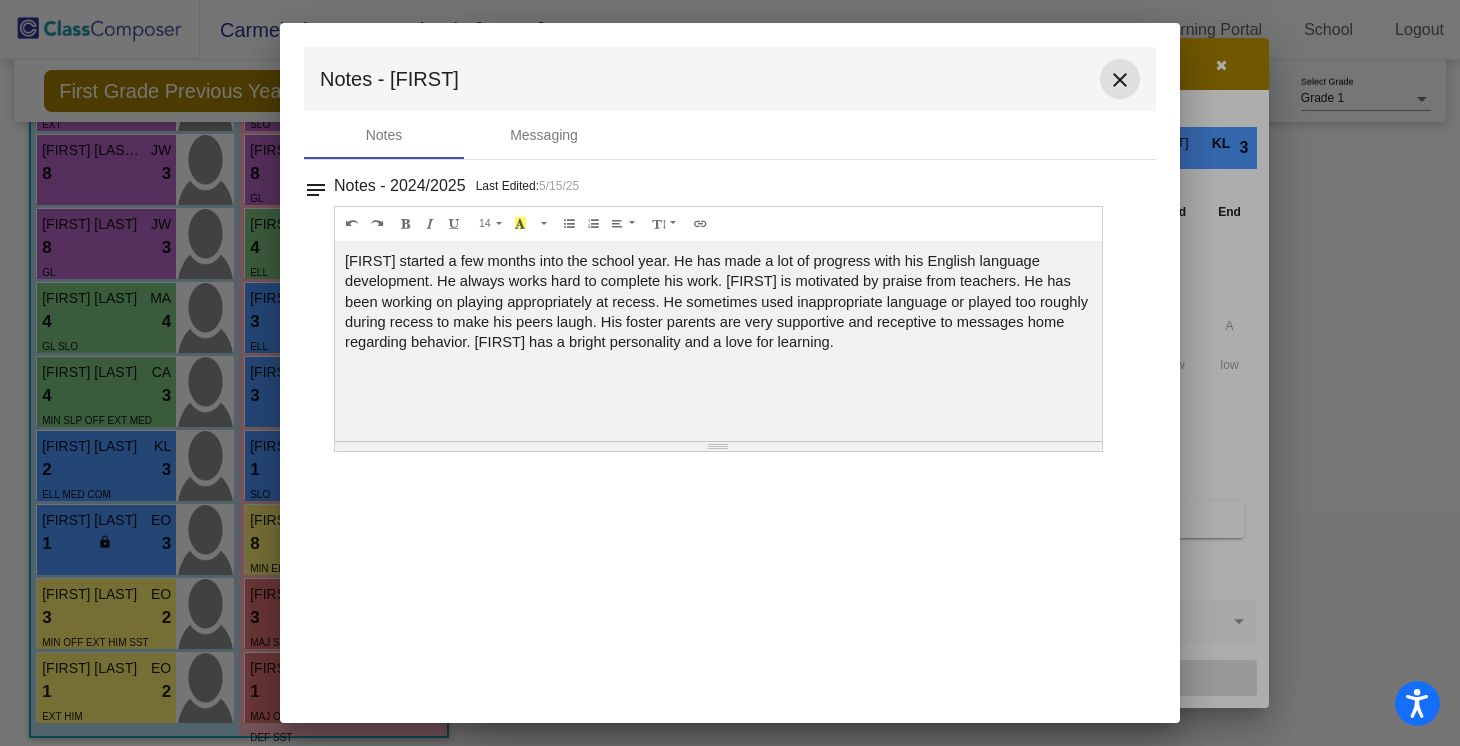 click on "close" at bounding box center (1120, 80) 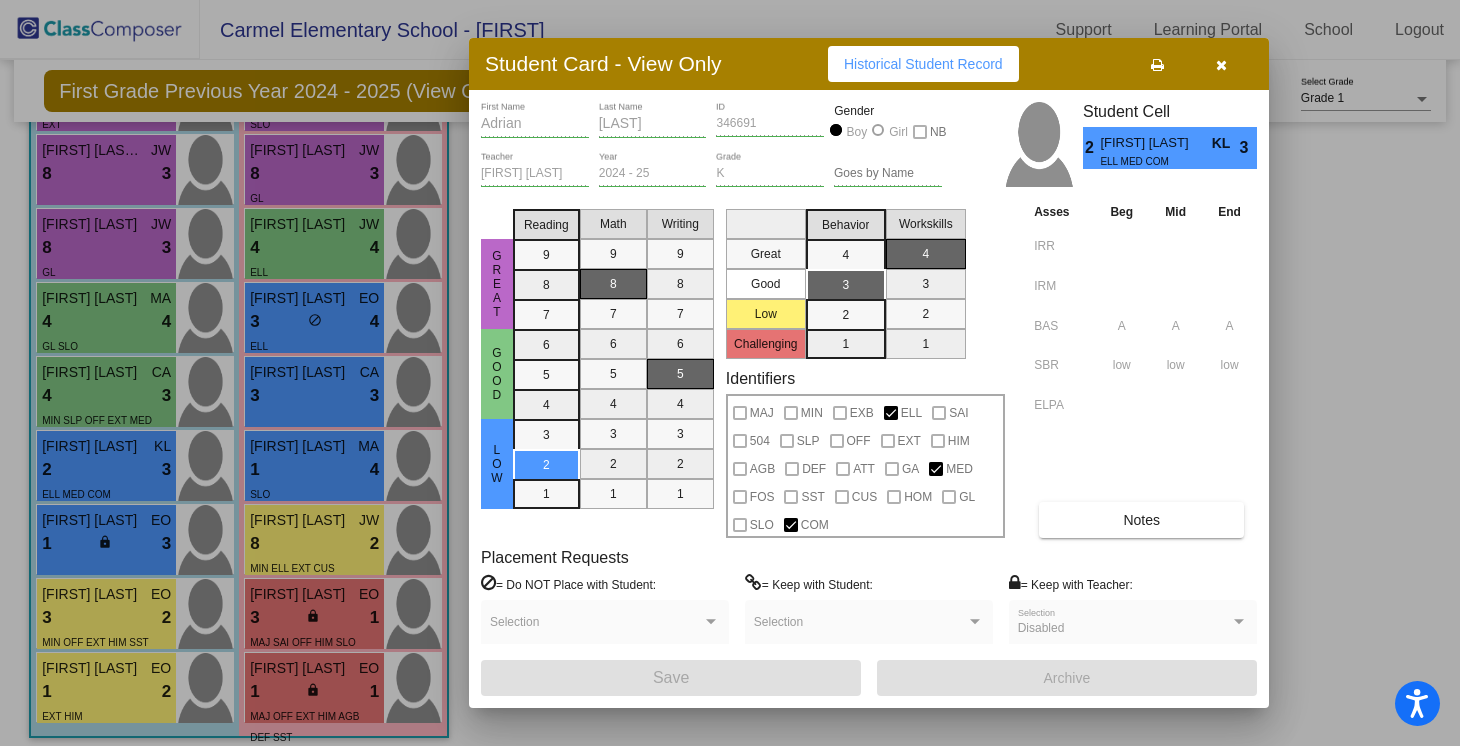 click at bounding box center [1221, 65] 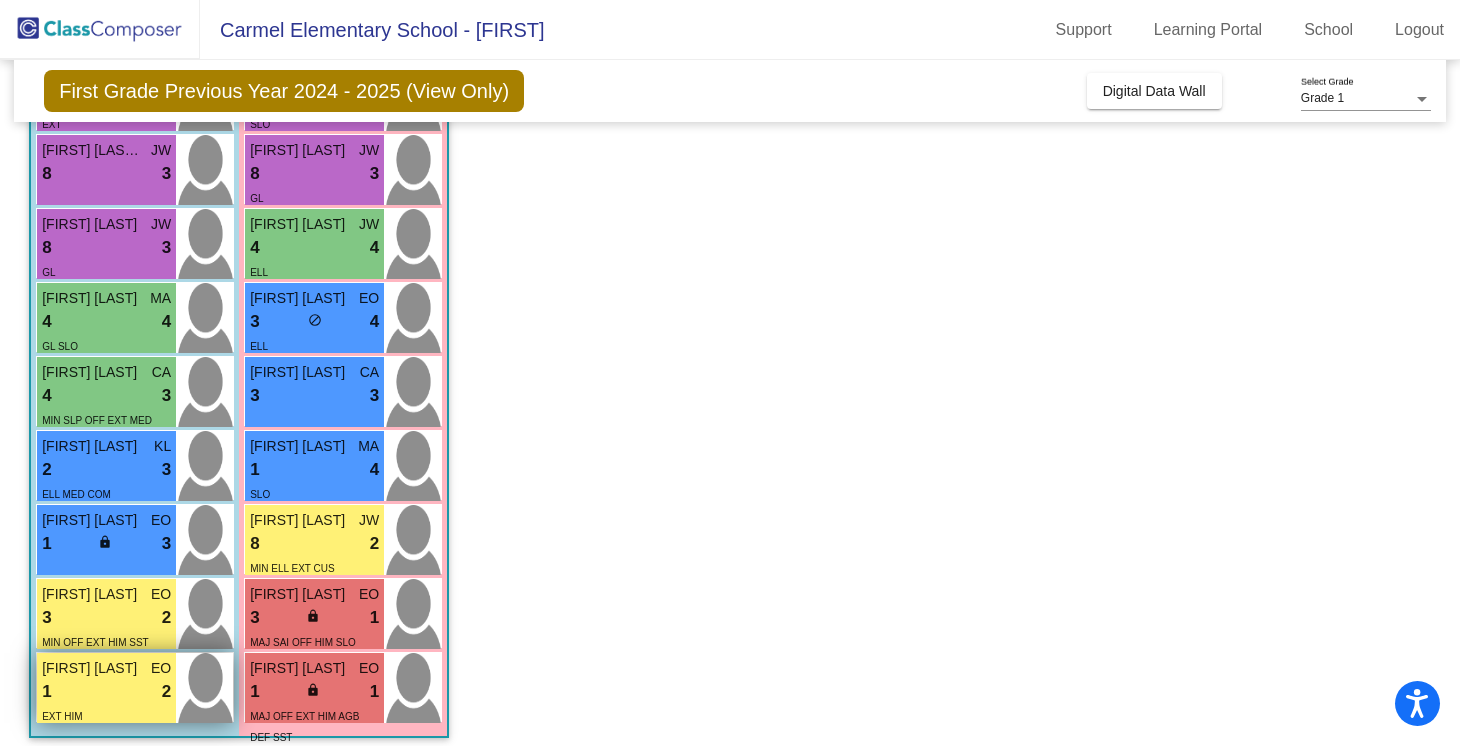 click on "[FIRST] [LAST]" at bounding box center [92, 668] 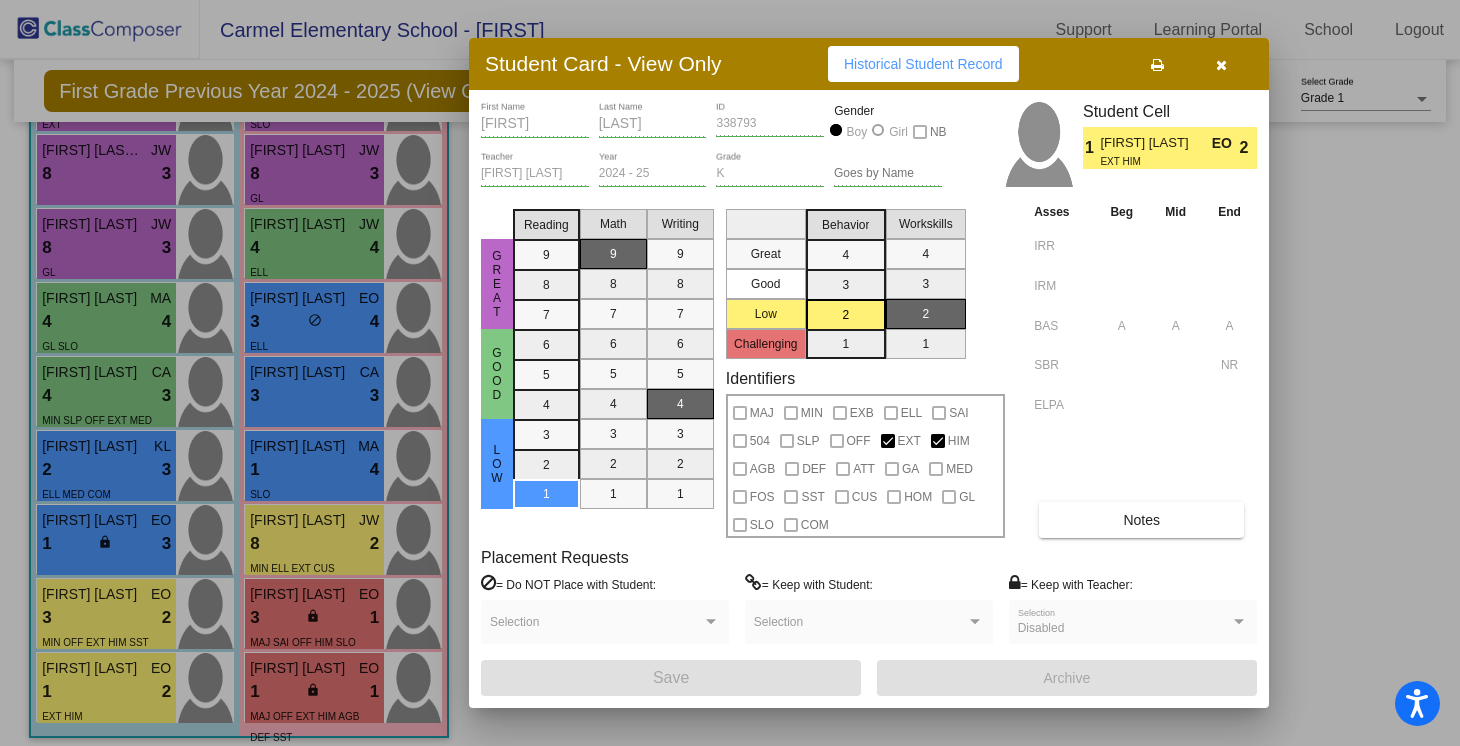 click on "Notes" at bounding box center [1141, 520] 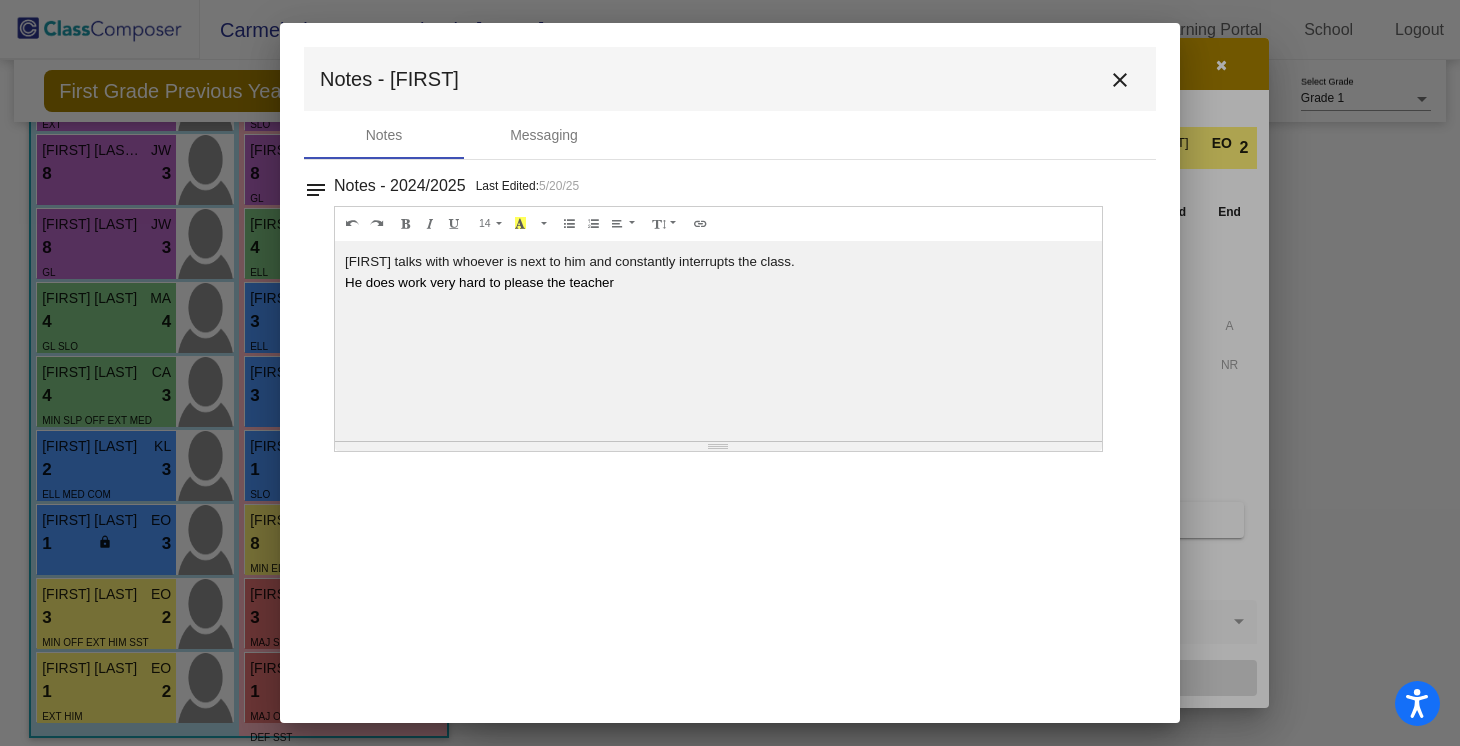 click on "close" at bounding box center [1120, 80] 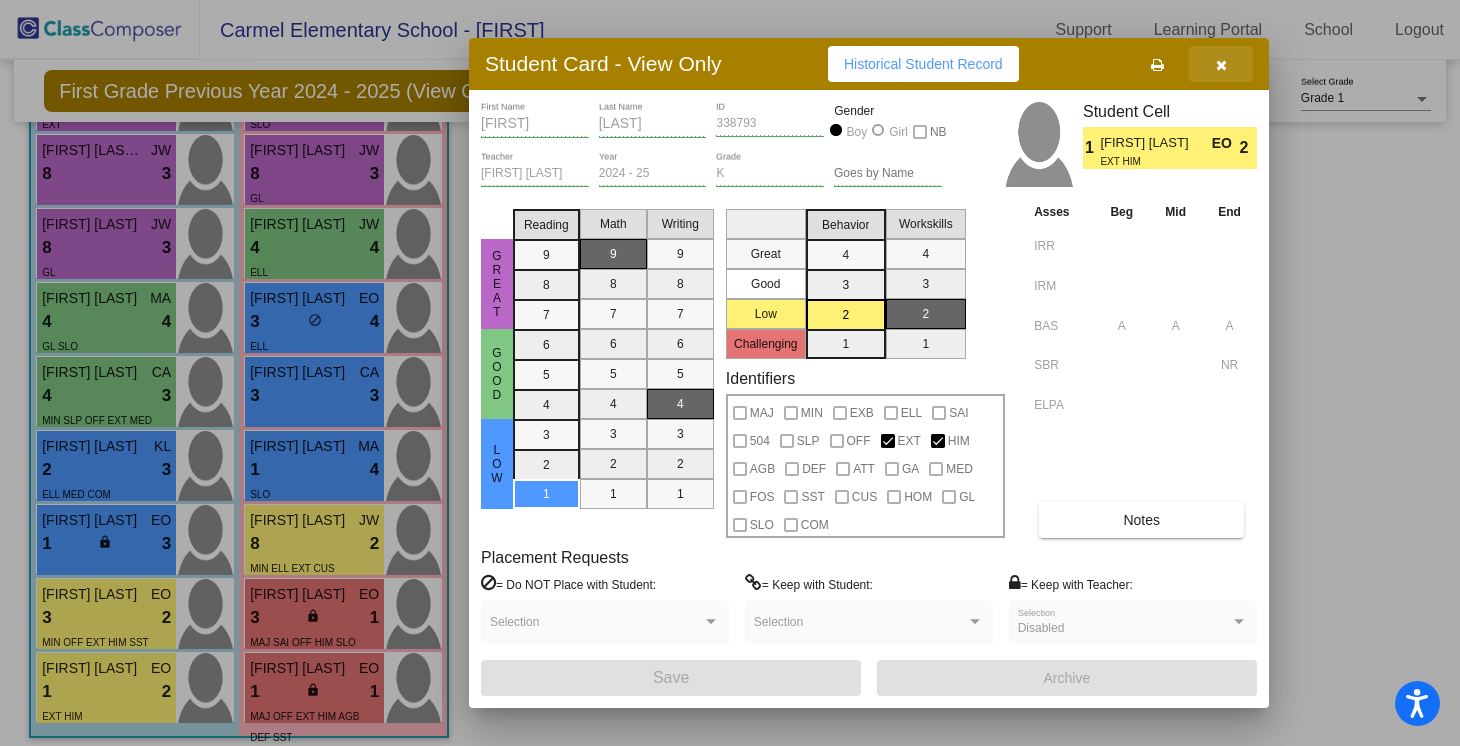 click at bounding box center (1221, 65) 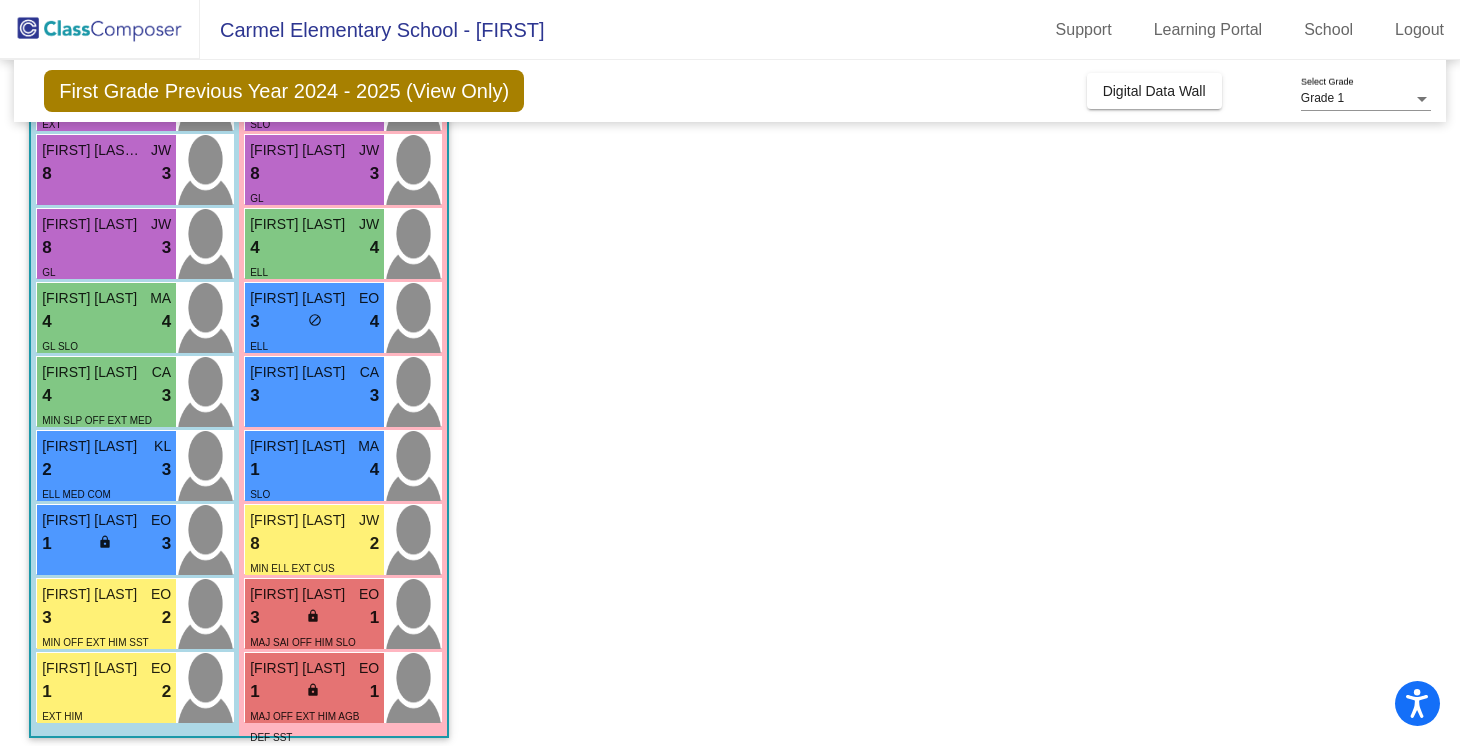 scroll, scrollTop: 0, scrollLeft: 0, axis: both 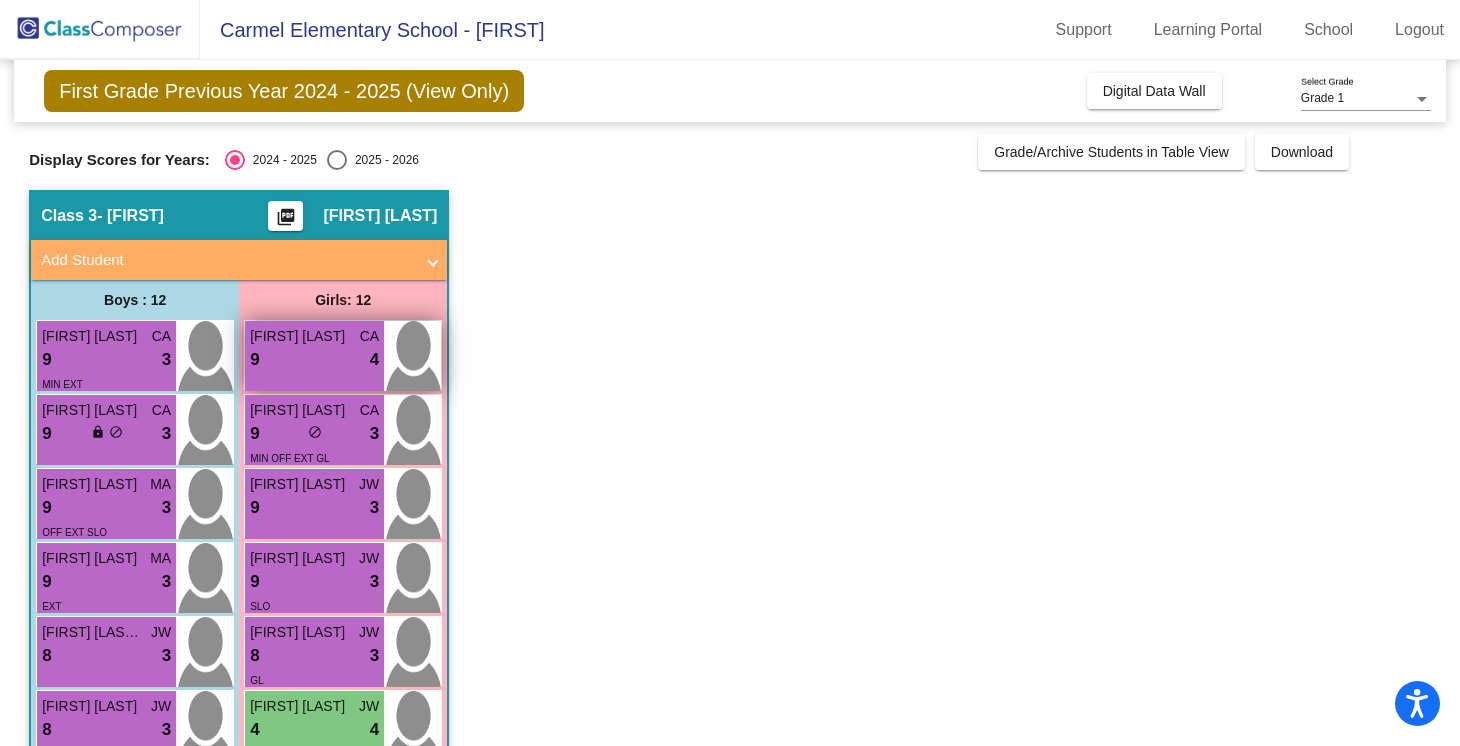 click on "[FIRST] [LAST]" at bounding box center [300, 336] 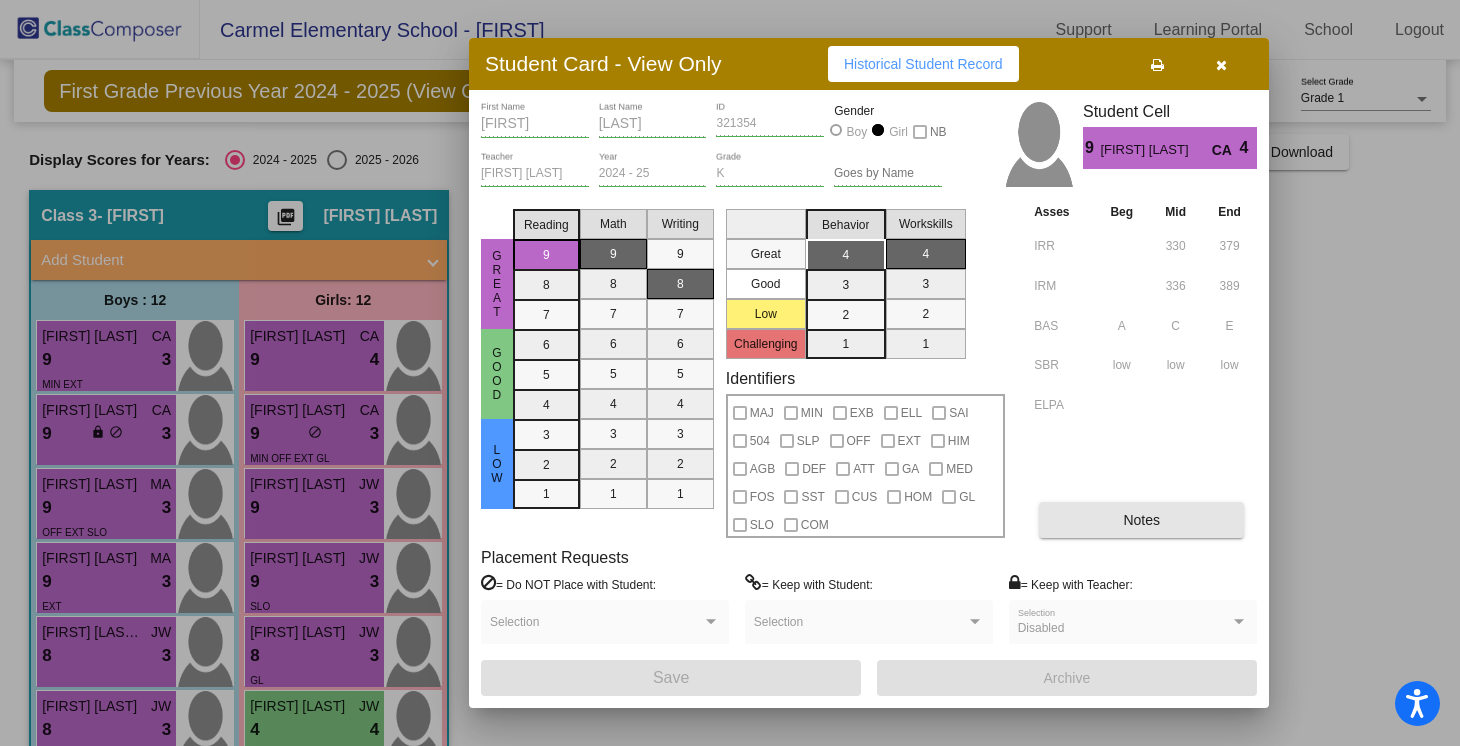 click on "Notes" at bounding box center [1141, 520] 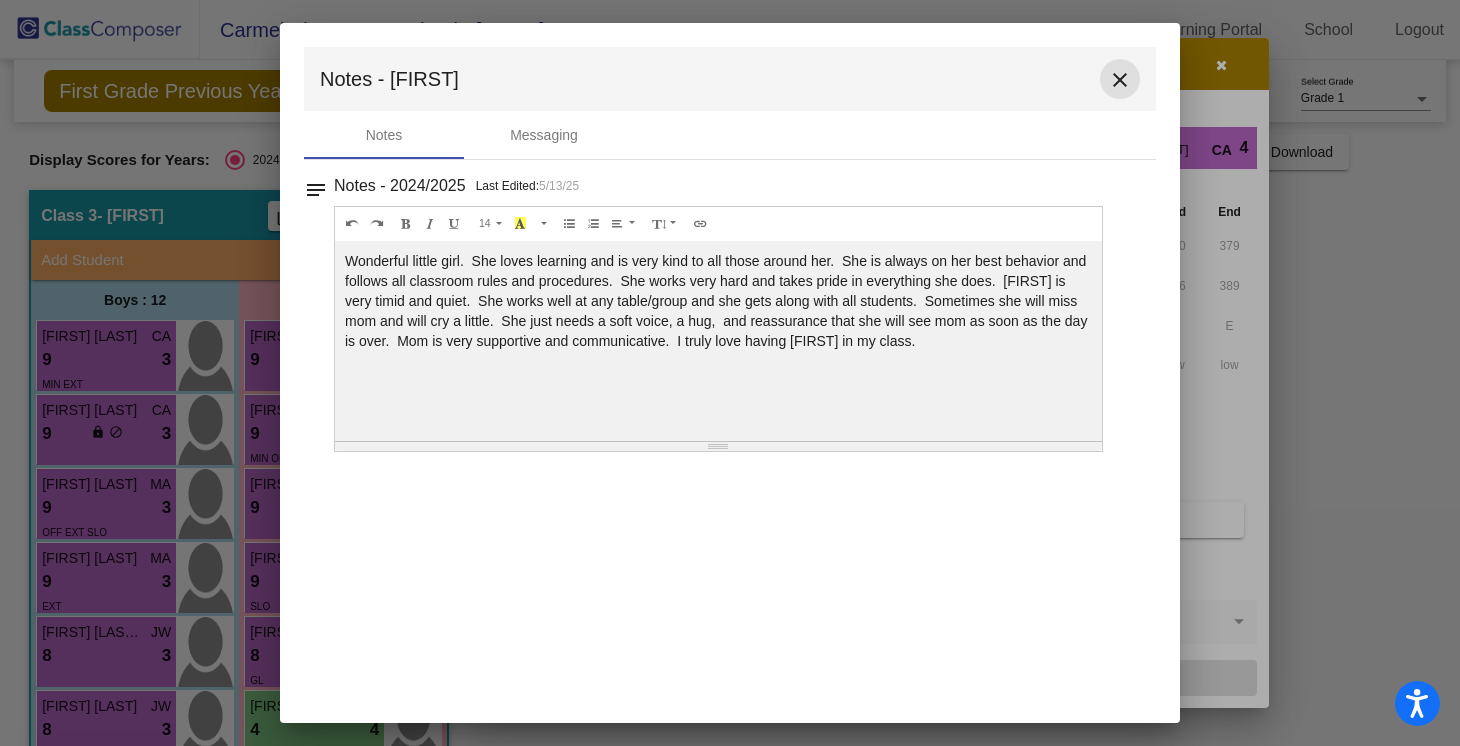 click on "close" at bounding box center [1120, 80] 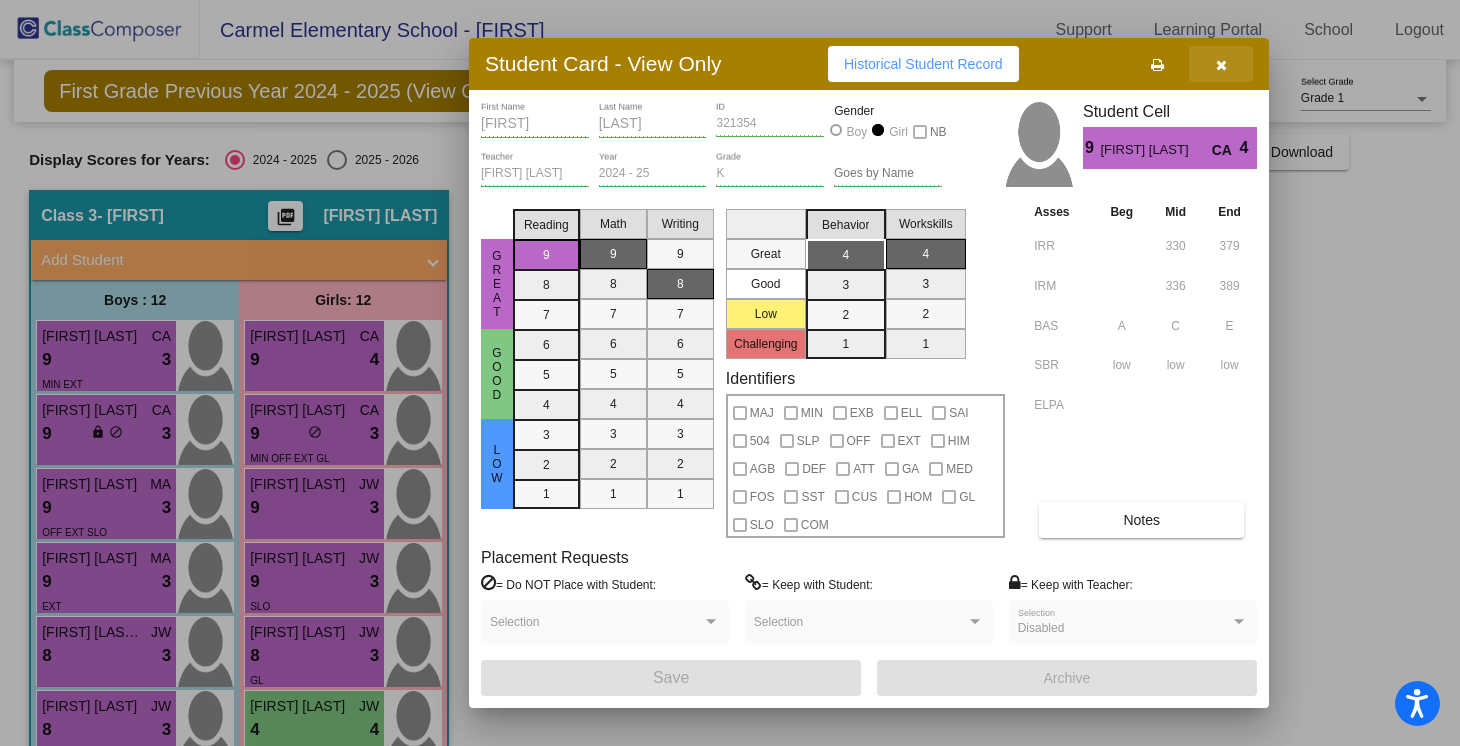 click at bounding box center [1221, 65] 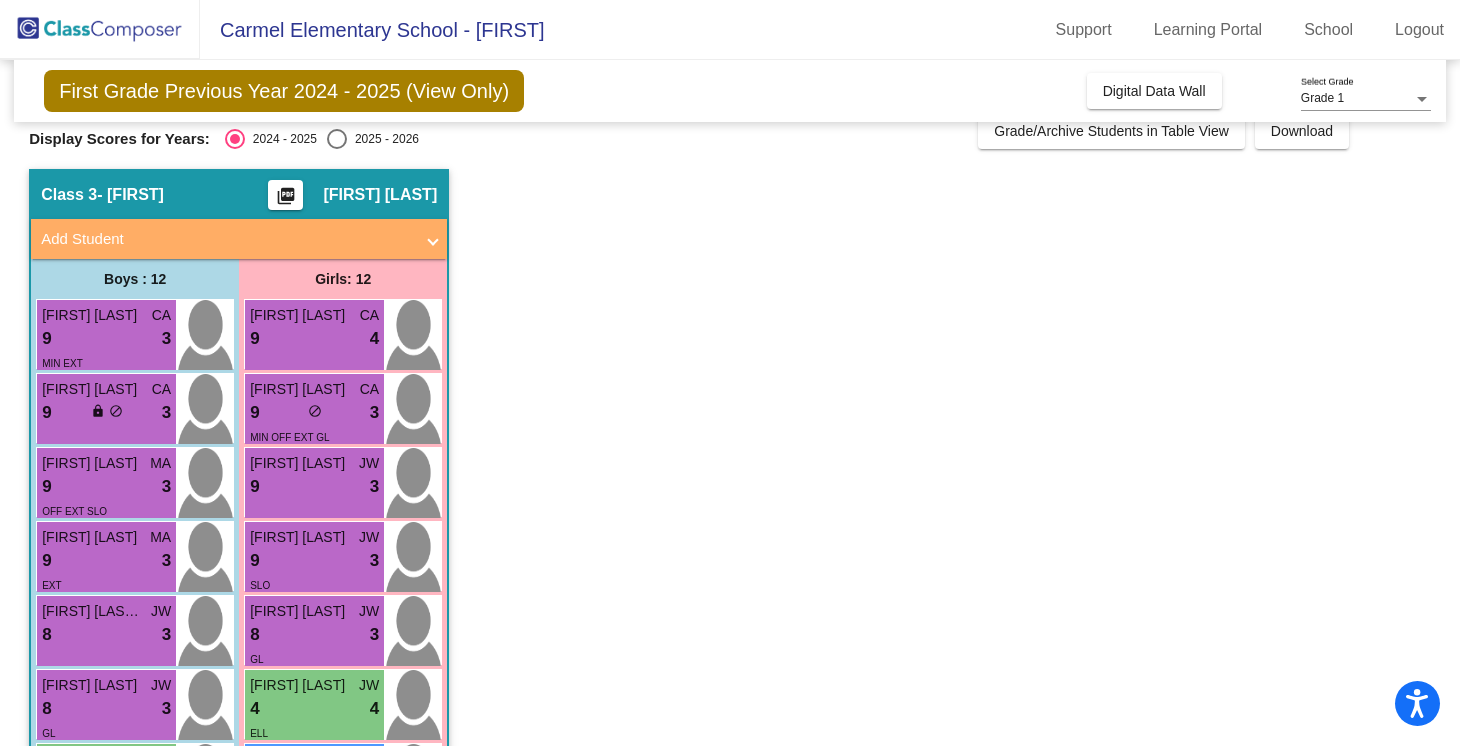 scroll, scrollTop: 0, scrollLeft: 0, axis: both 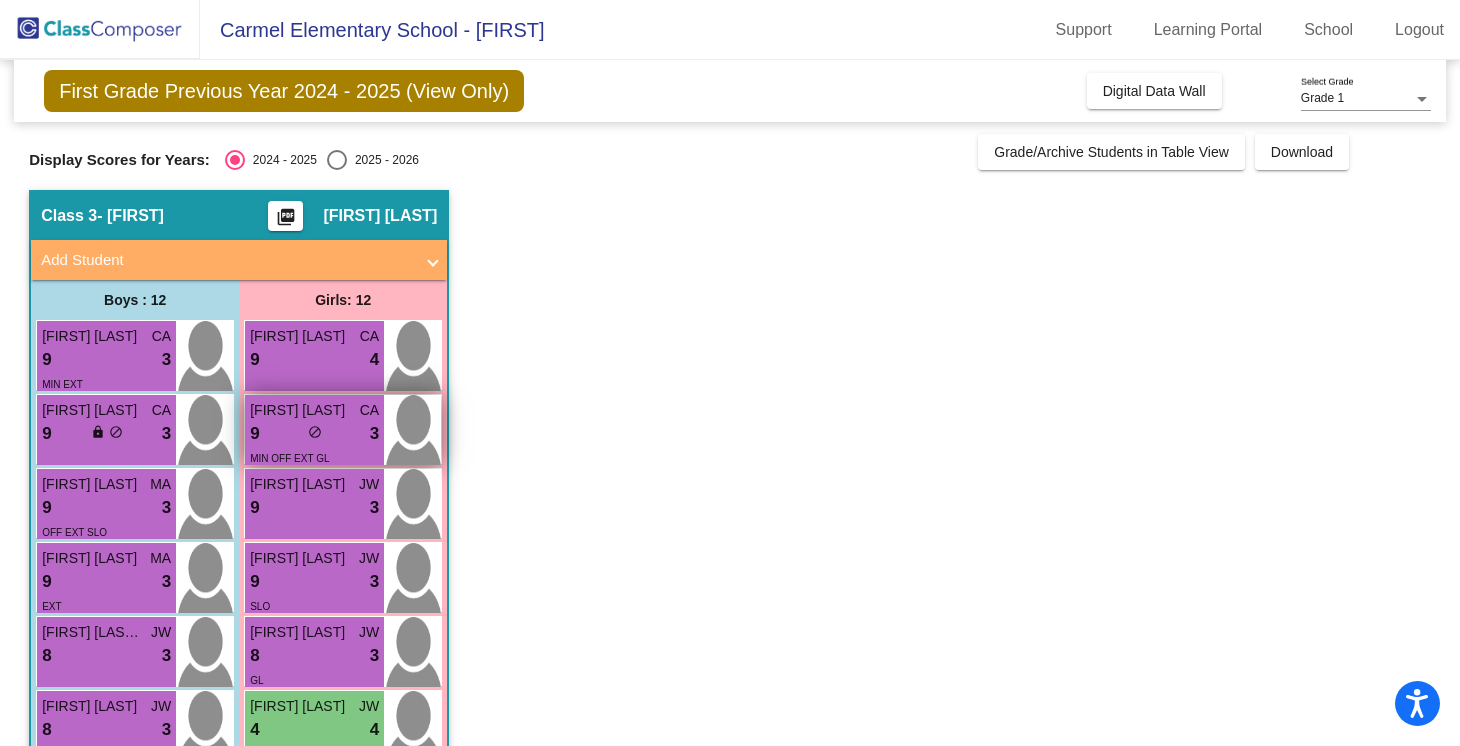 click on "[FIRST] [LAST]" at bounding box center [300, 410] 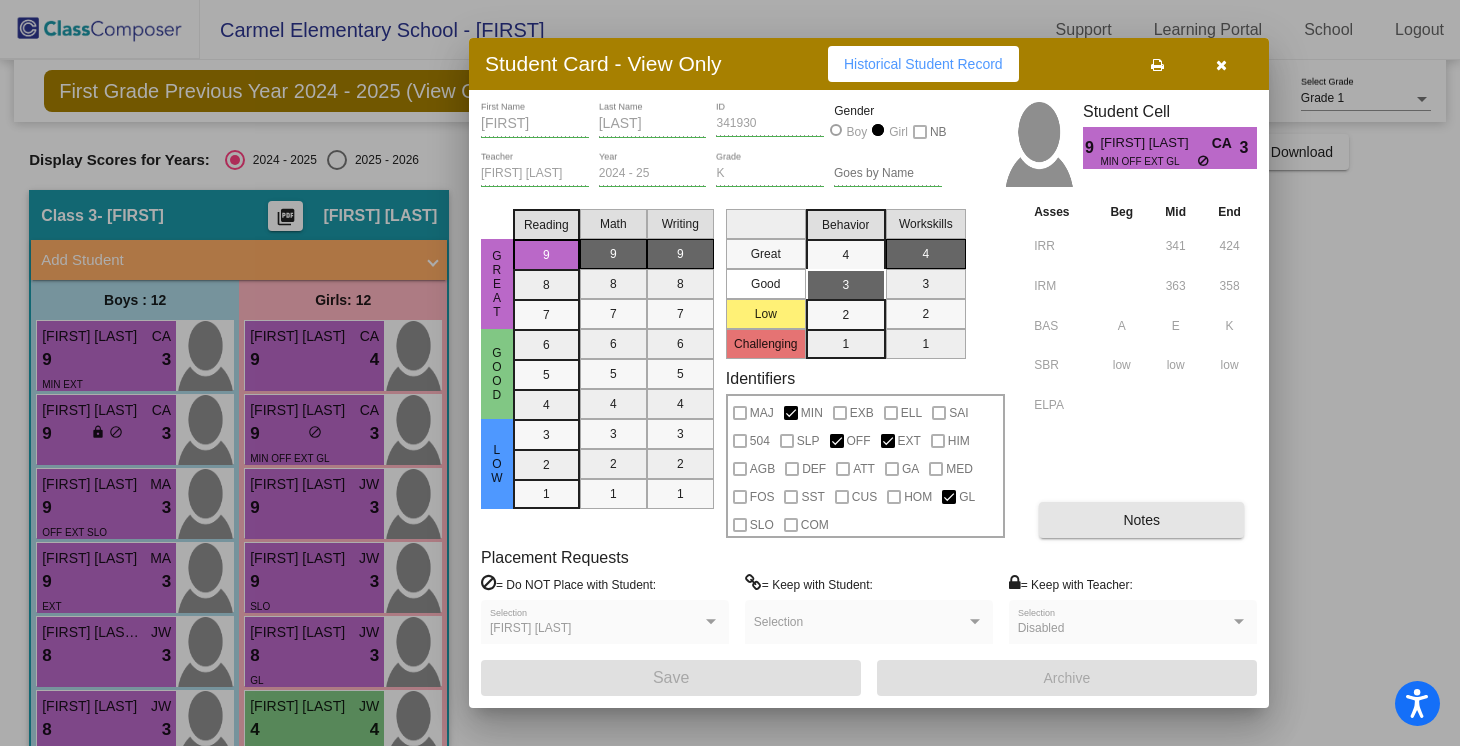 click on "Notes" at bounding box center [1141, 520] 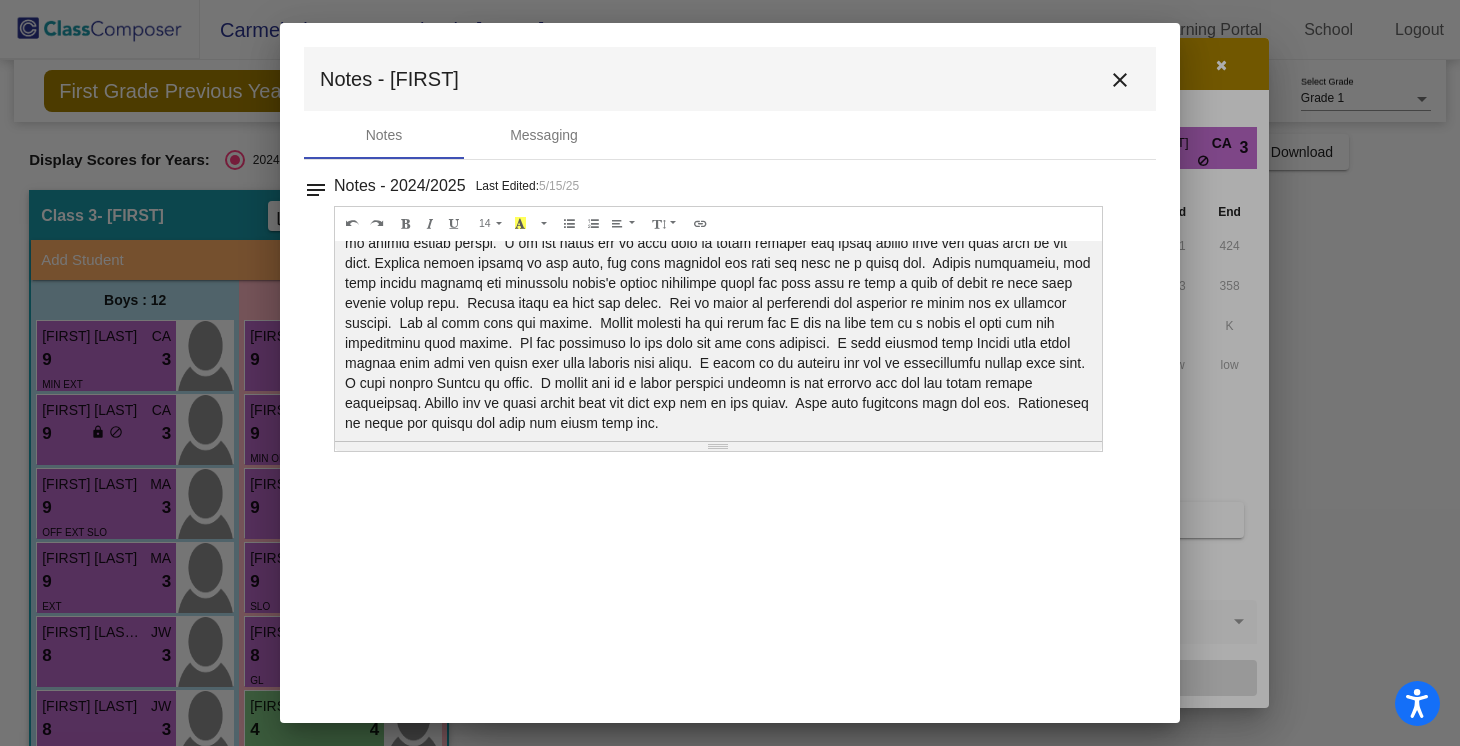 scroll, scrollTop: 60, scrollLeft: 0, axis: vertical 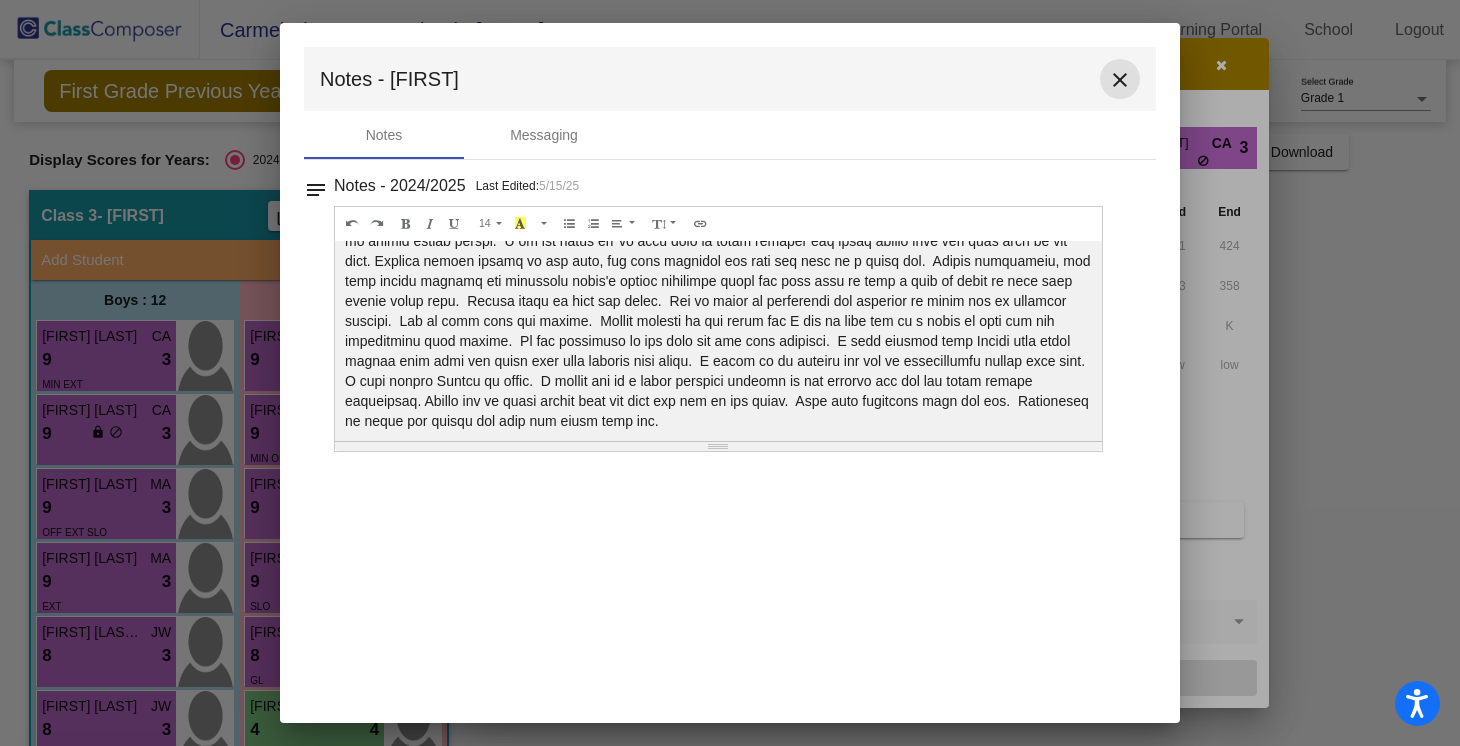 click on "close" at bounding box center (1120, 80) 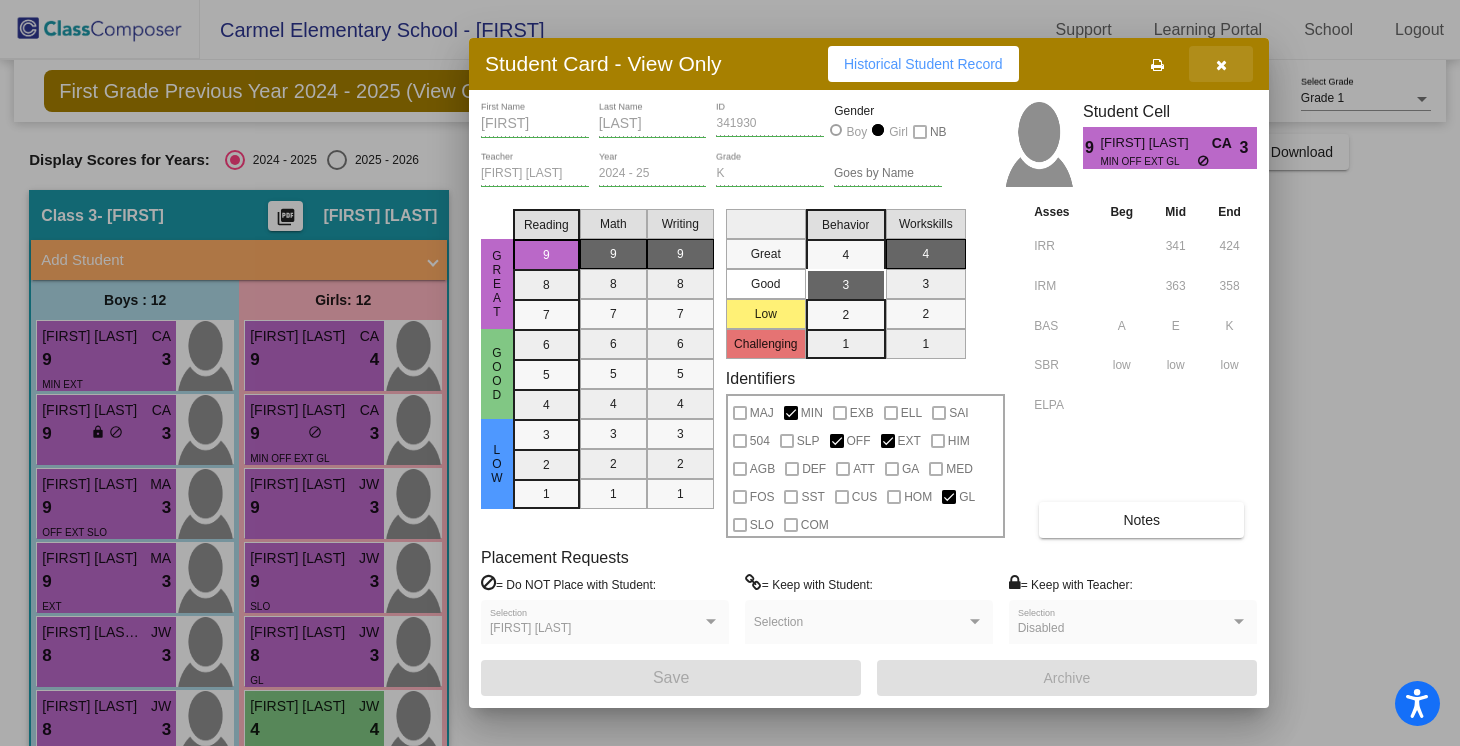 click at bounding box center [1221, 64] 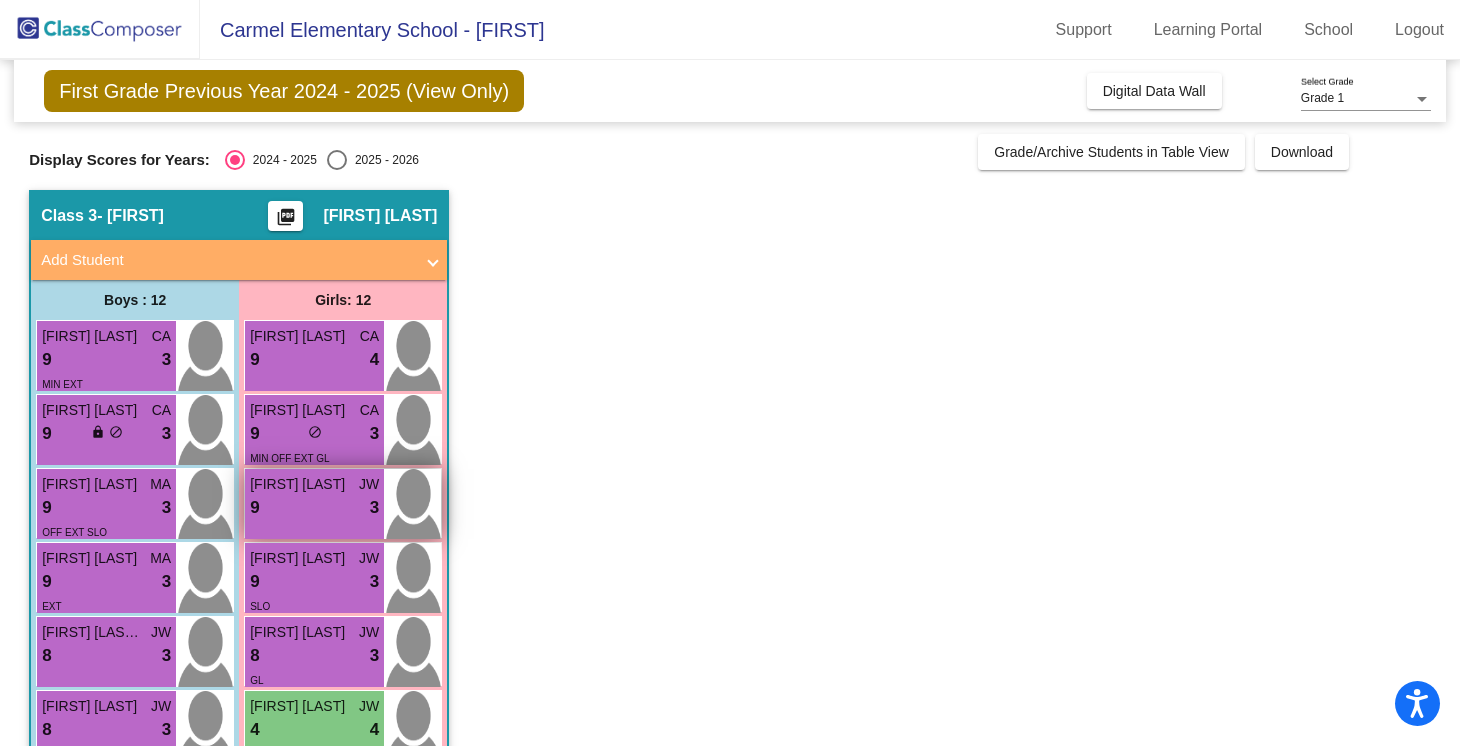 click on "9 lock do_not_disturb_alt 3" at bounding box center (314, 508) 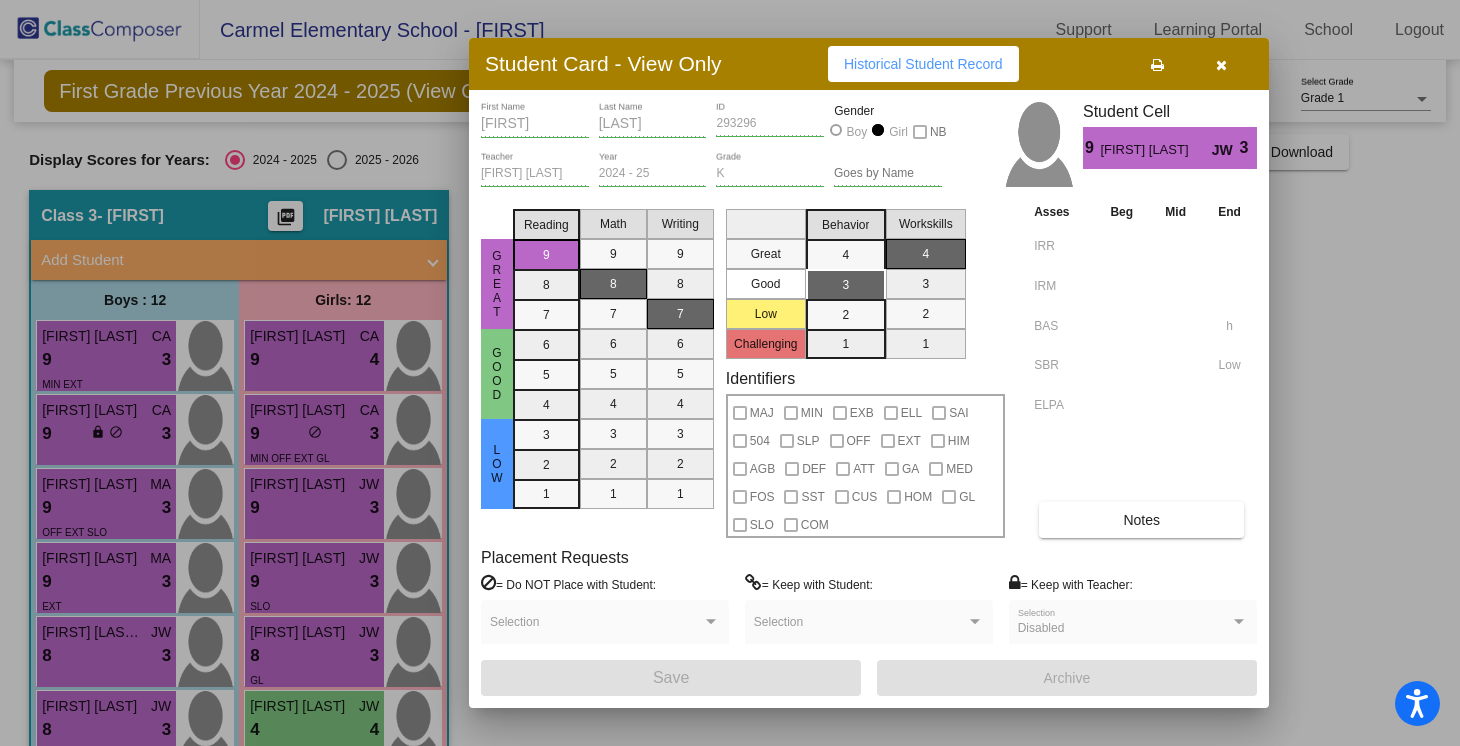 click on "Notes" at bounding box center [1141, 520] 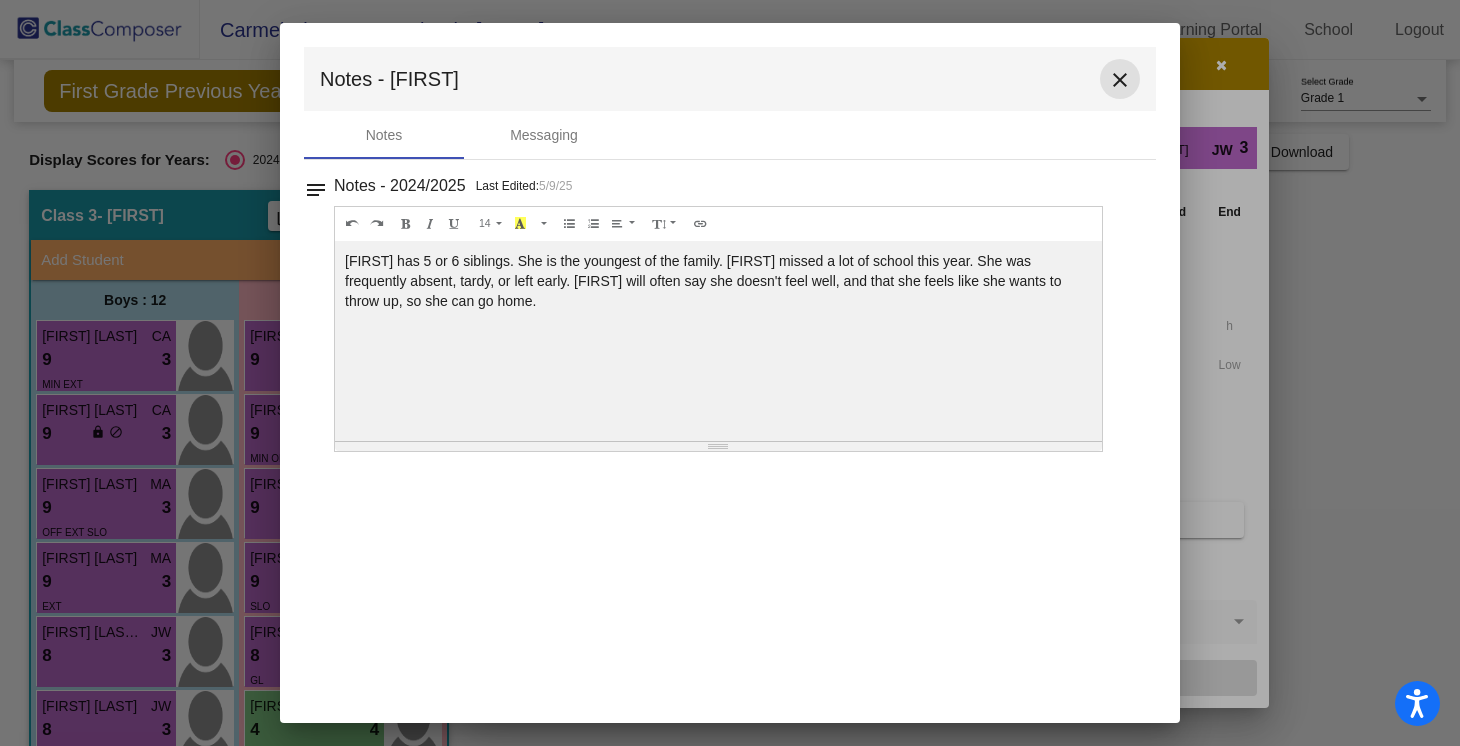 click on "close" at bounding box center (1120, 80) 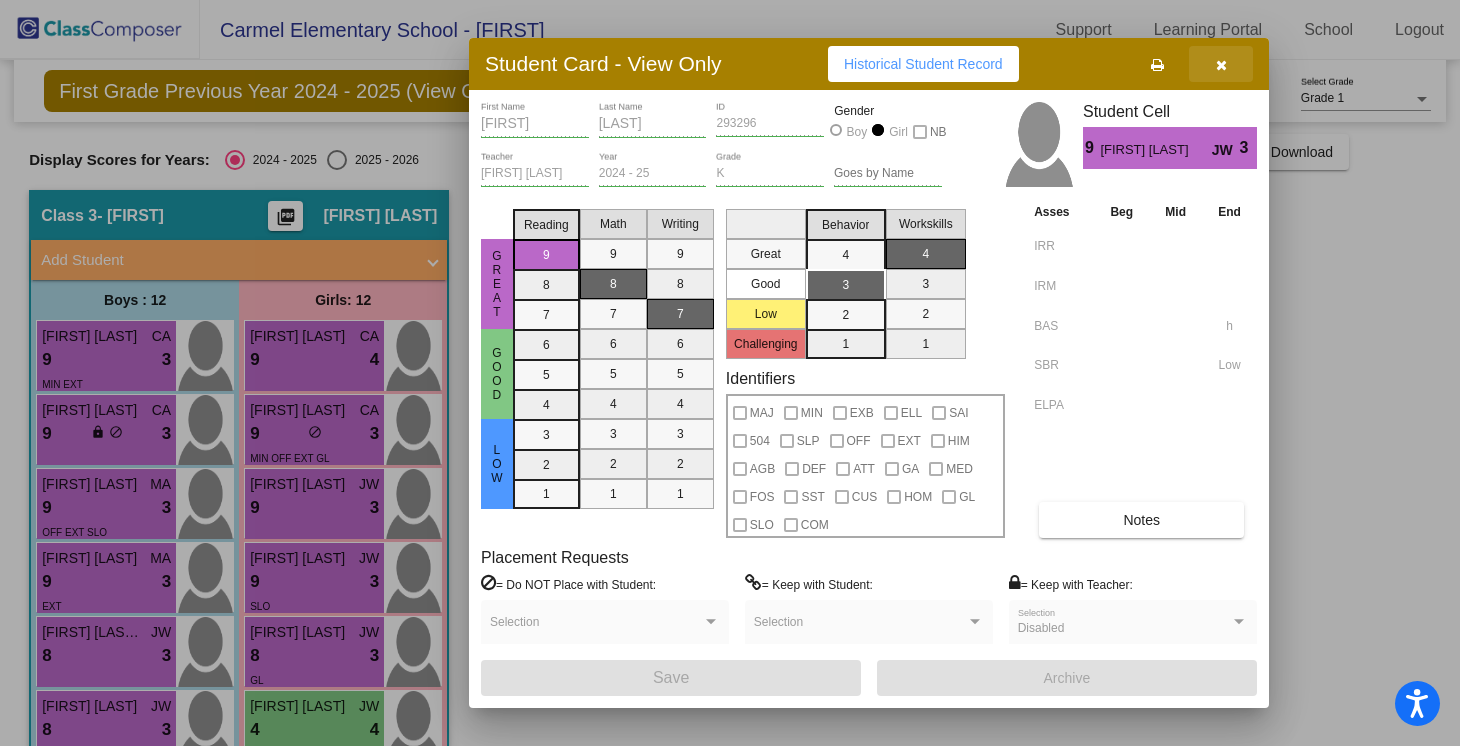 click at bounding box center (1221, 65) 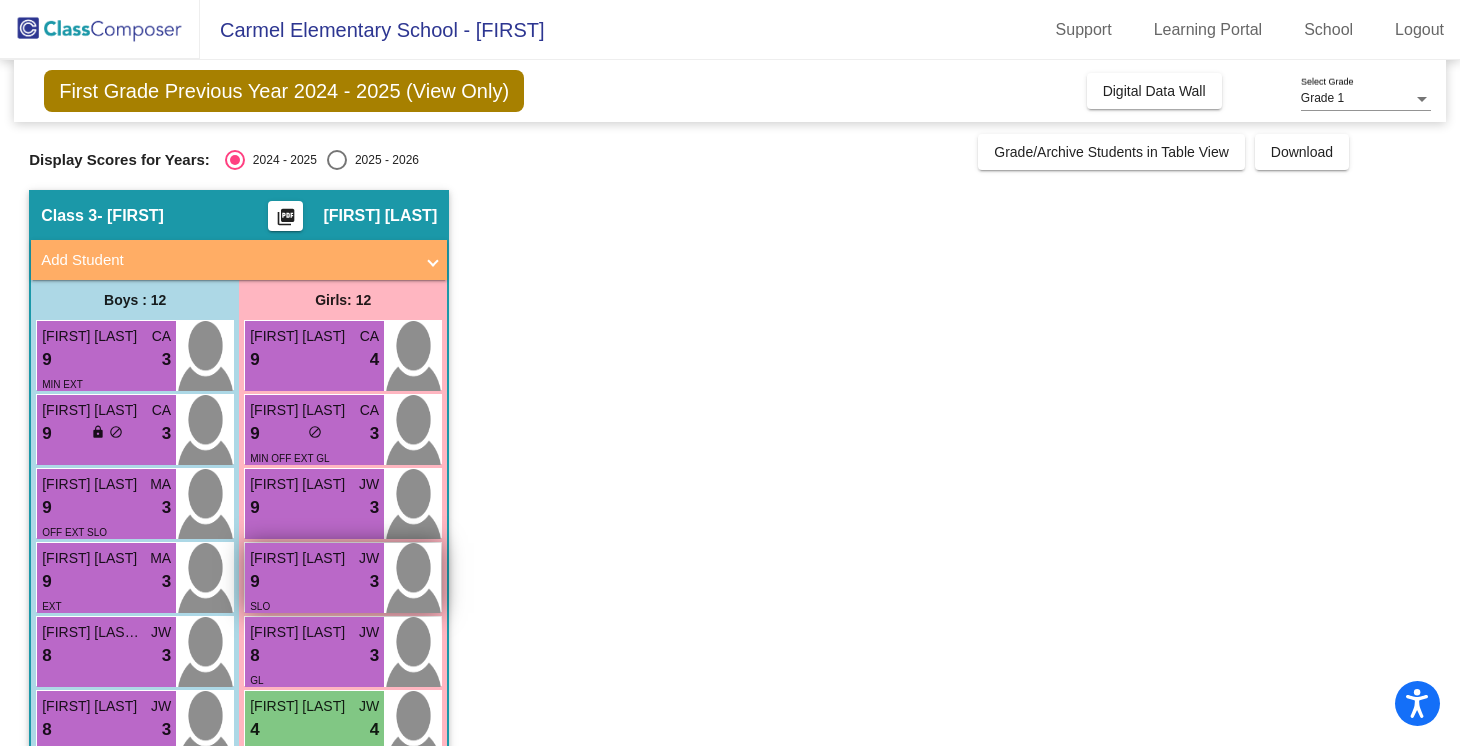 click on "[FIRST] [LAST]" at bounding box center [300, 558] 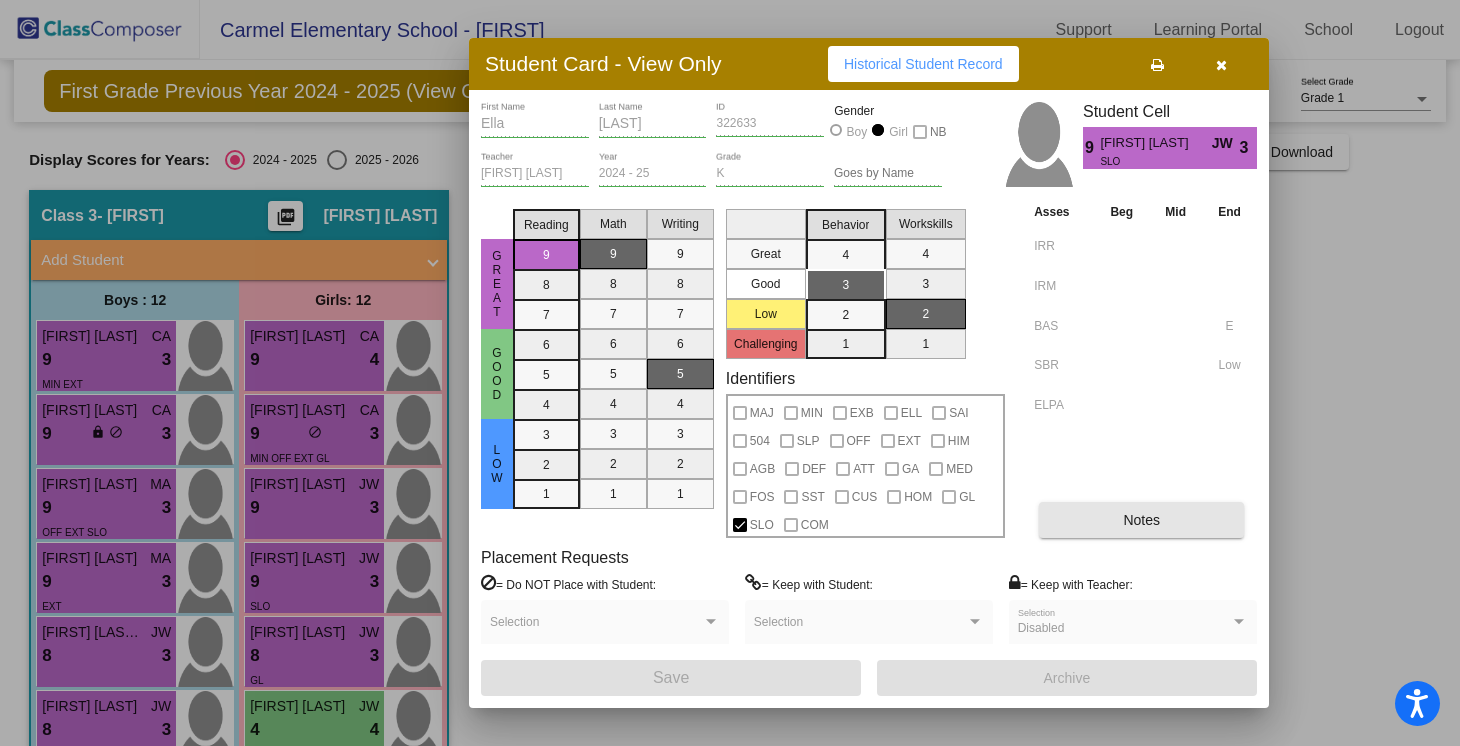 click on "Notes" at bounding box center [1141, 520] 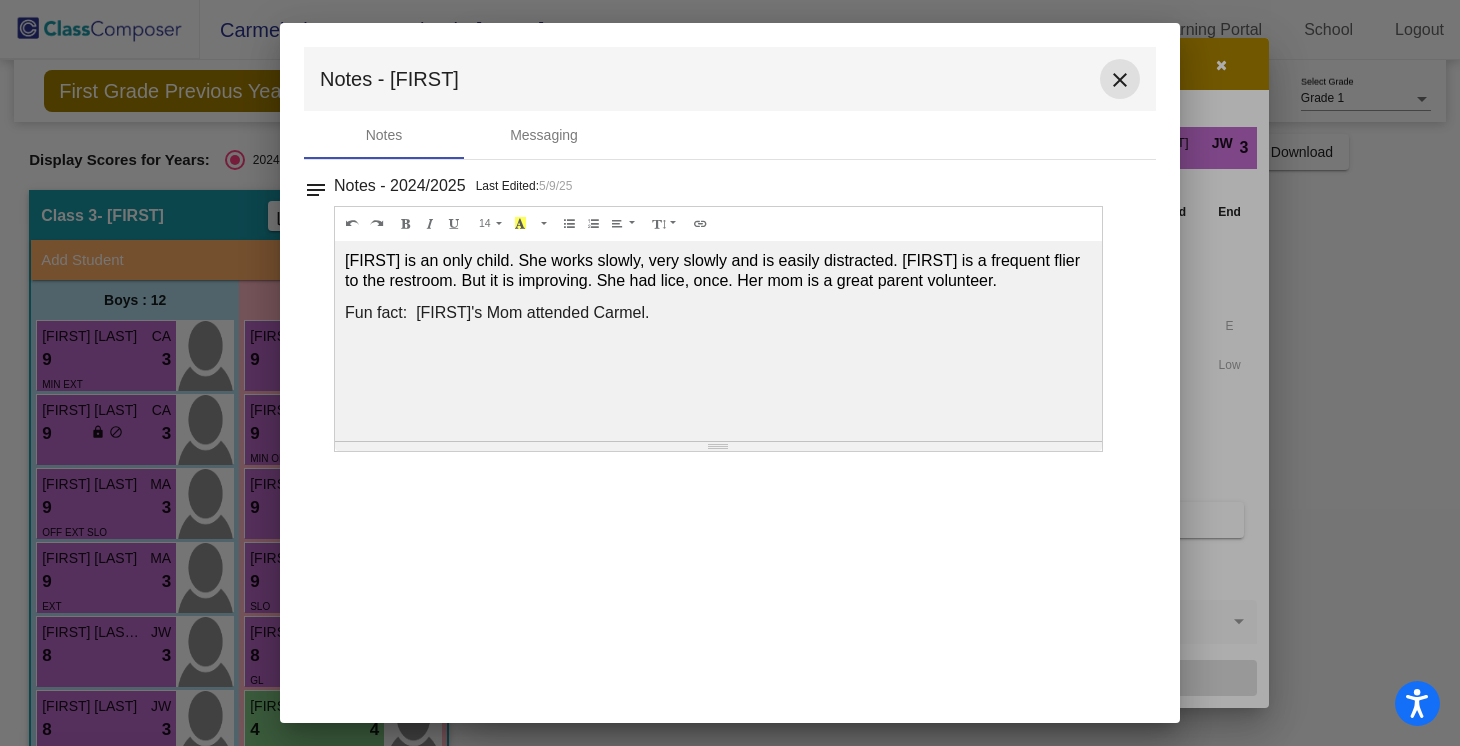 click on "close" at bounding box center [1120, 80] 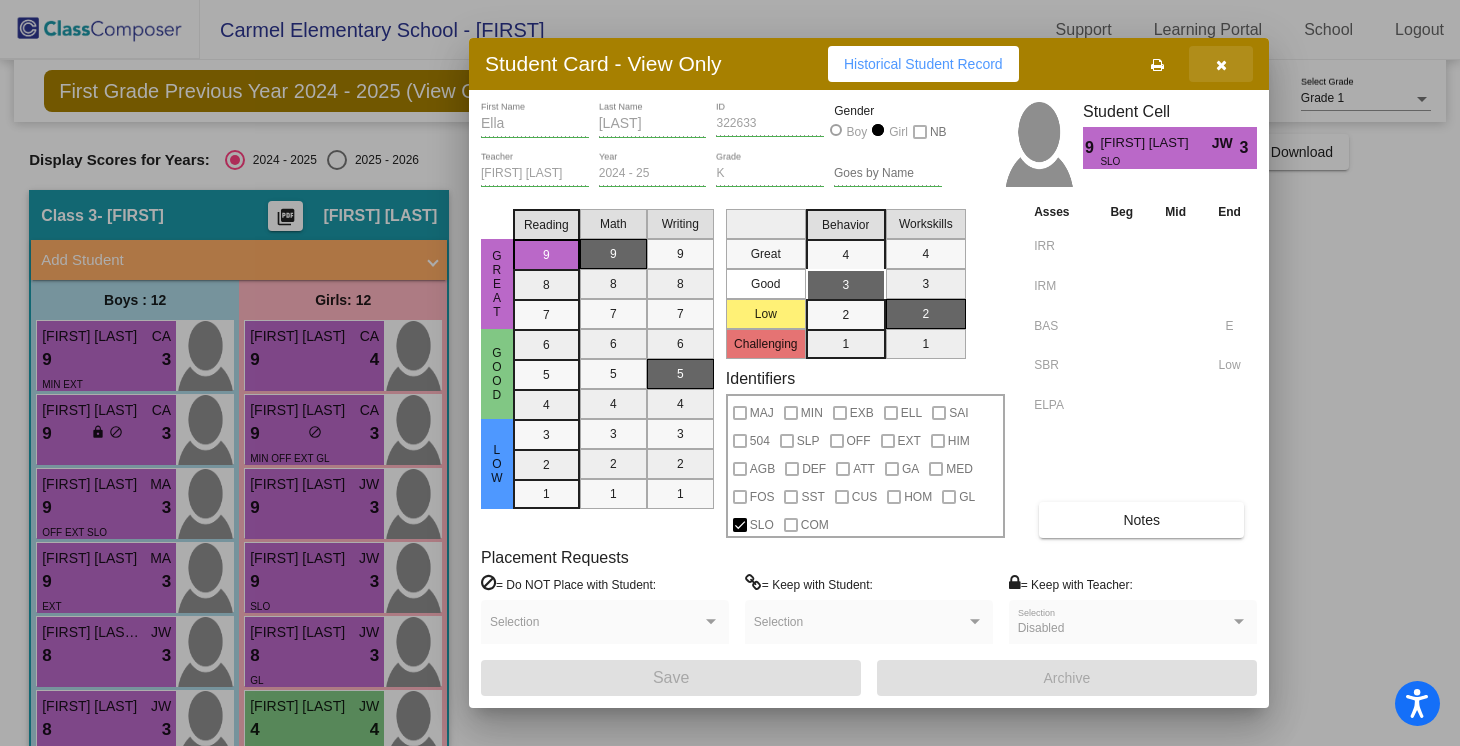 click at bounding box center [1221, 64] 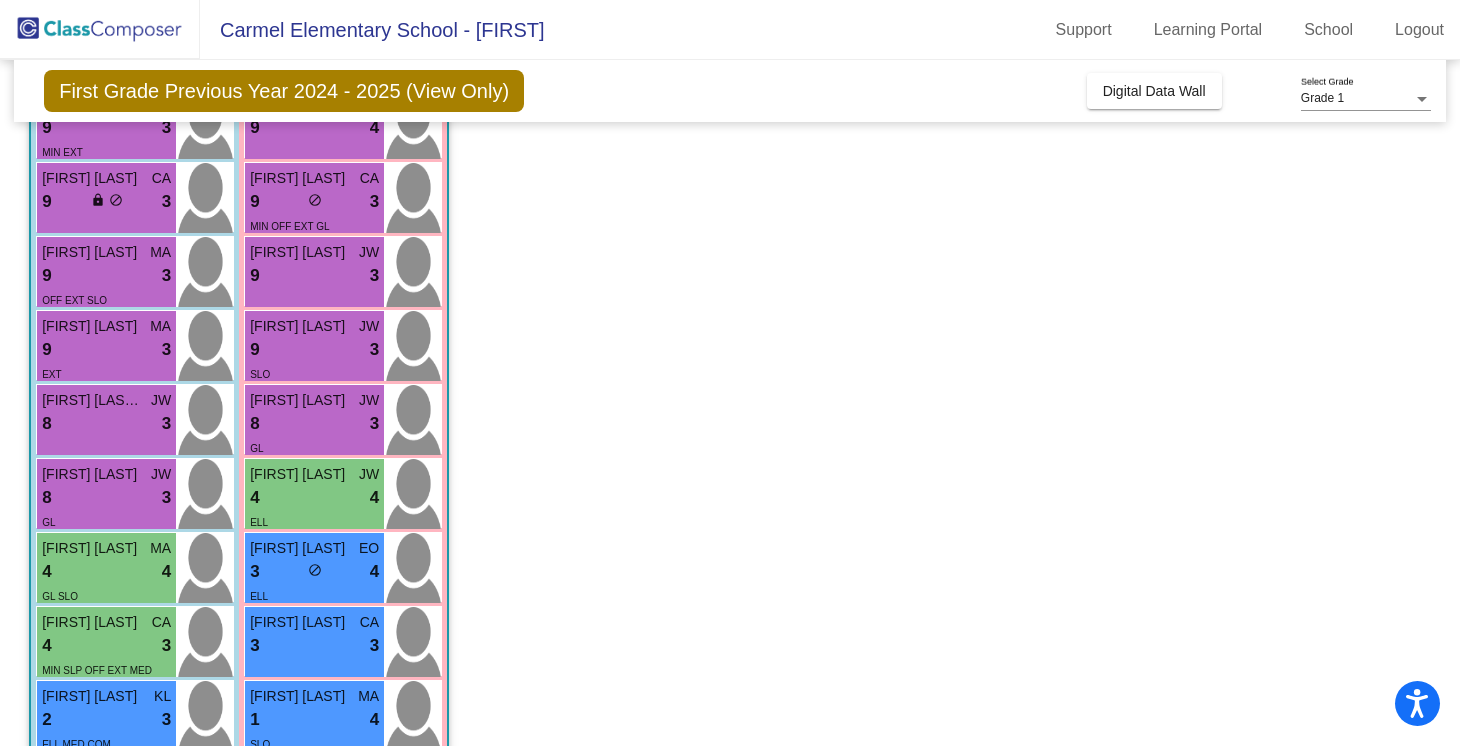 scroll, scrollTop: 234, scrollLeft: 0, axis: vertical 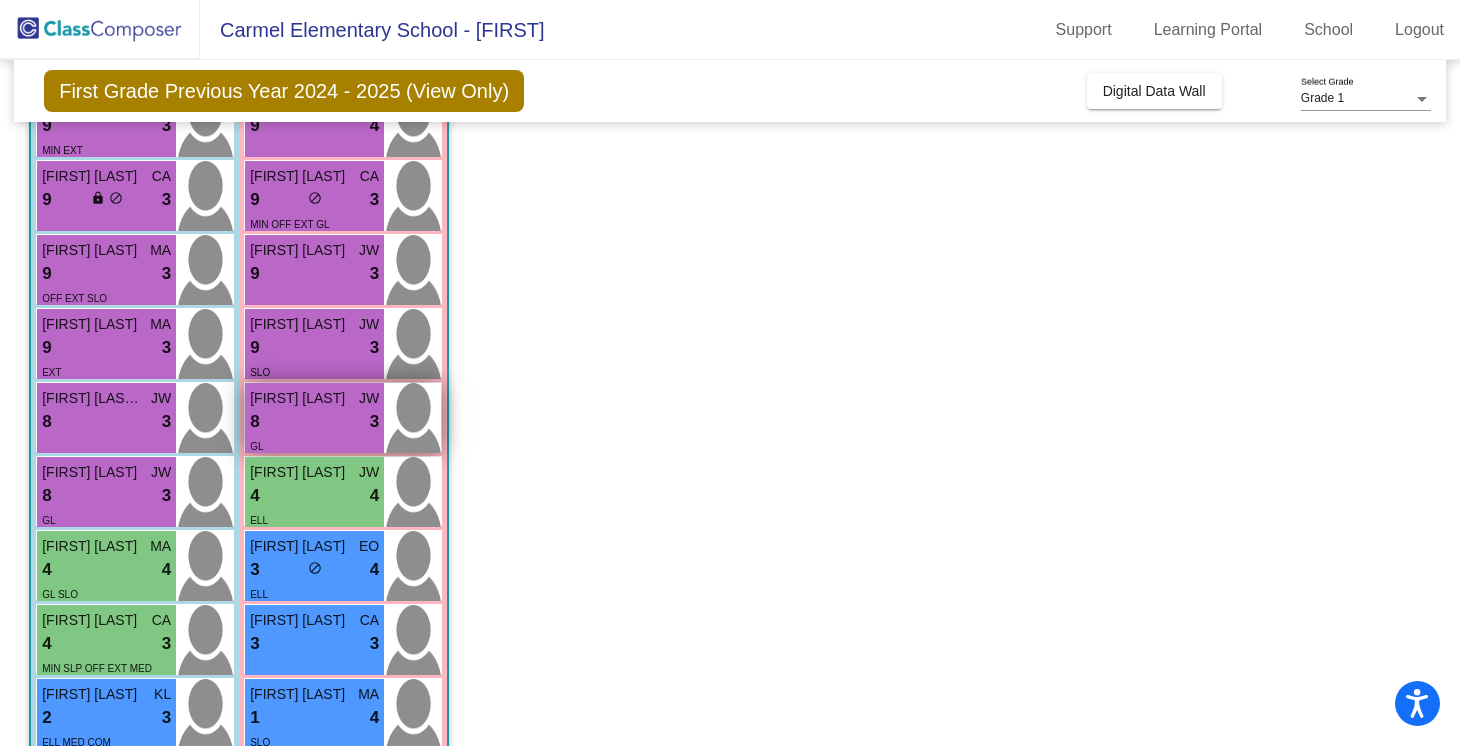 click on "8 lock do_not_disturb_alt 3" at bounding box center (314, 422) 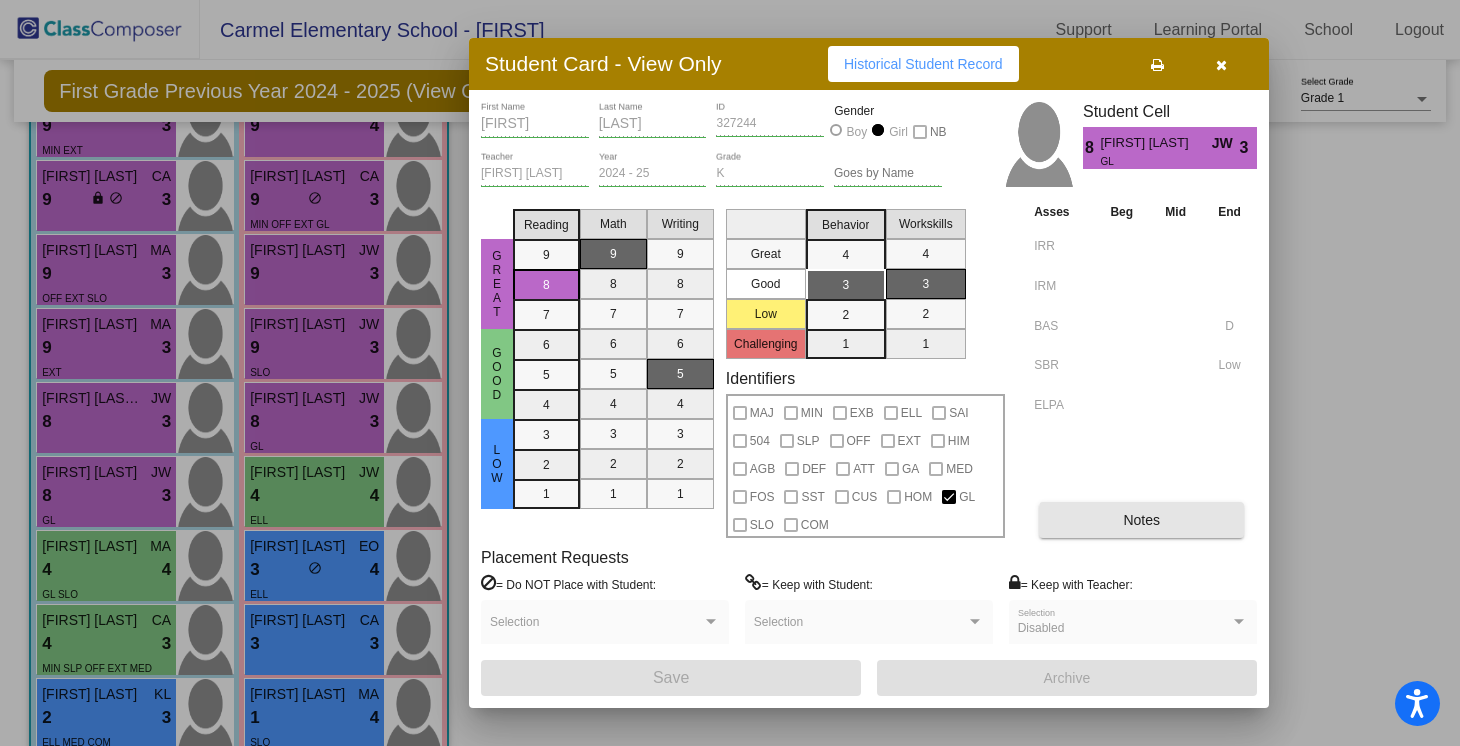 click on "Notes" at bounding box center [1141, 520] 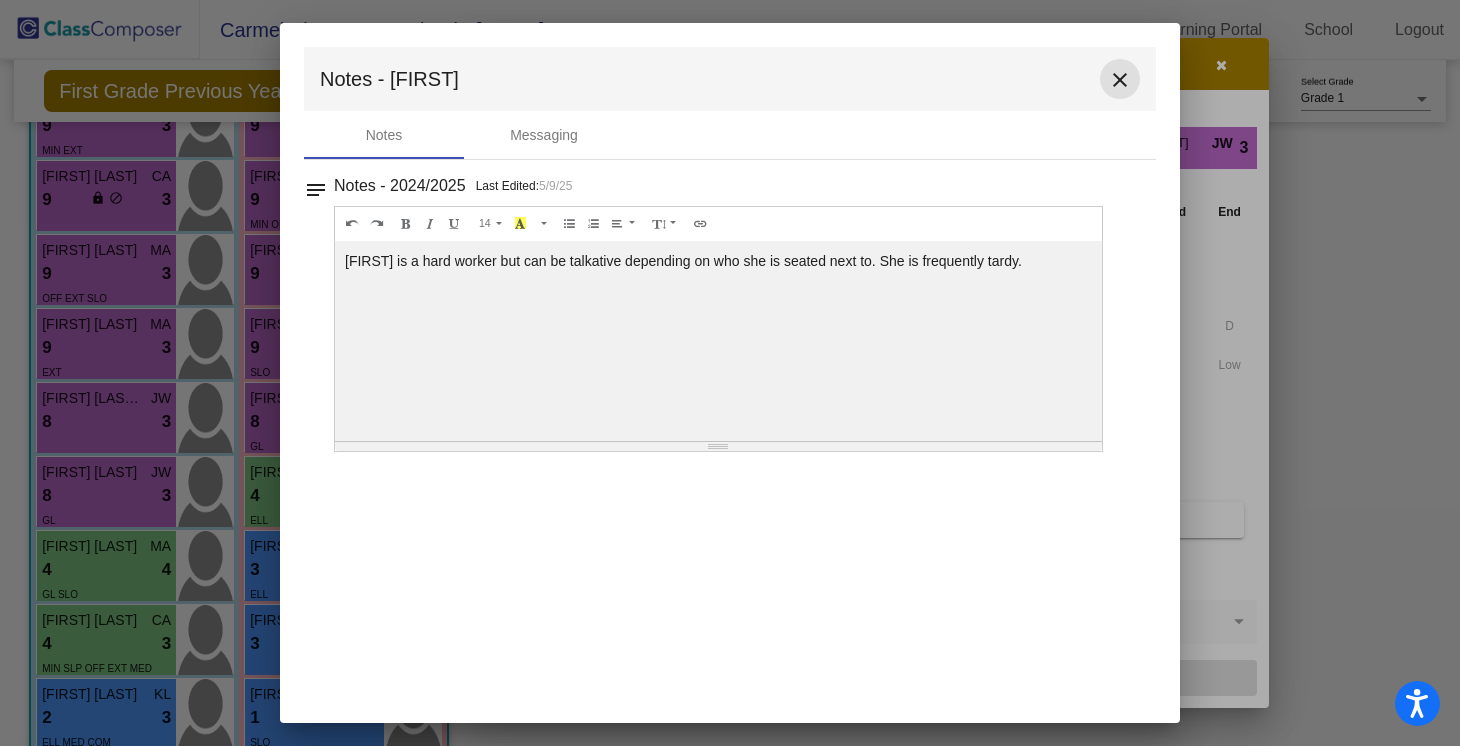 click on "close" at bounding box center [1120, 80] 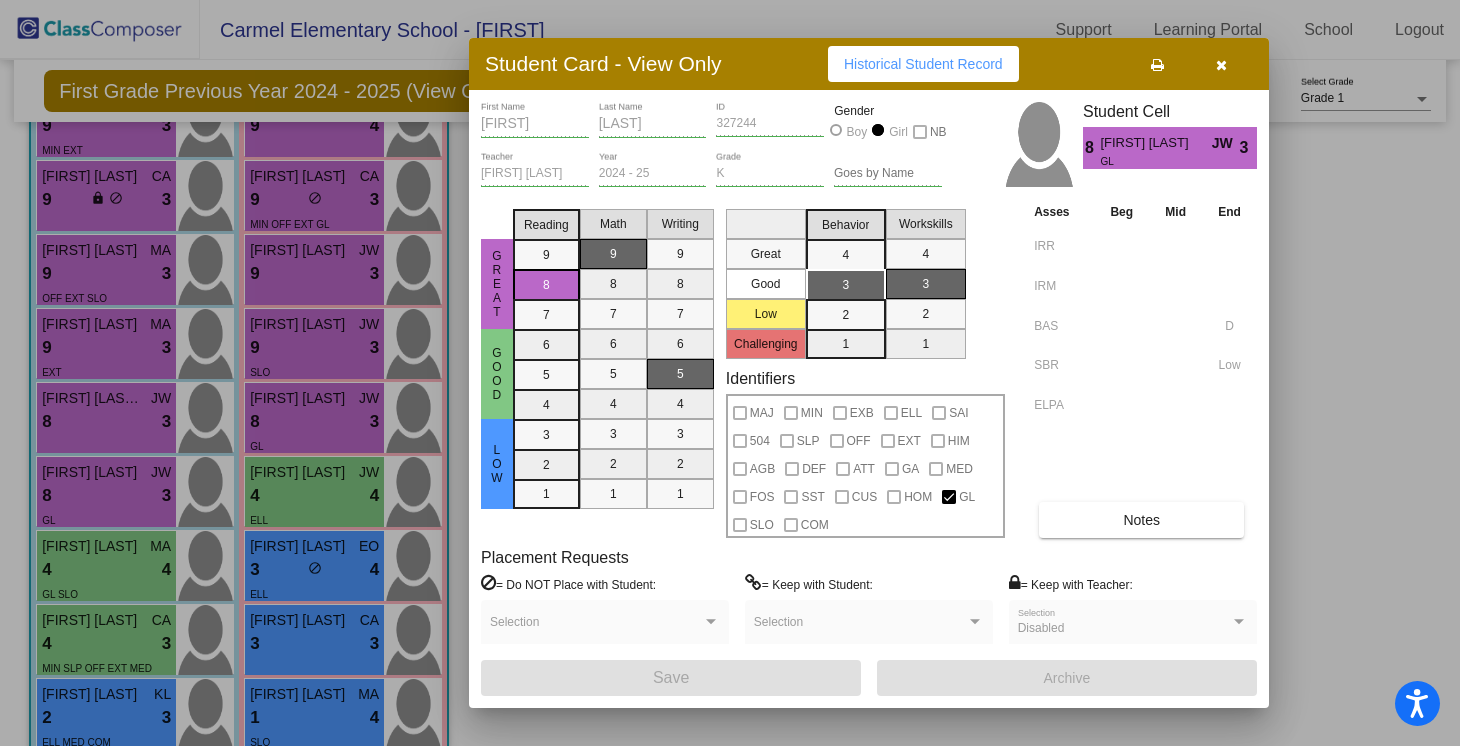 click at bounding box center [1221, 64] 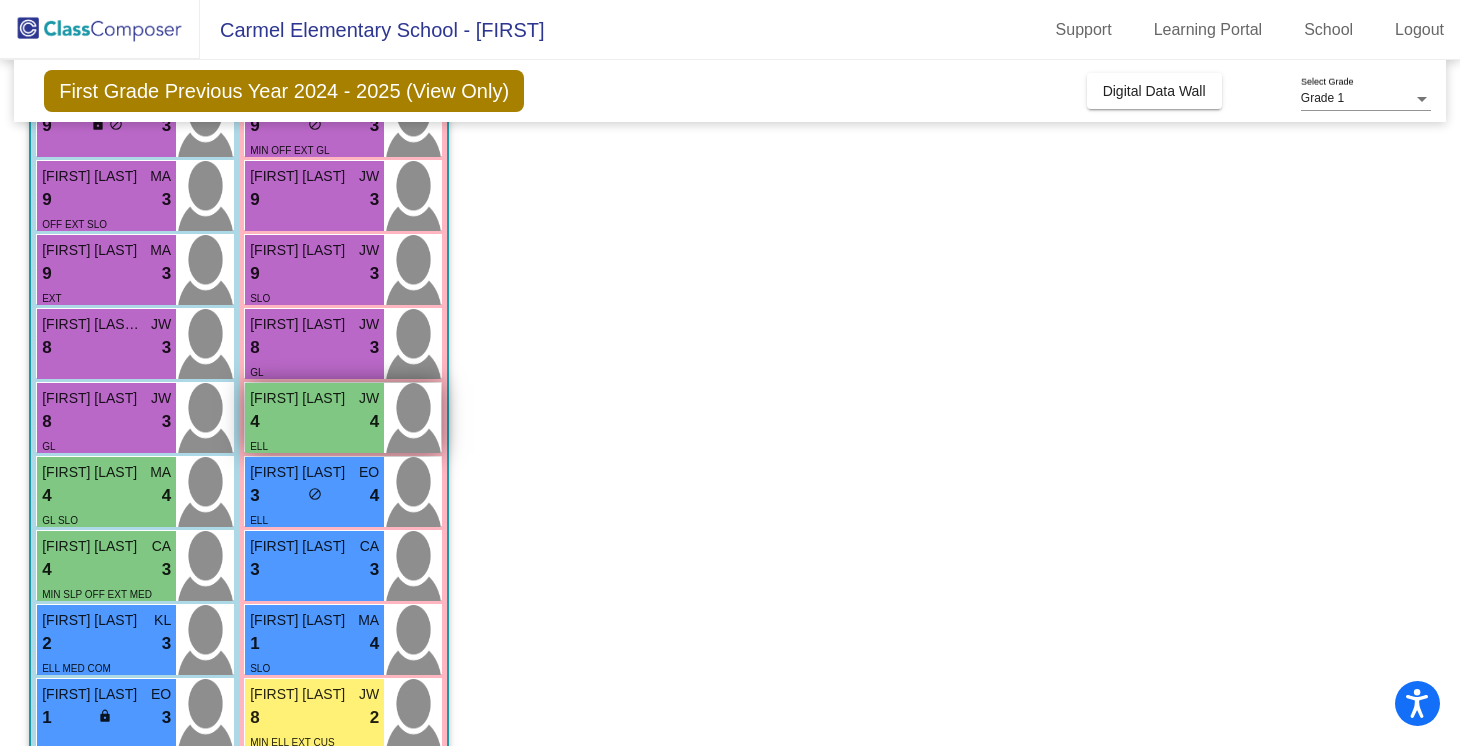 scroll, scrollTop: 350, scrollLeft: 0, axis: vertical 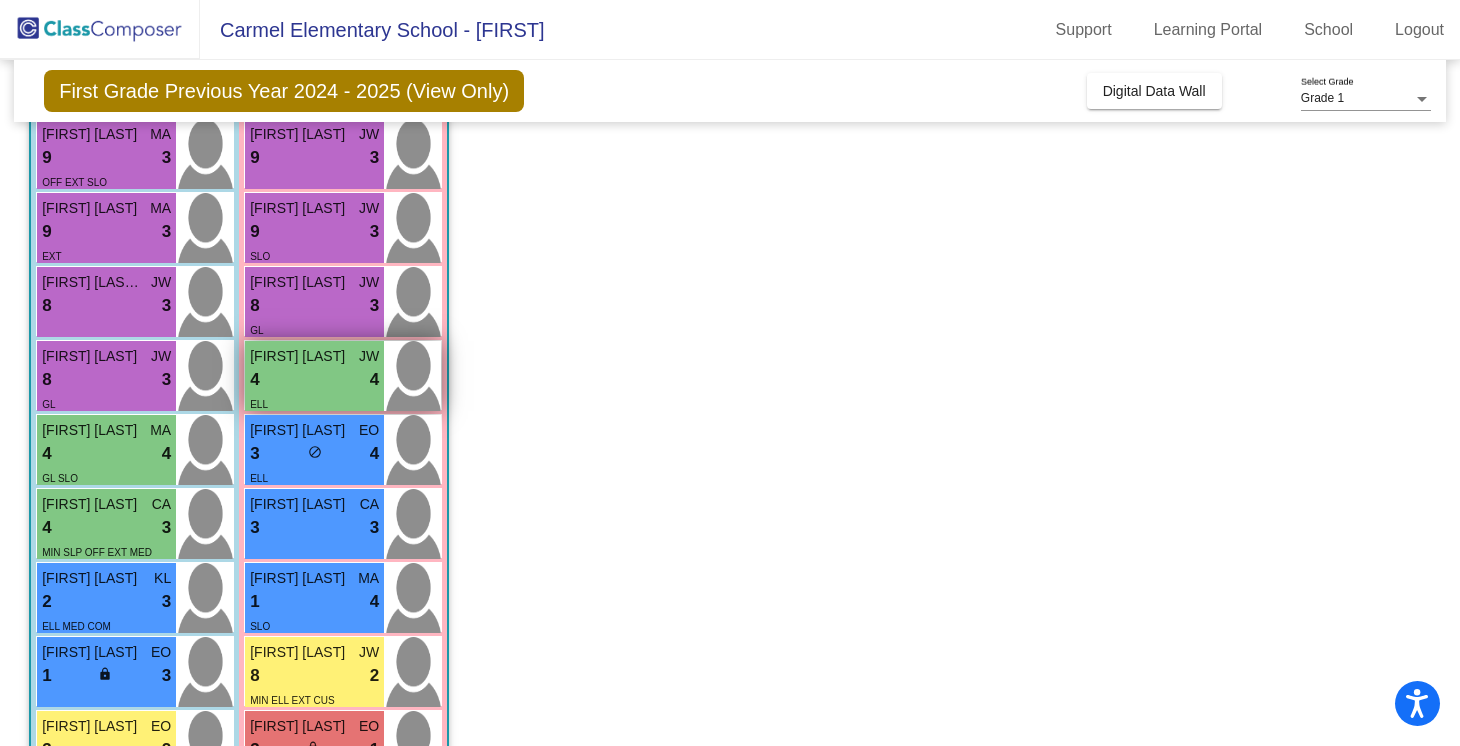 click on "ELL" at bounding box center (314, 403) 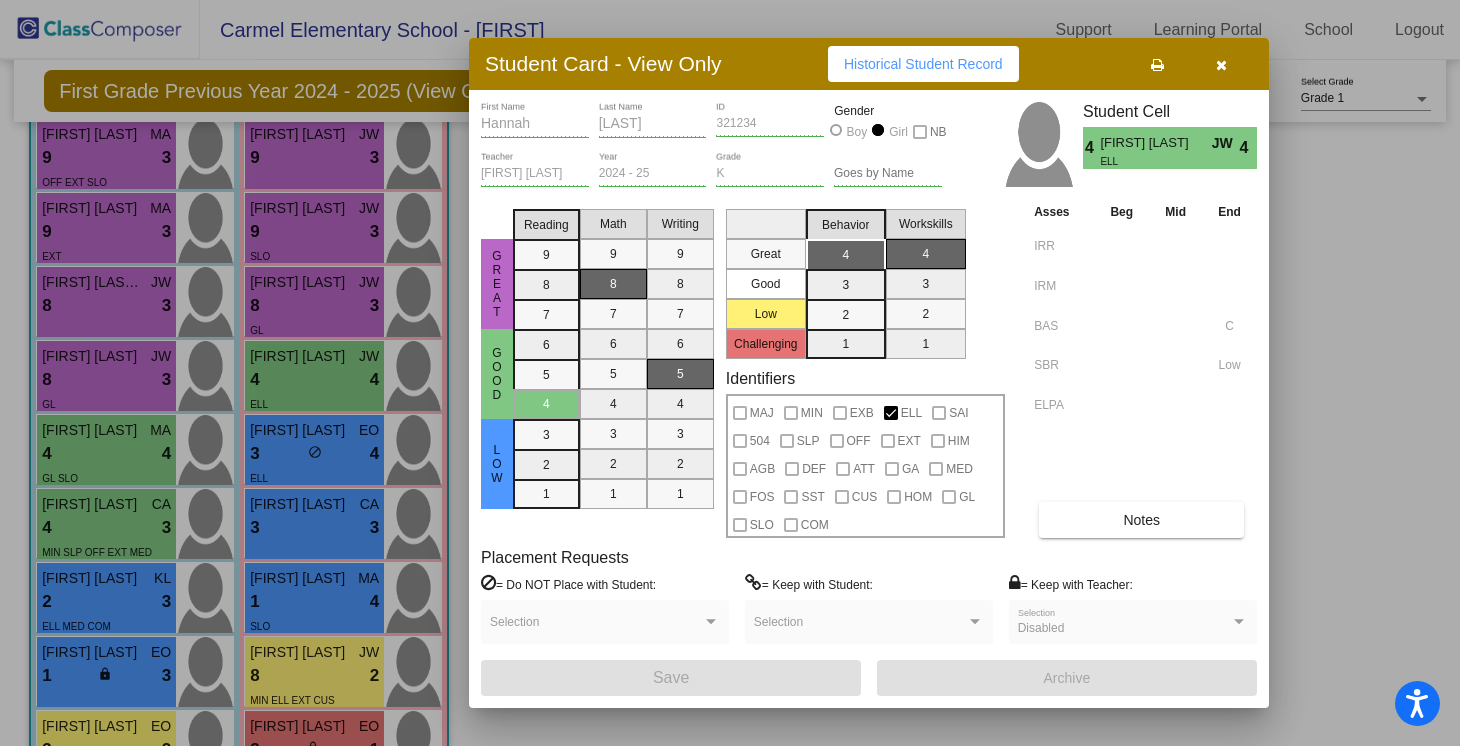 click on "Notes" at bounding box center (1141, 520) 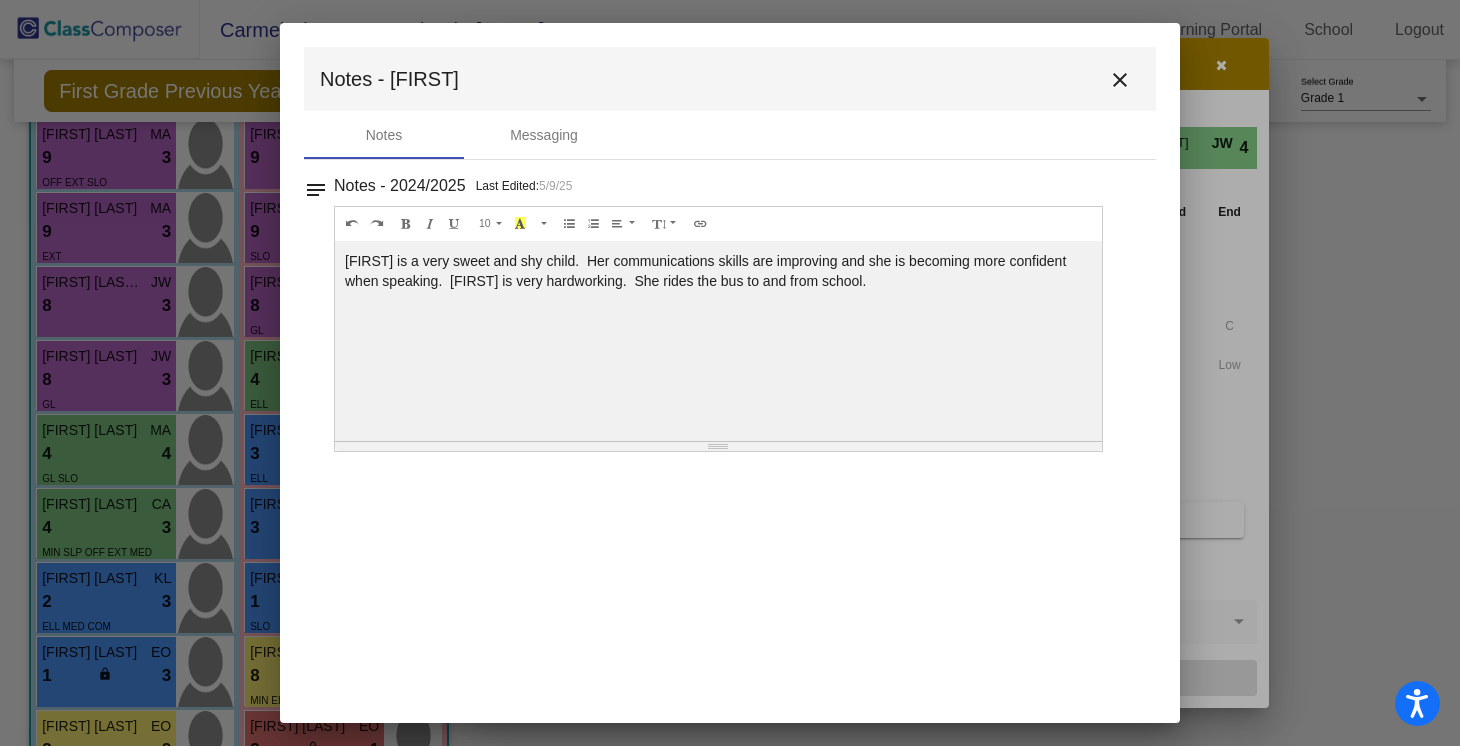 click on "[FIRST] is a very sweet and shy child.  Her communications skills are improving and she is becoming more confident when speaking.  [FIRST] is very hardworking.  She rides the bus to and from school." at bounding box center (718, 341) 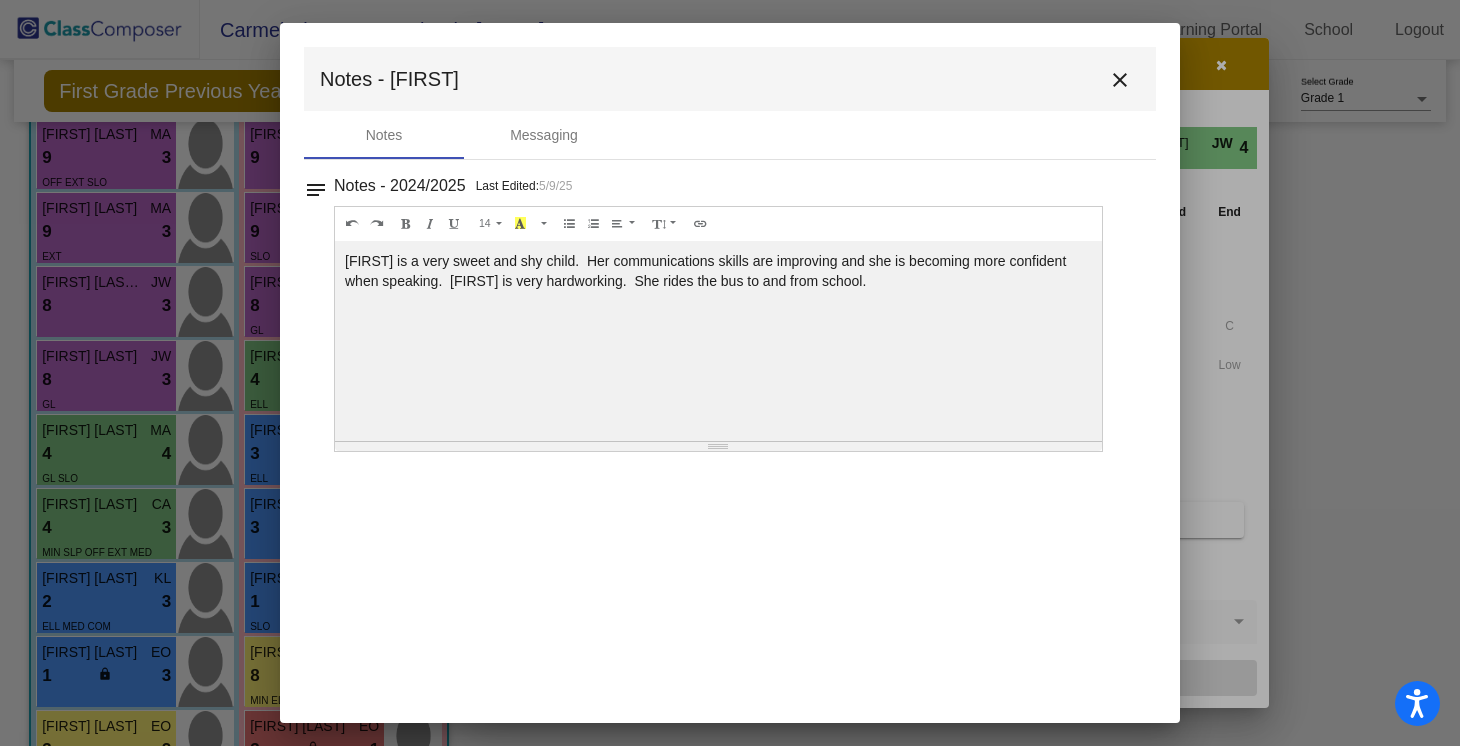 click on "close" at bounding box center [1120, 80] 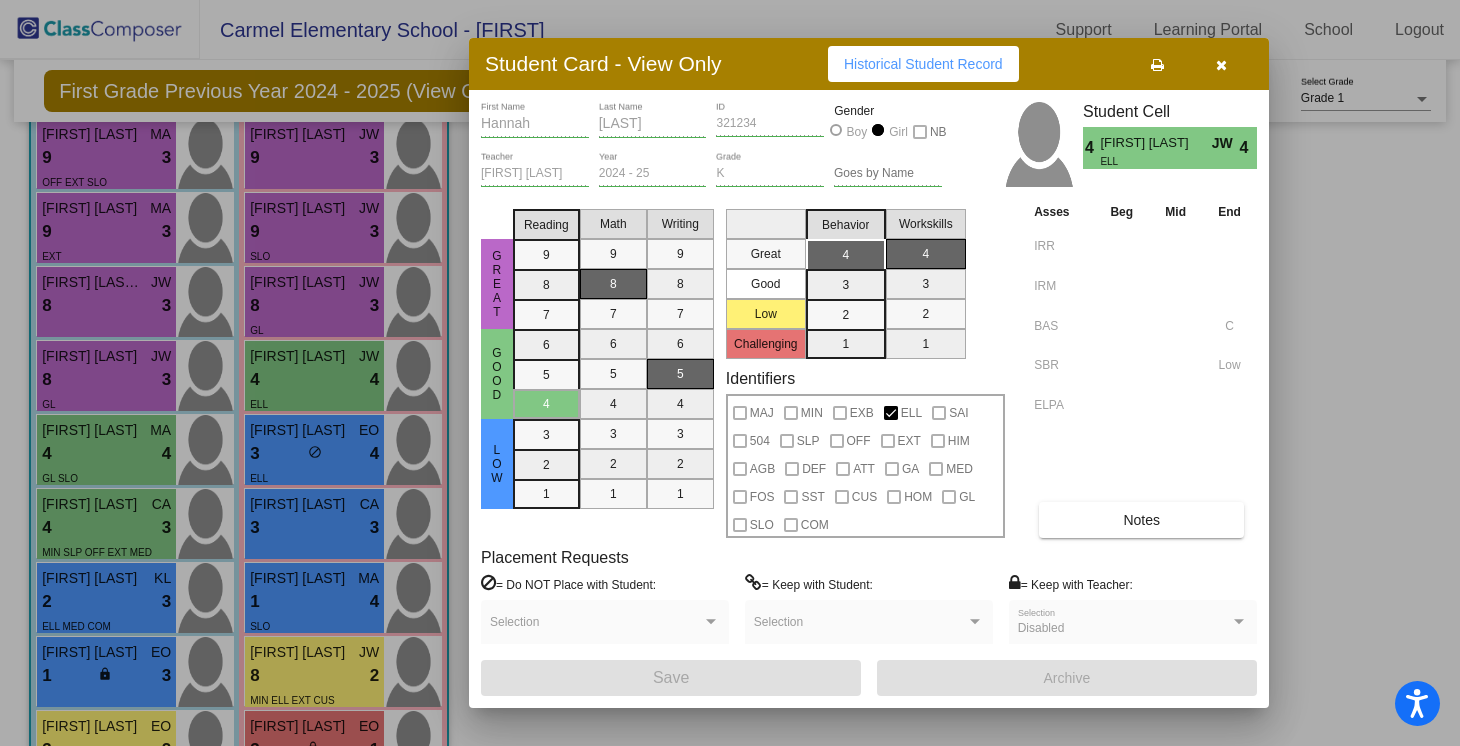 click at bounding box center [1221, 65] 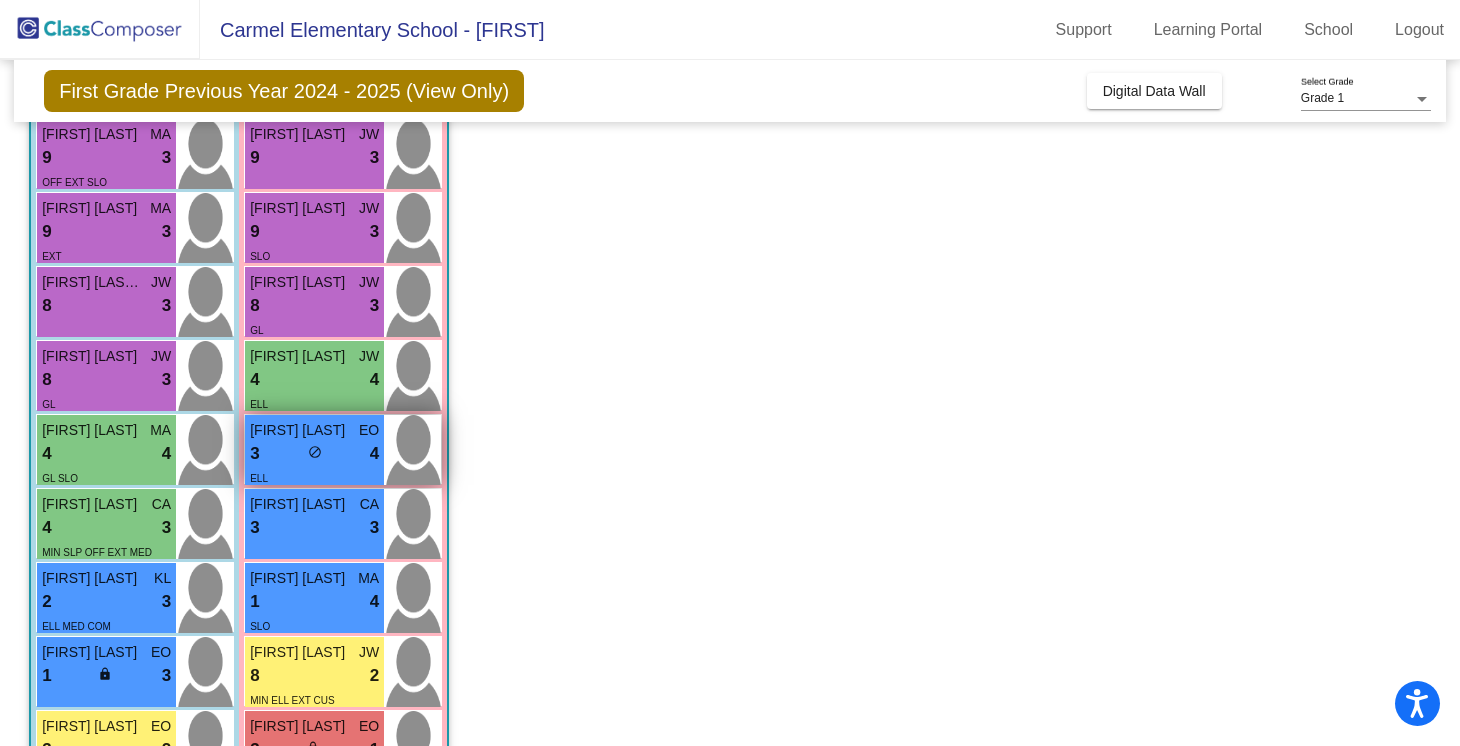 click on "[FIRST] [LAST]" at bounding box center (300, 430) 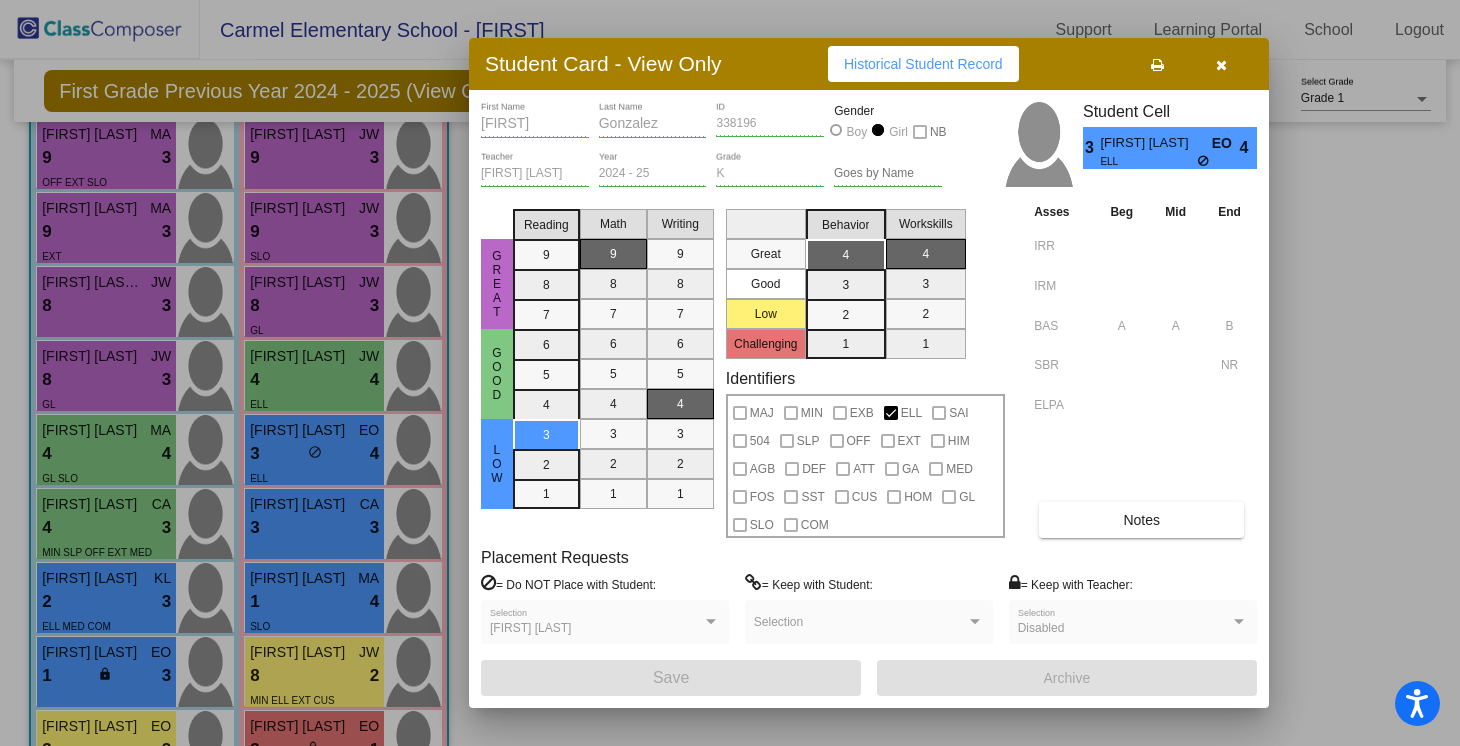 click on "Notes" at bounding box center (1141, 520) 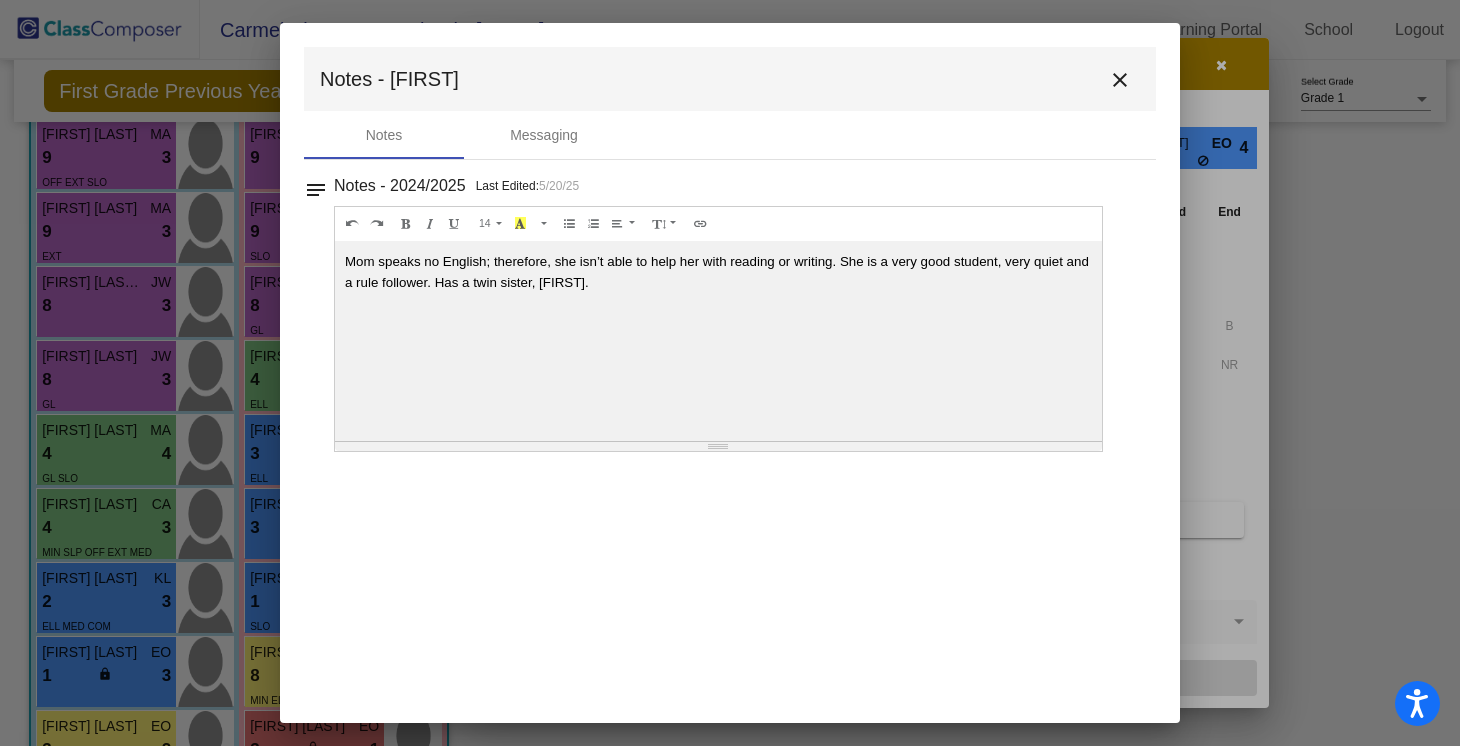 click on "close" at bounding box center (1120, 80) 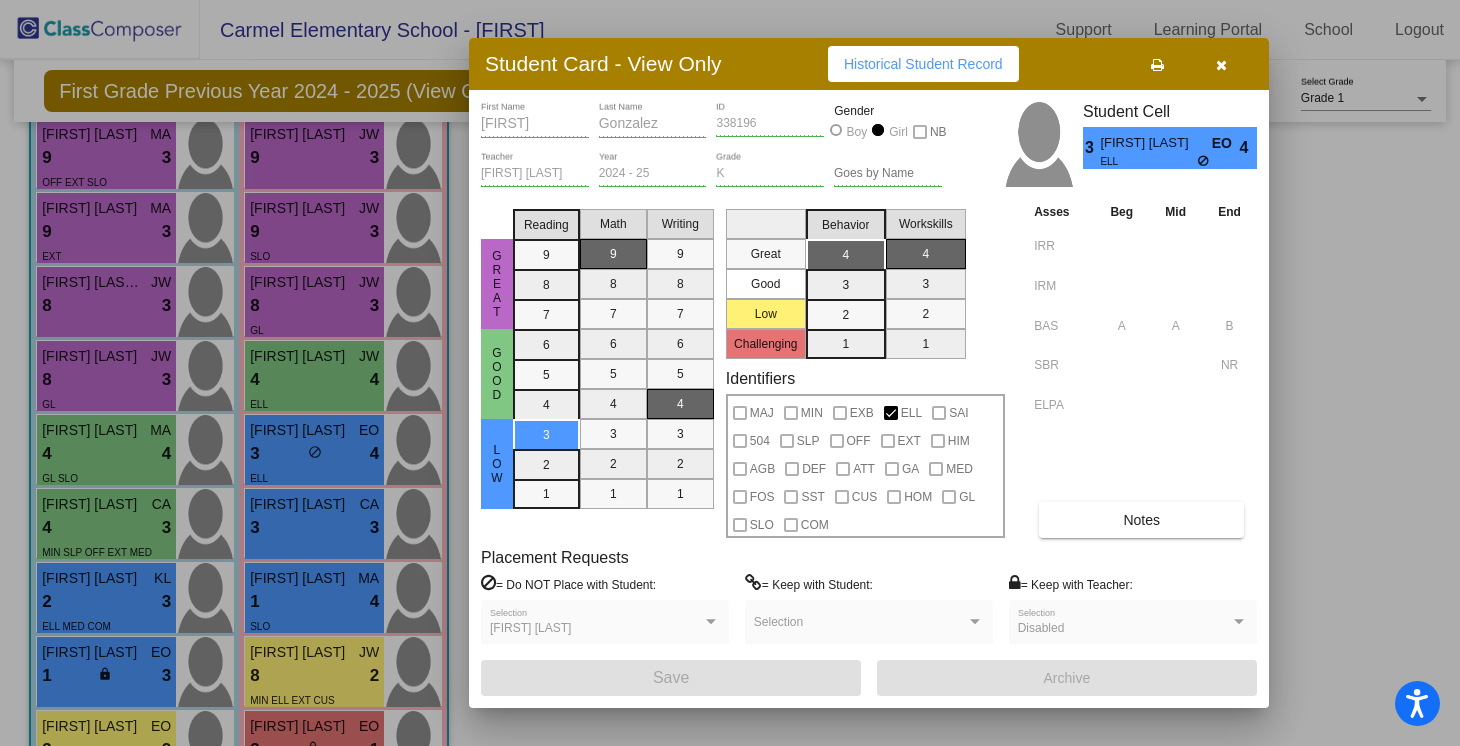 click at bounding box center (1221, 64) 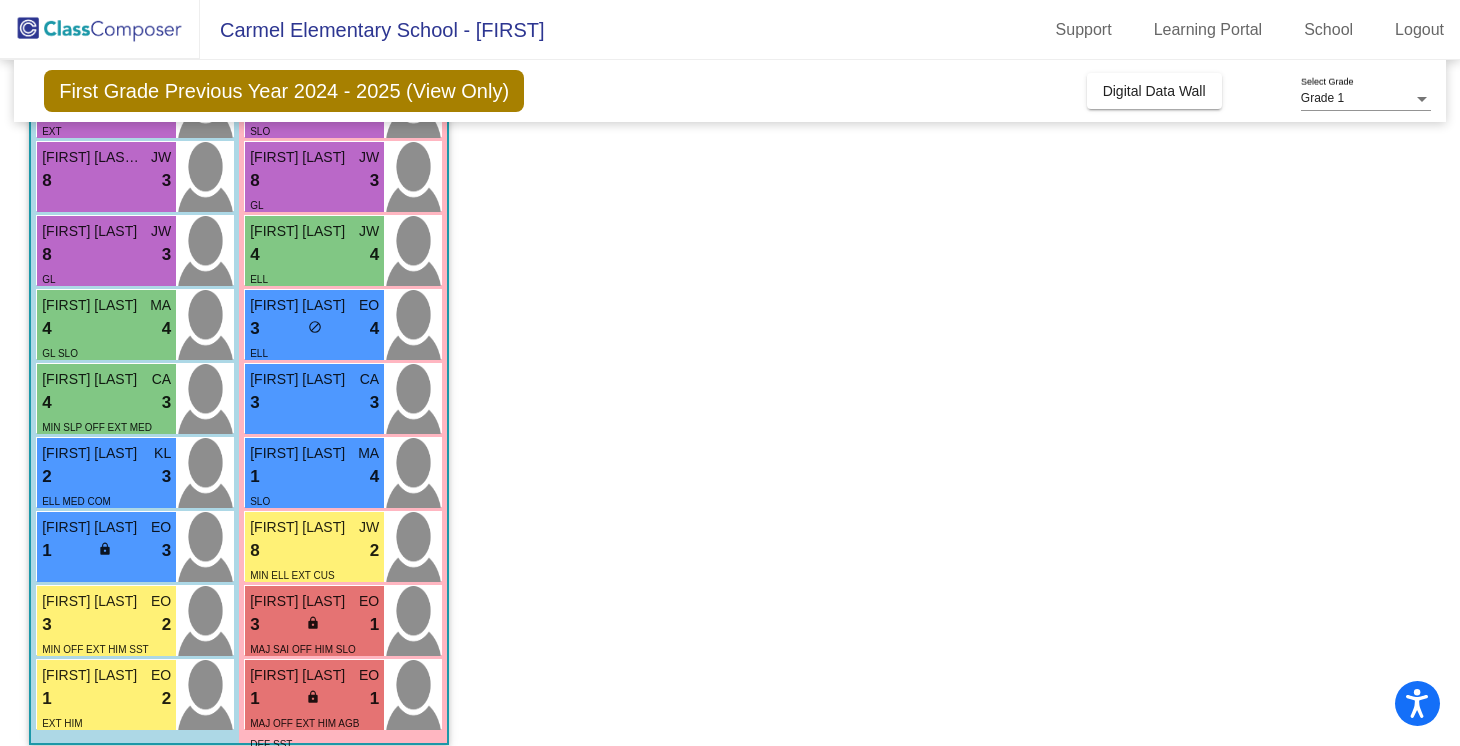 scroll, scrollTop: 494, scrollLeft: 0, axis: vertical 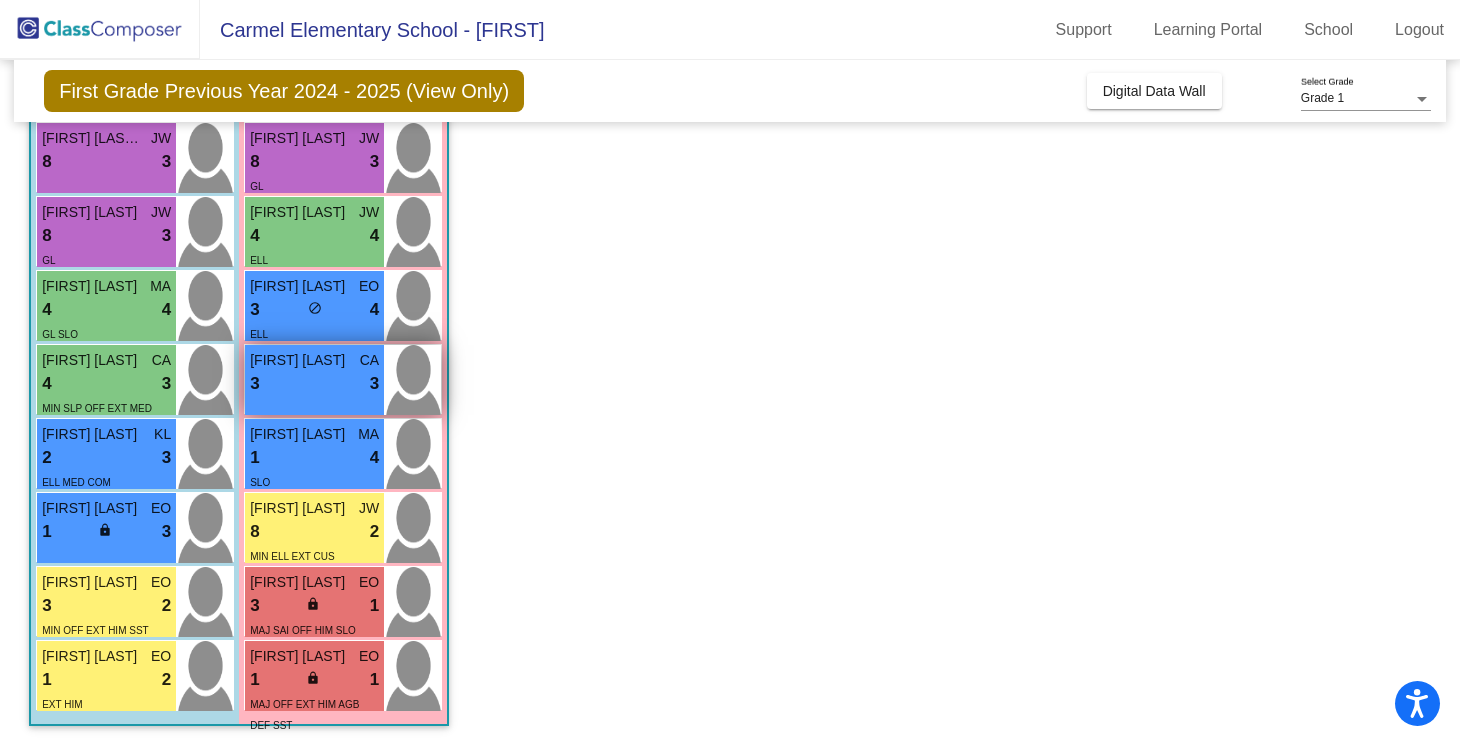 click on "[FIRST] [LAST] [STATE]" at bounding box center [314, 360] 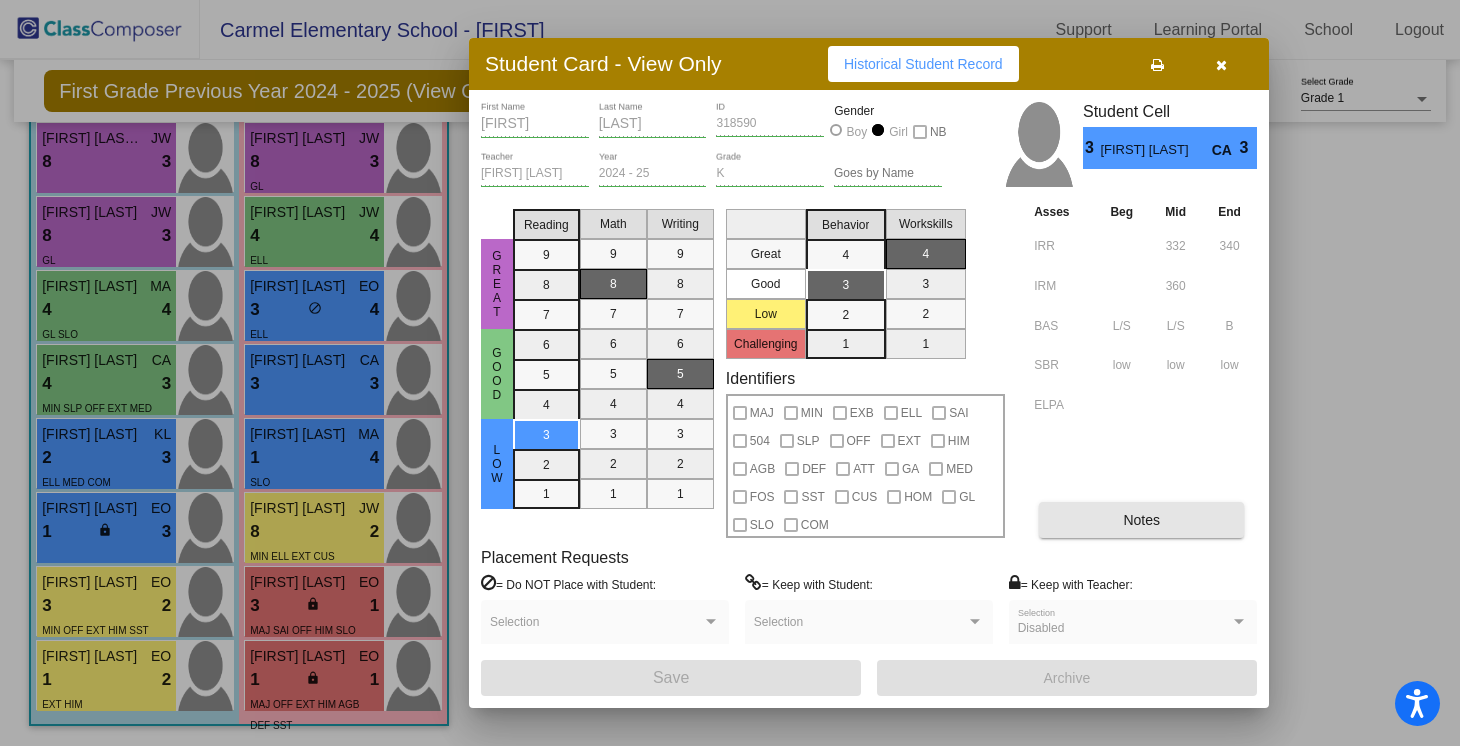 click on "Notes" at bounding box center [1141, 520] 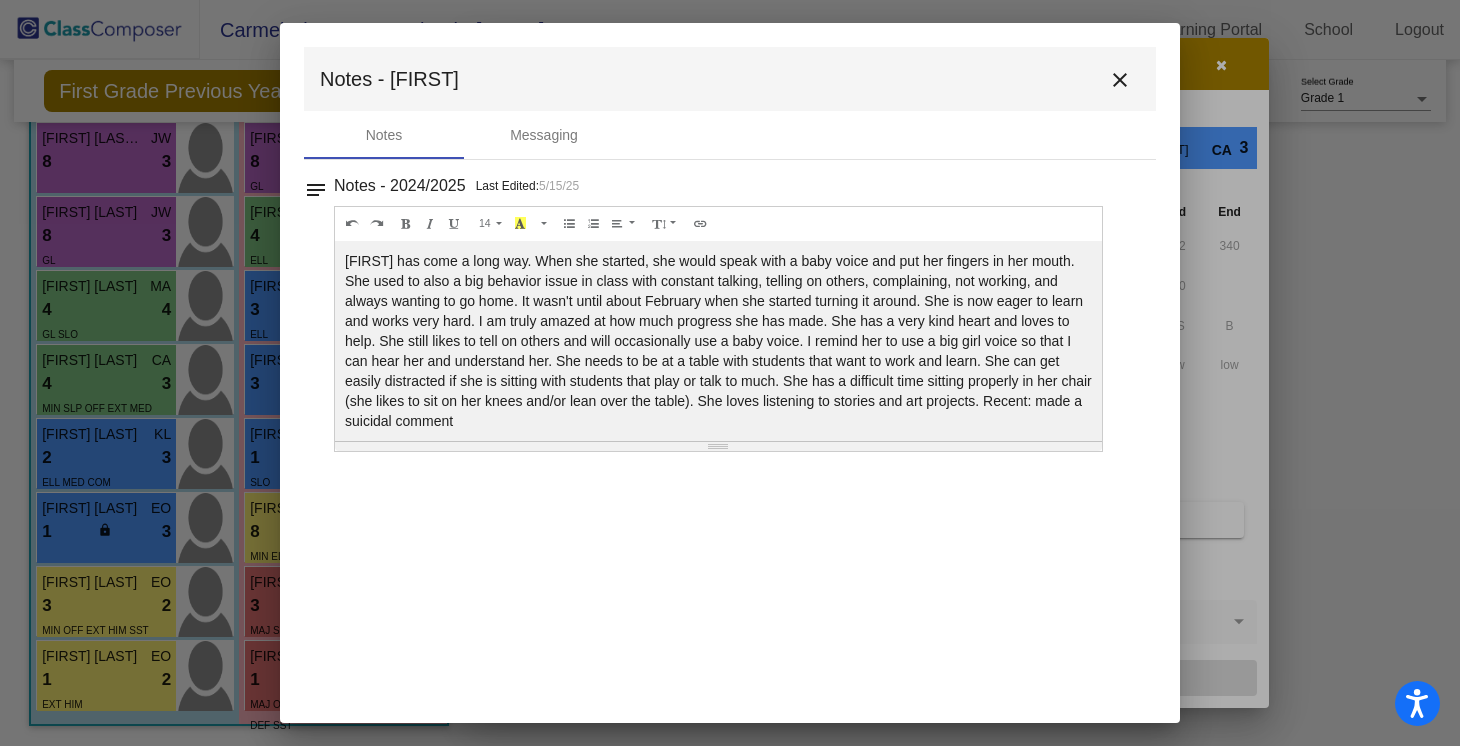 click on "close" at bounding box center (1120, 80) 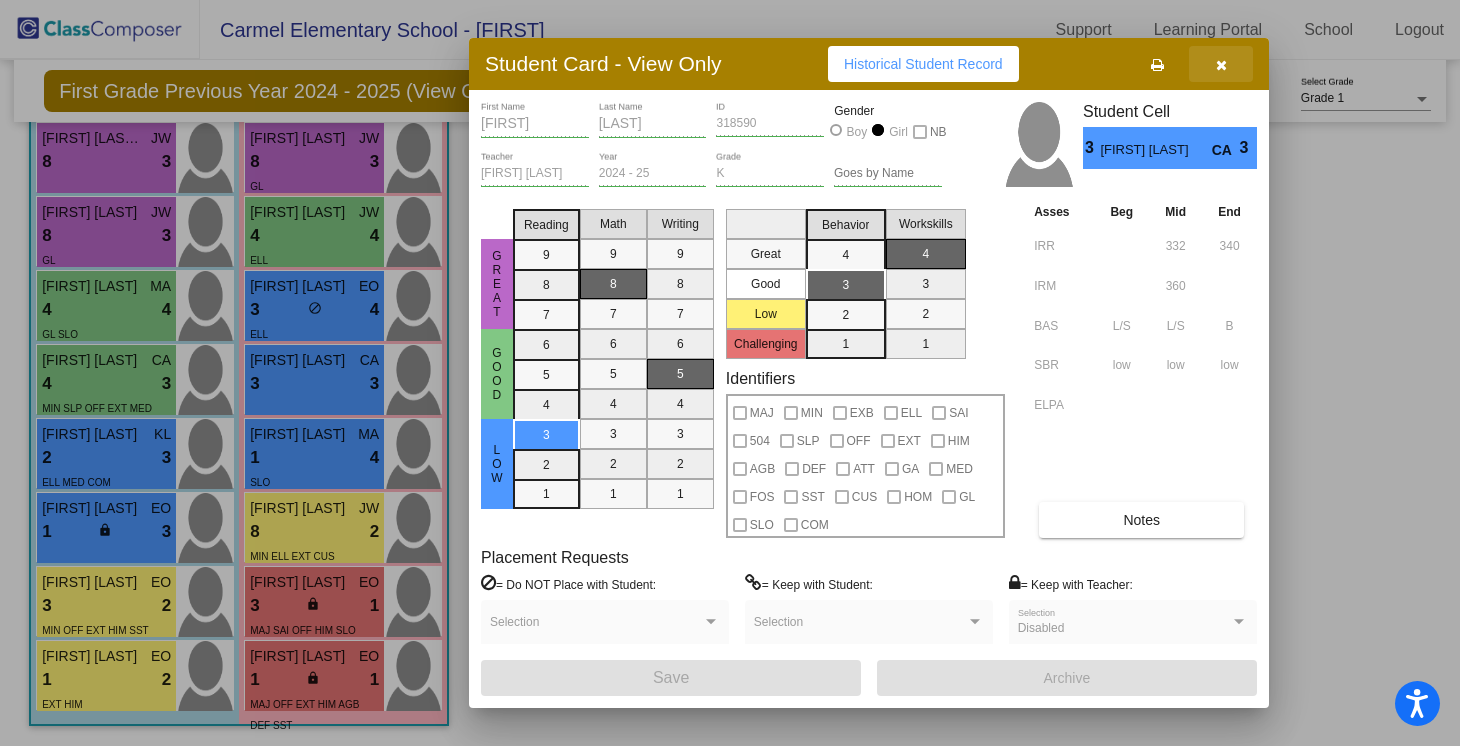 click at bounding box center [1221, 64] 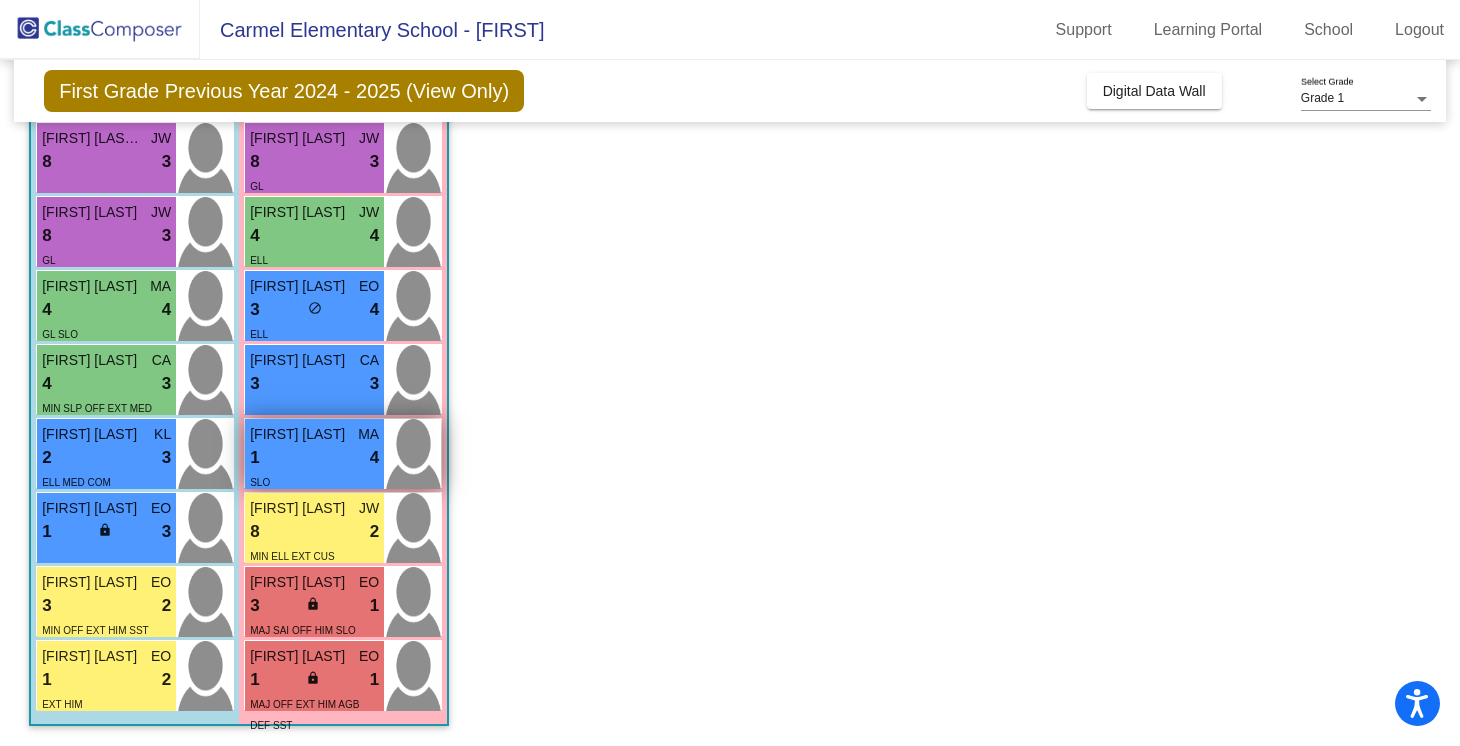 click on "1 lock do_not_disturb_alt 4" at bounding box center (314, 458) 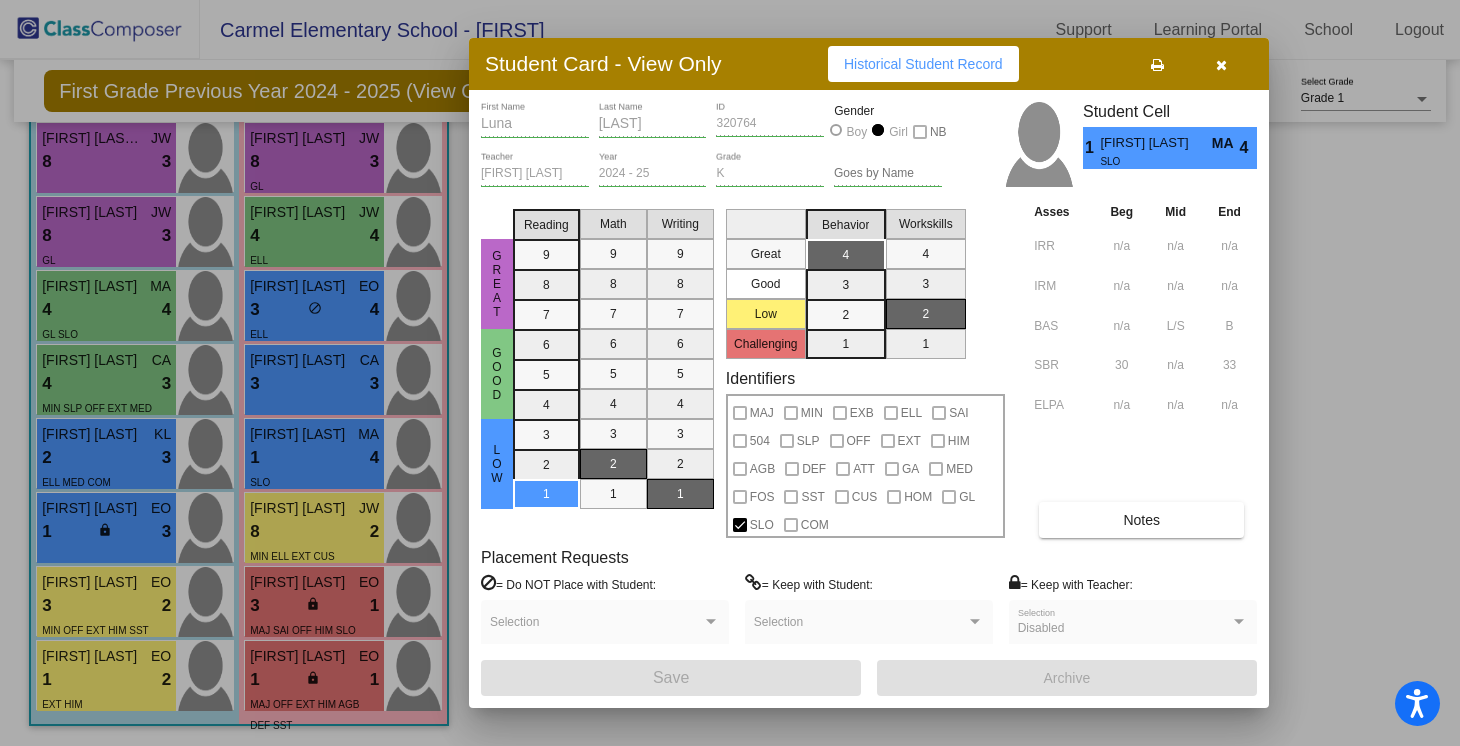 click on "Notes" at bounding box center [1141, 520] 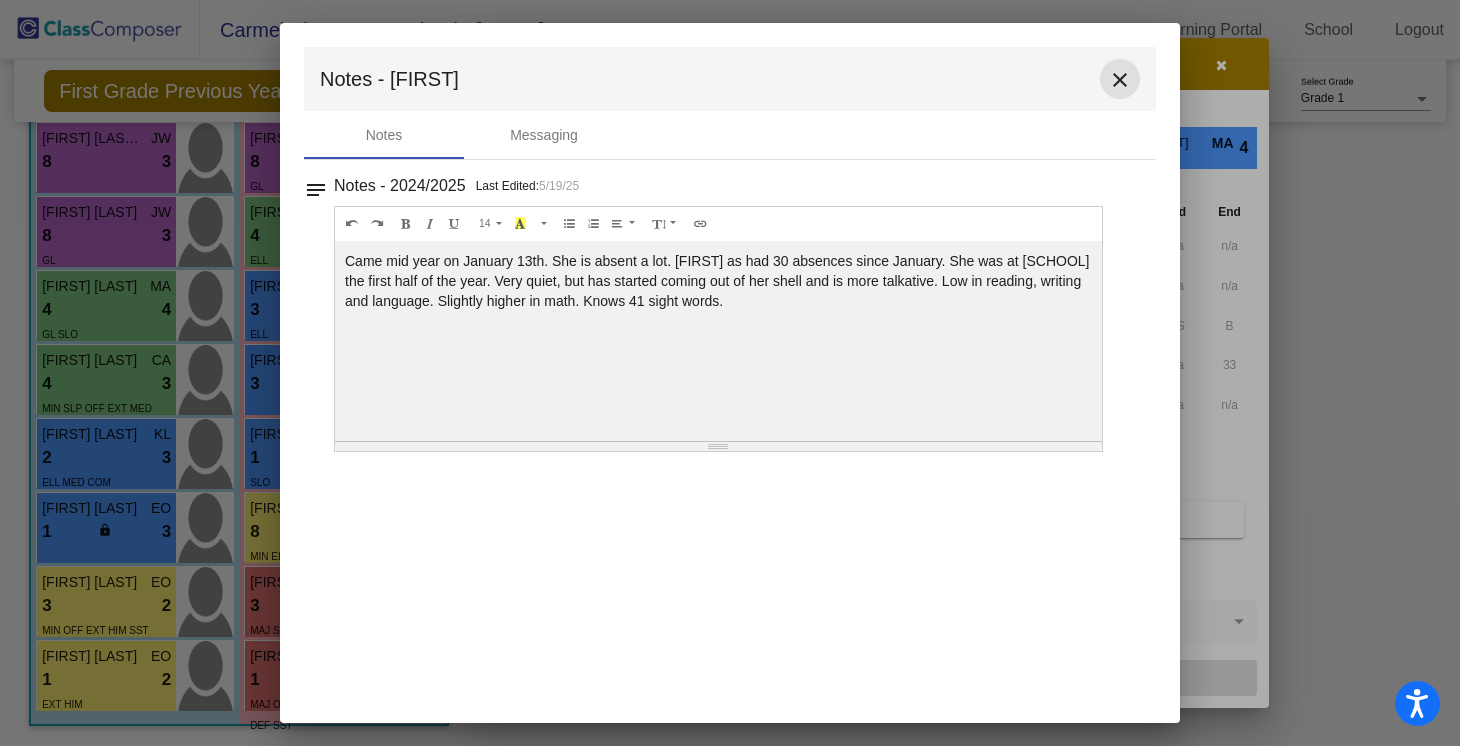 click on "close" at bounding box center (1120, 80) 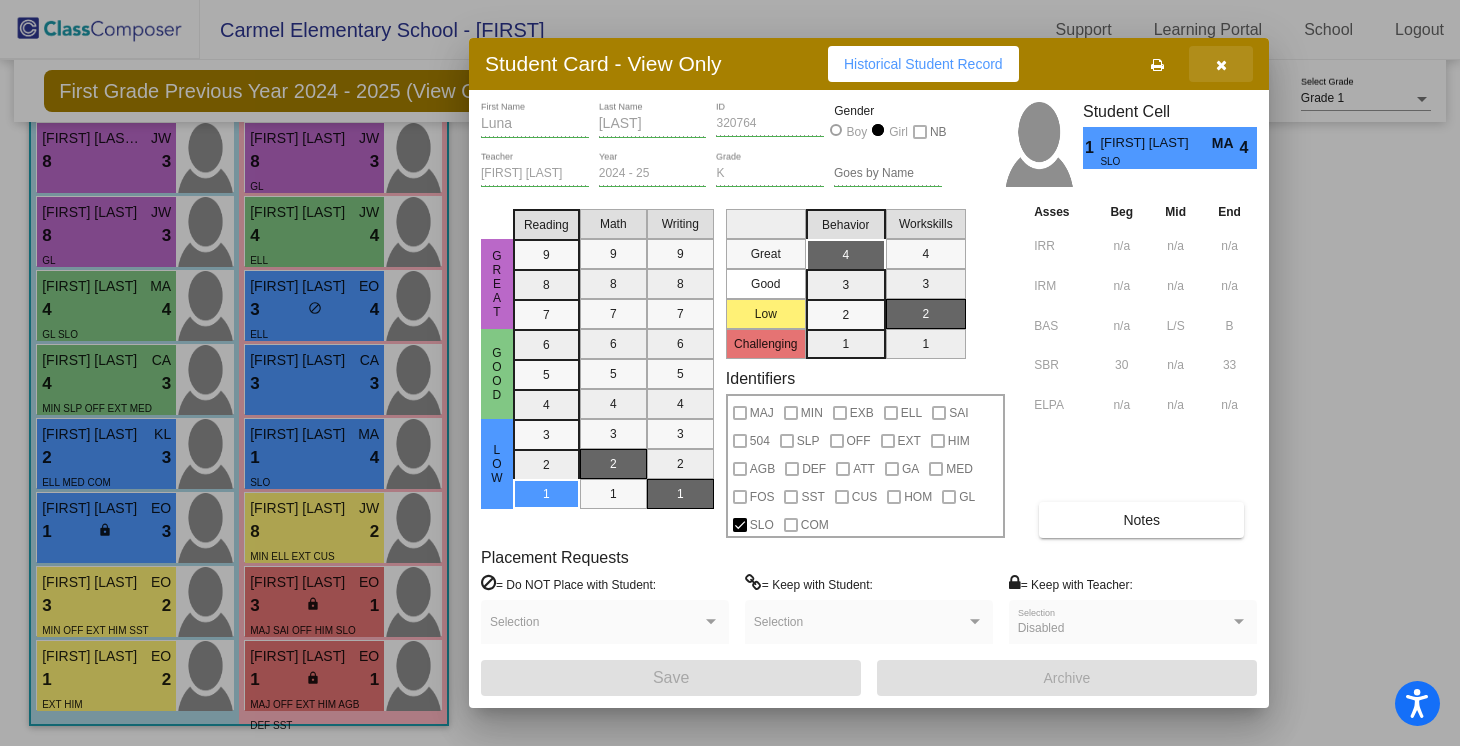 click at bounding box center [1221, 64] 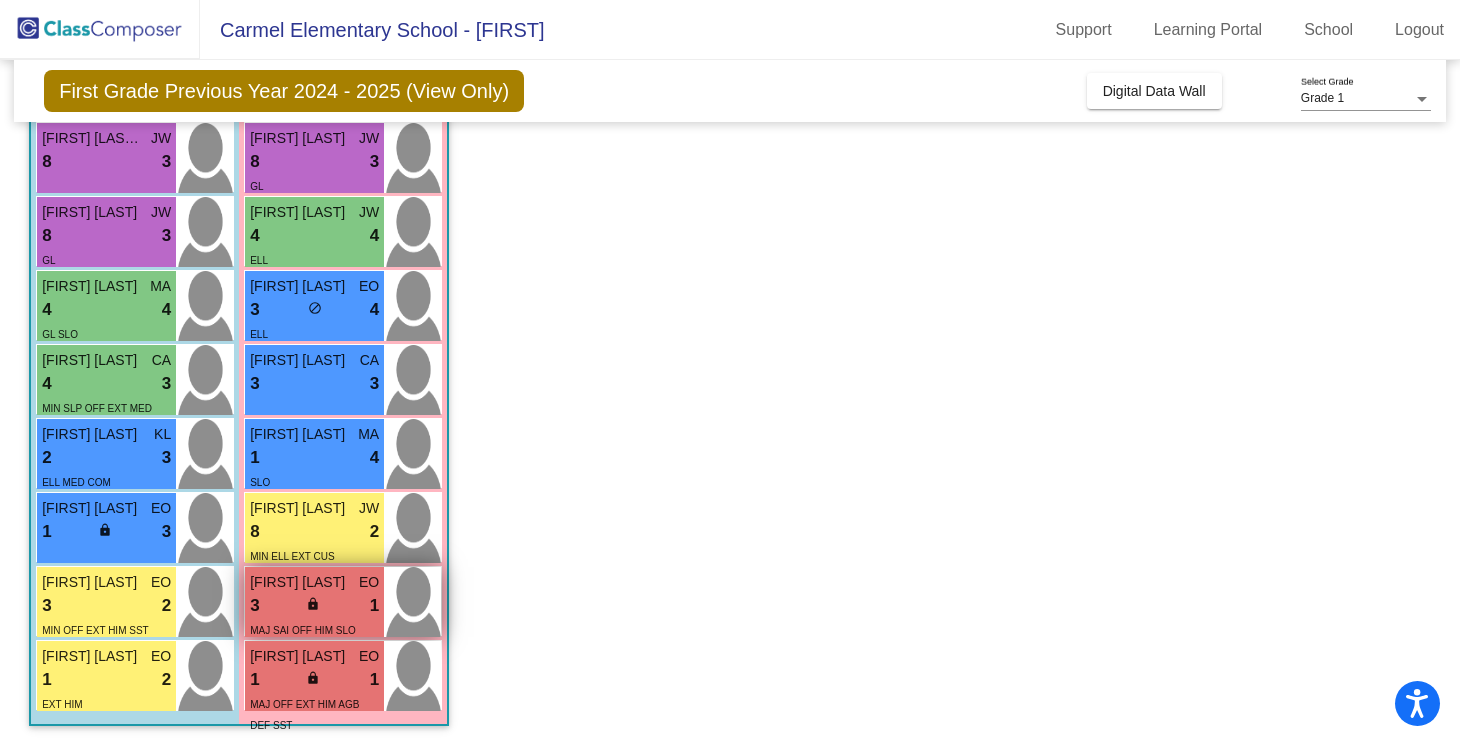 scroll, scrollTop: 0, scrollLeft: 0, axis: both 